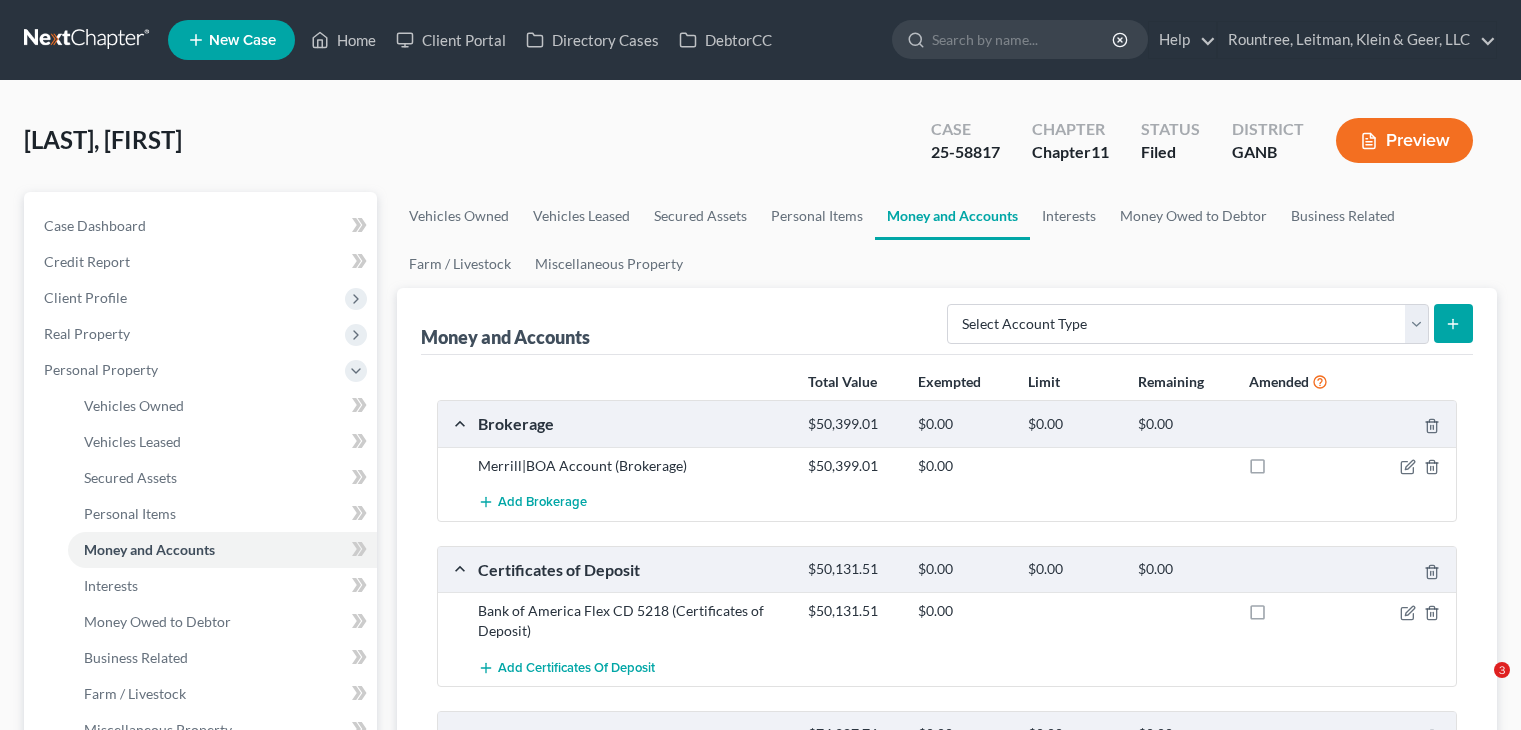 scroll, scrollTop: 0, scrollLeft: 0, axis: both 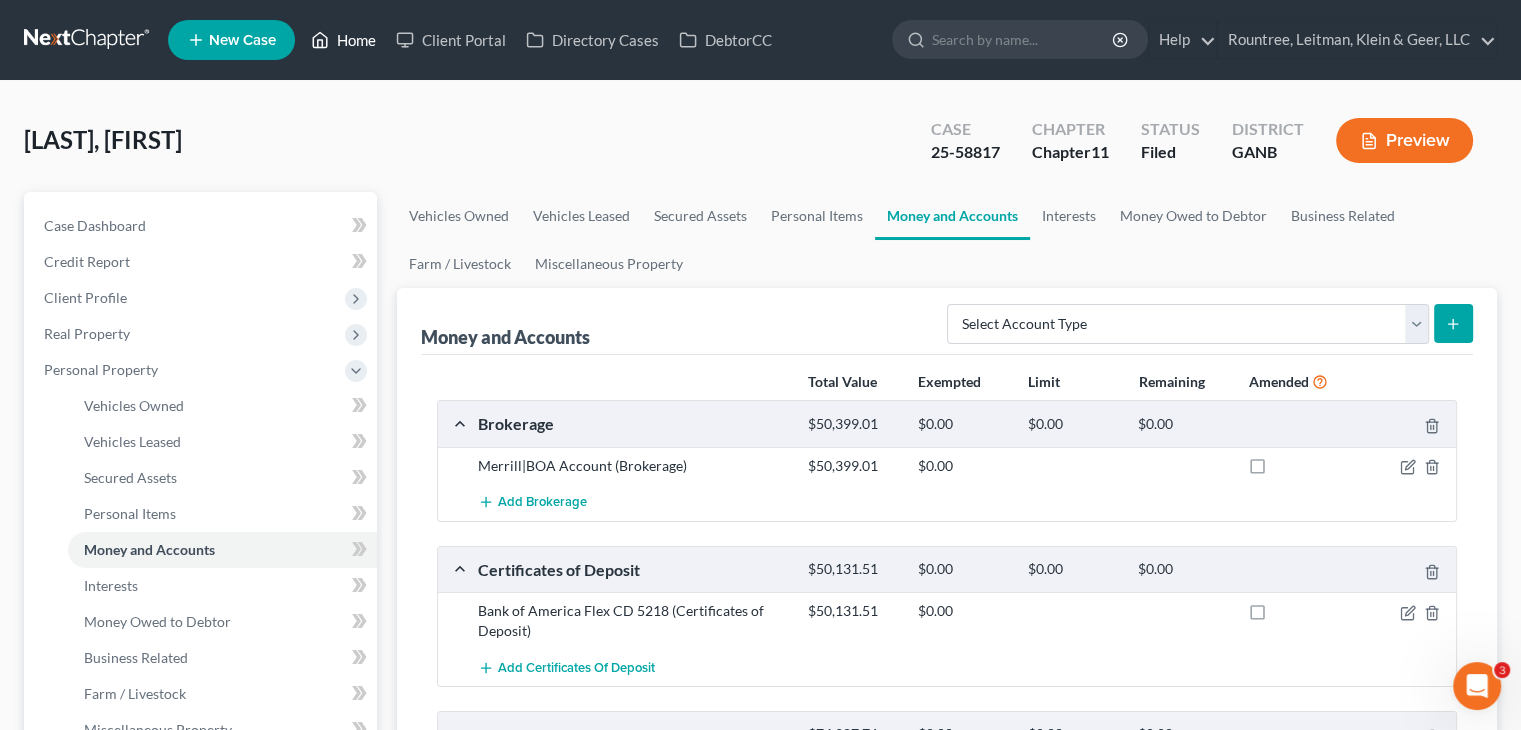 click on "Home" at bounding box center (343, 40) 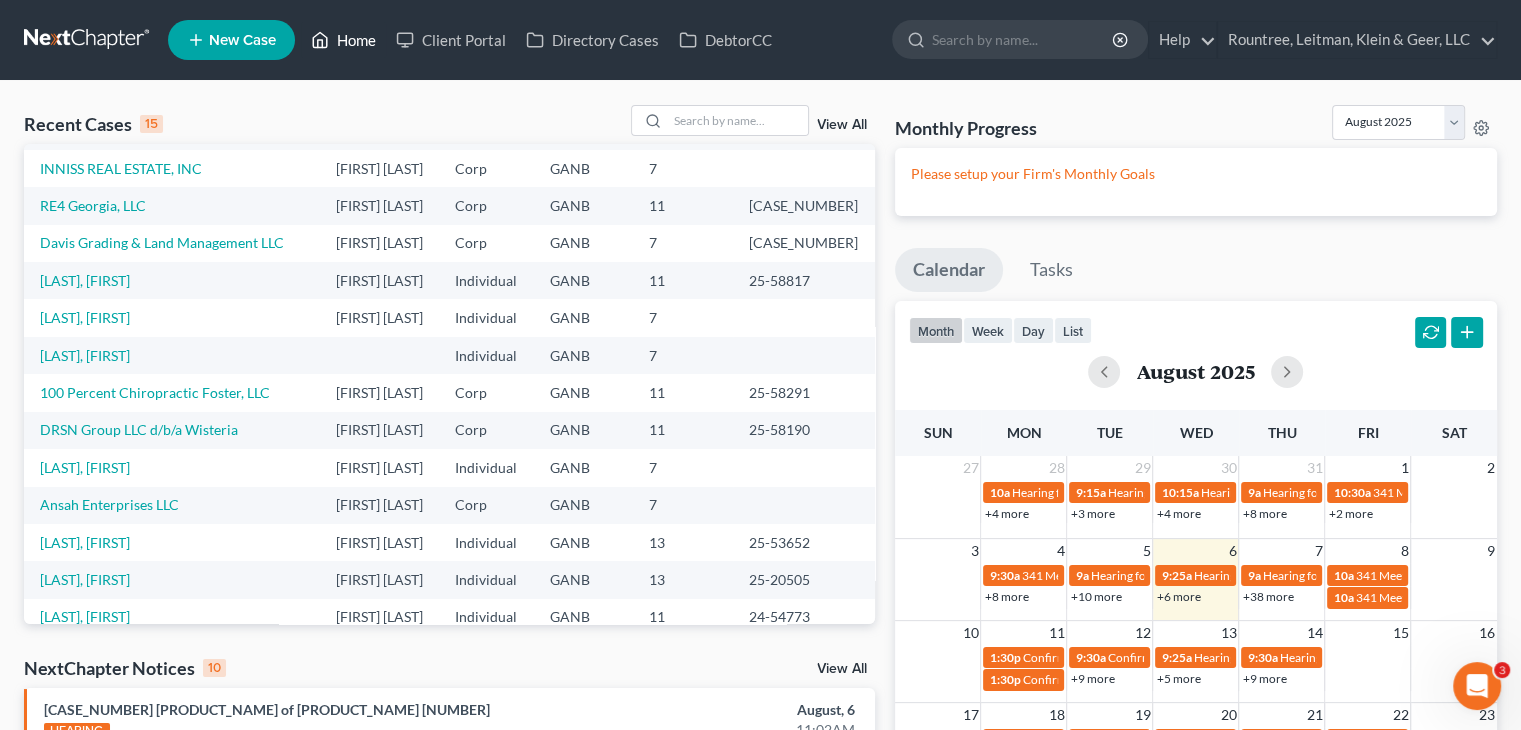 scroll, scrollTop: 0, scrollLeft: 0, axis: both 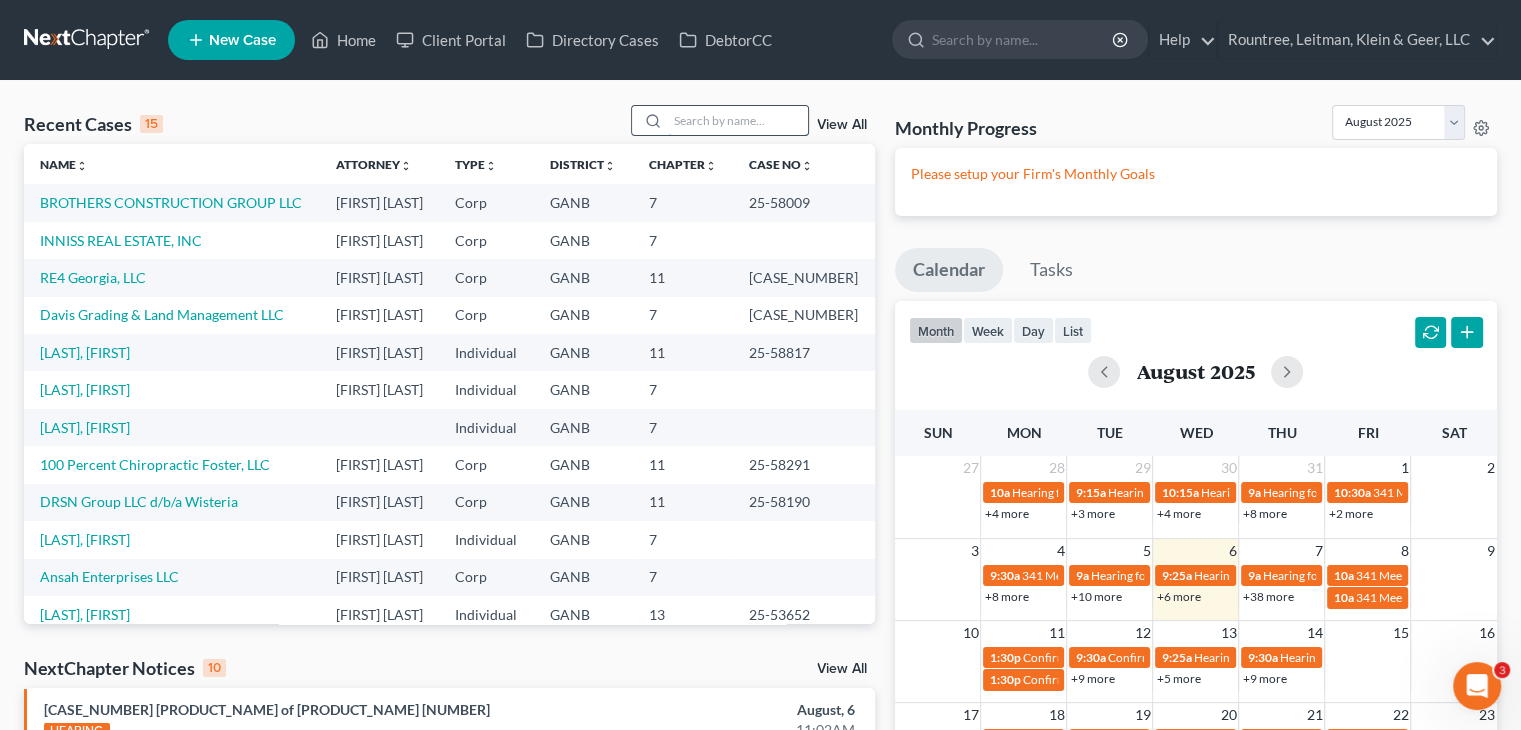 click at bounding box center (738, 120) 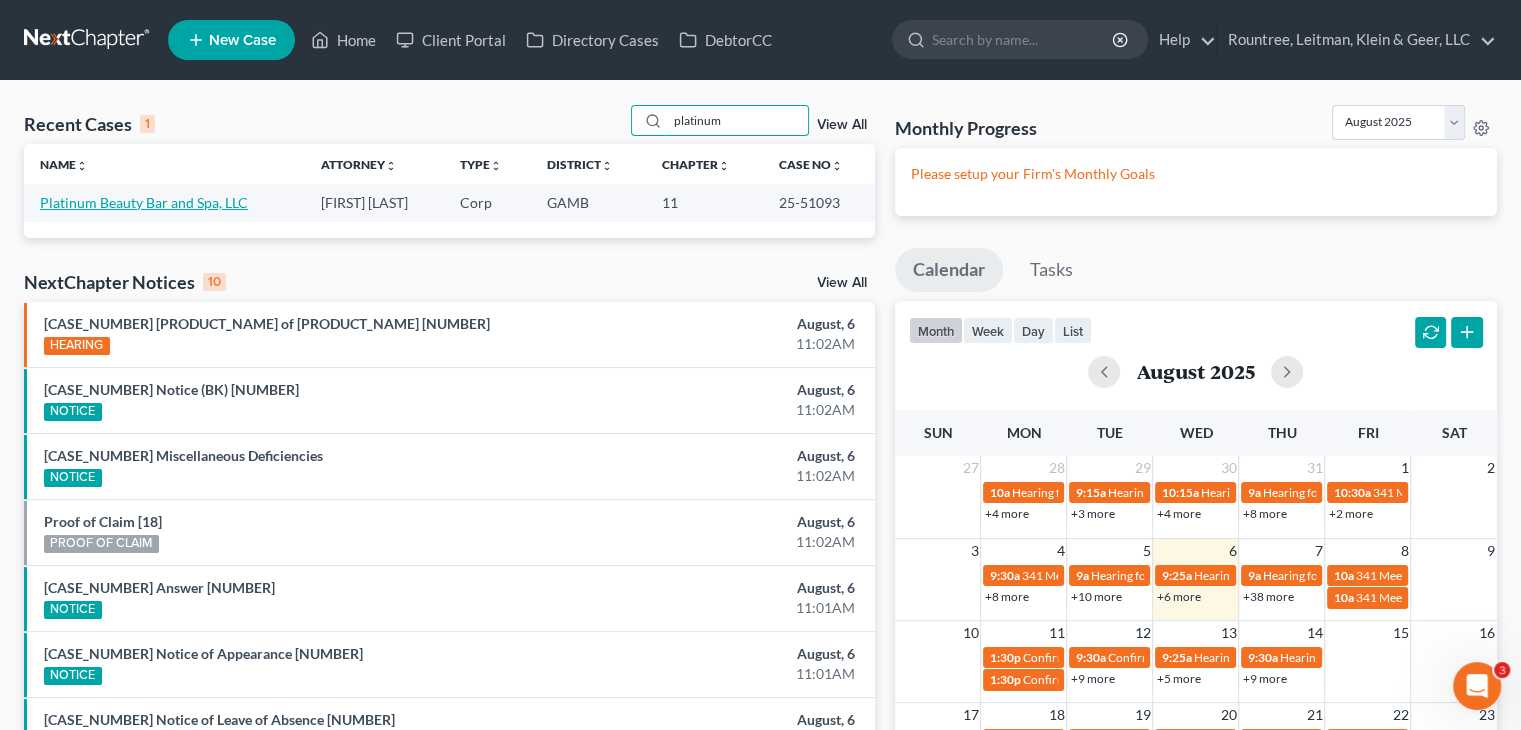 type on "platinum" 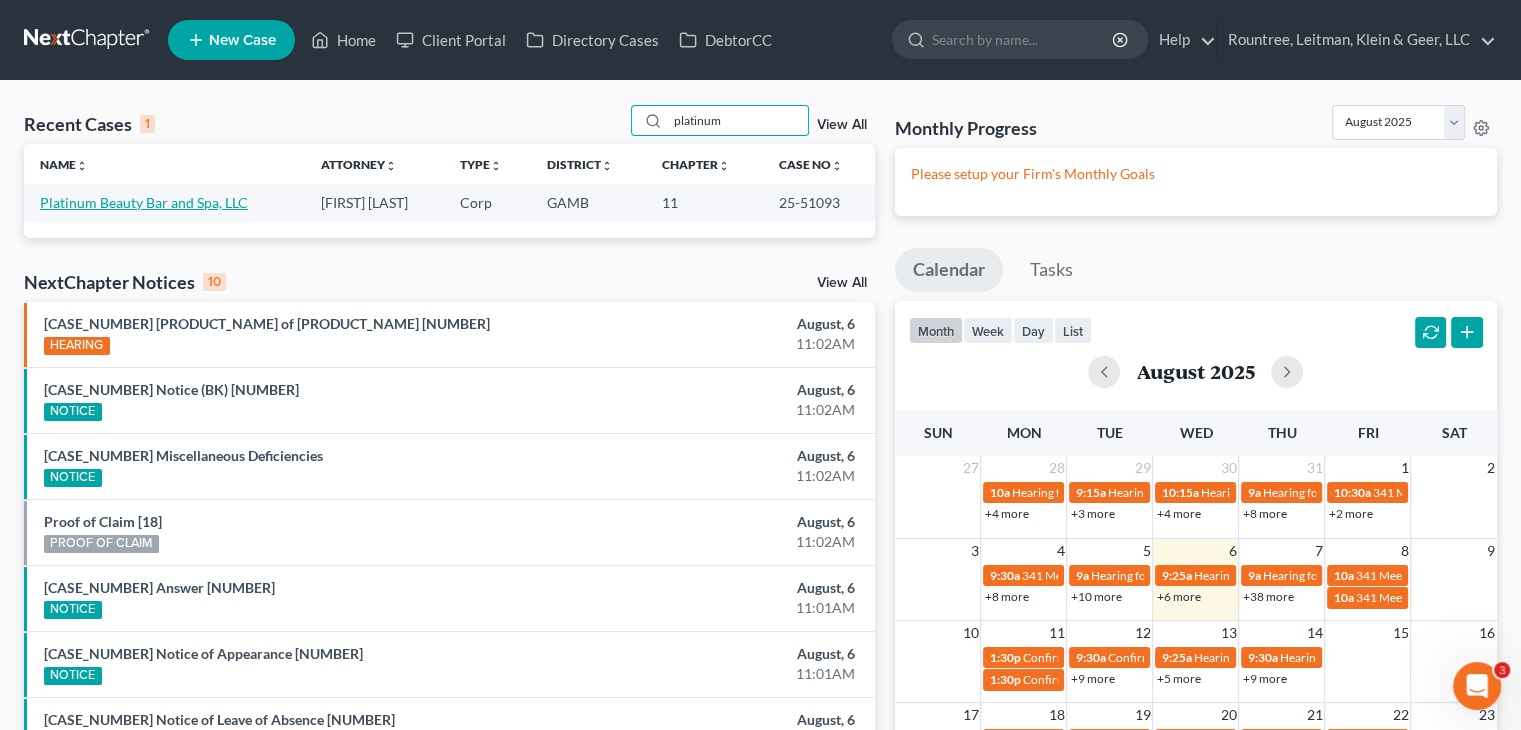 click on "Platinum Beauty Bar and Spa, LLC" at bounding box center (144, 202) 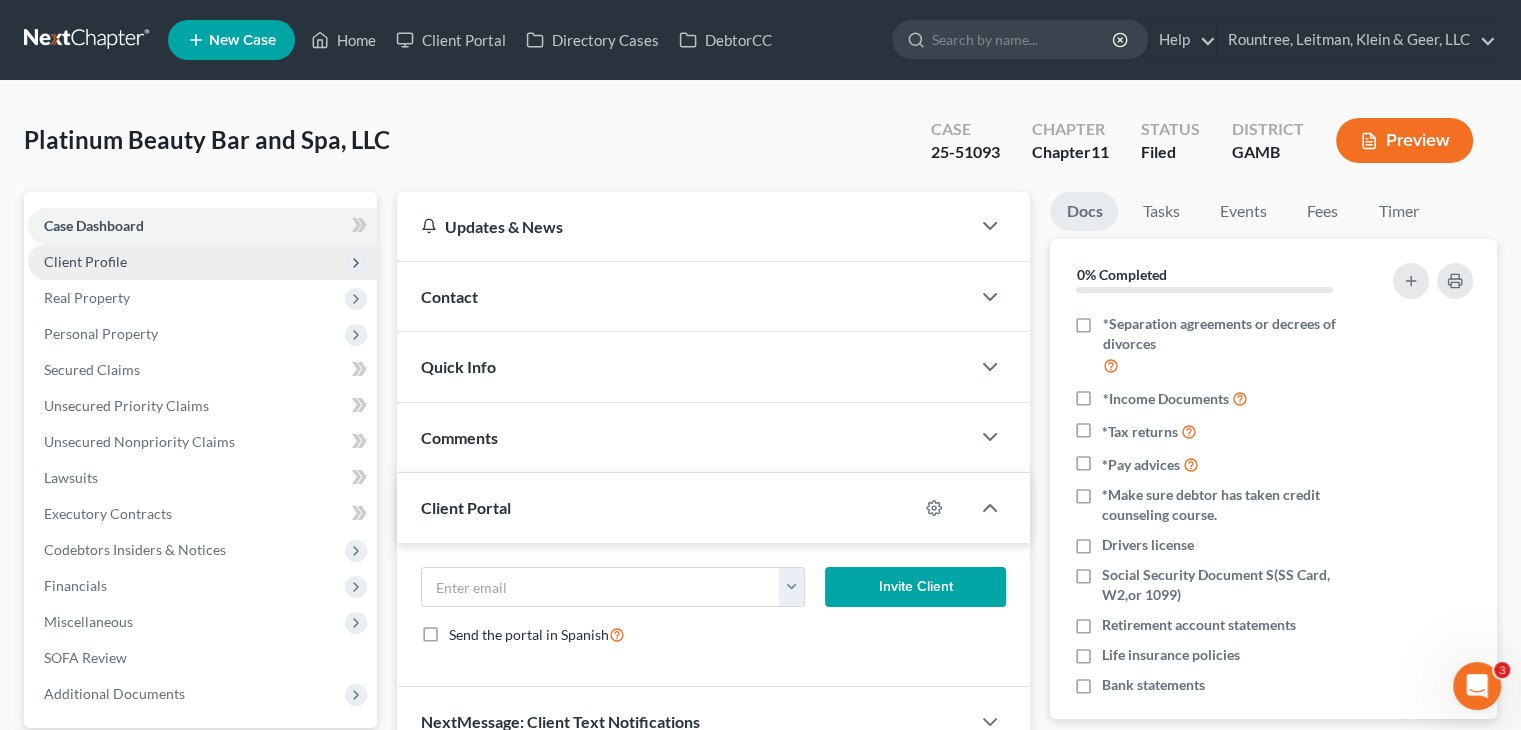click on "Client Profile" at bounding box center [85, 261] 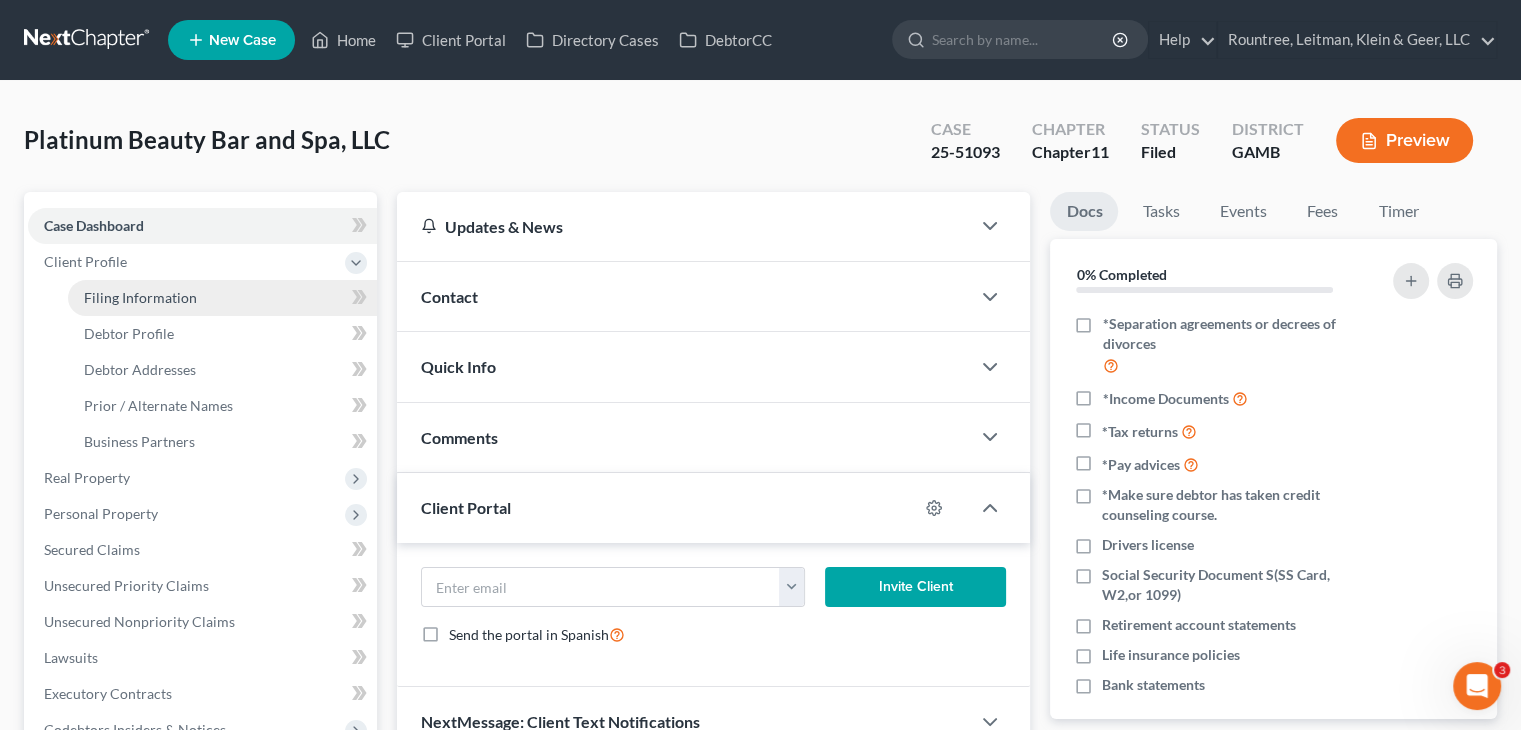 click on "Filing Information" at bounding box center (140, 297) 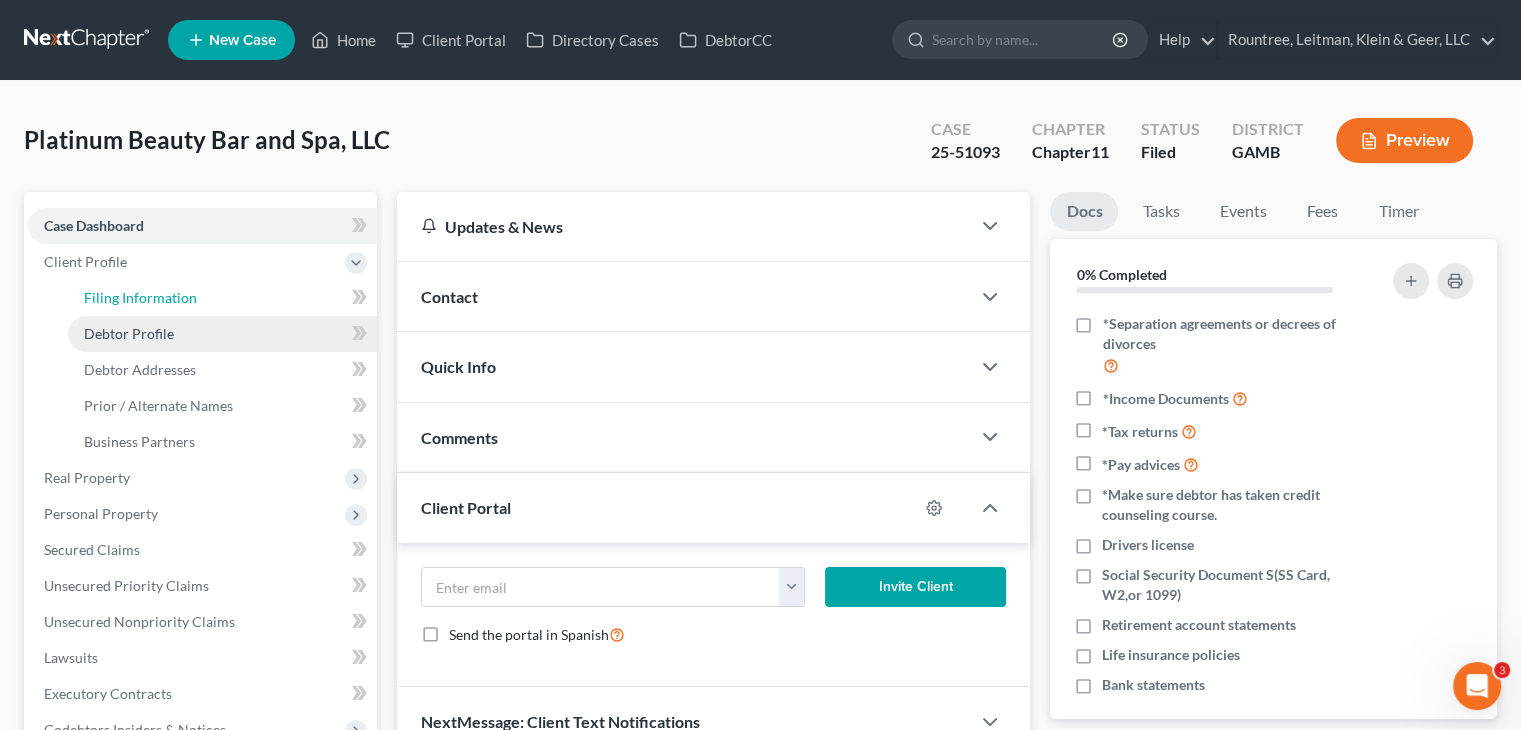 select on "3" 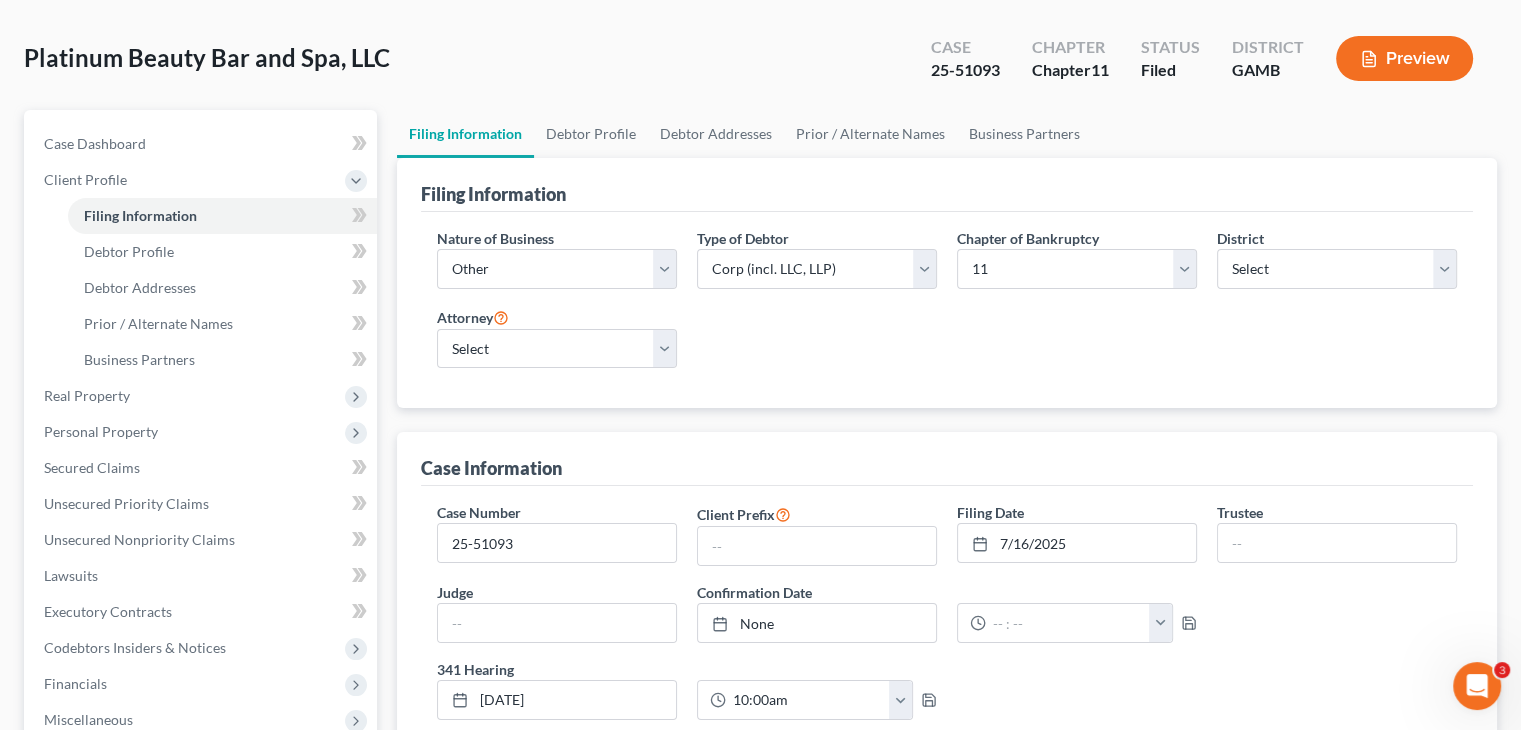 scroll, scrollTop: 200, scrollLeft: 0, axis: vertical 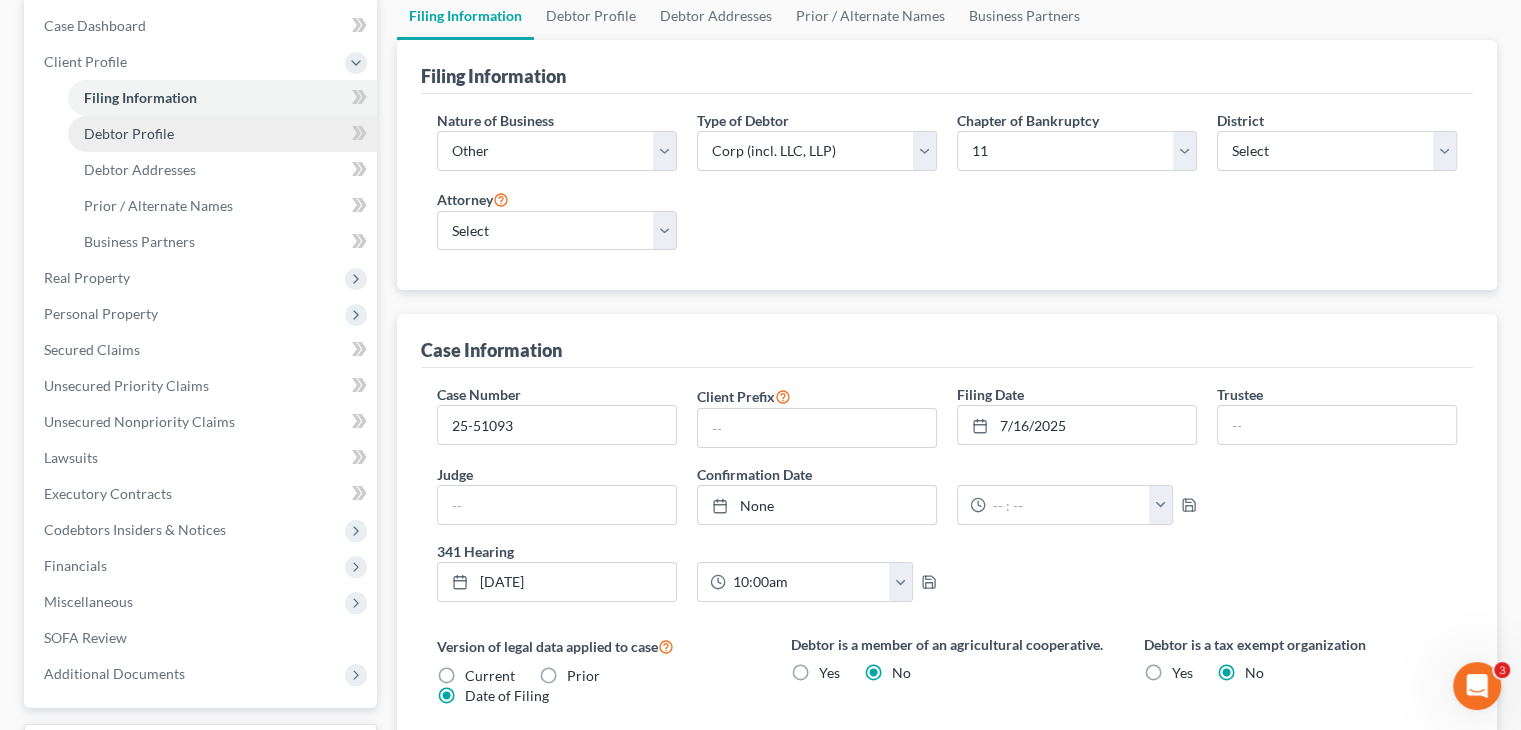 click on "Debtor Profile" at bounding box center [129, 133] 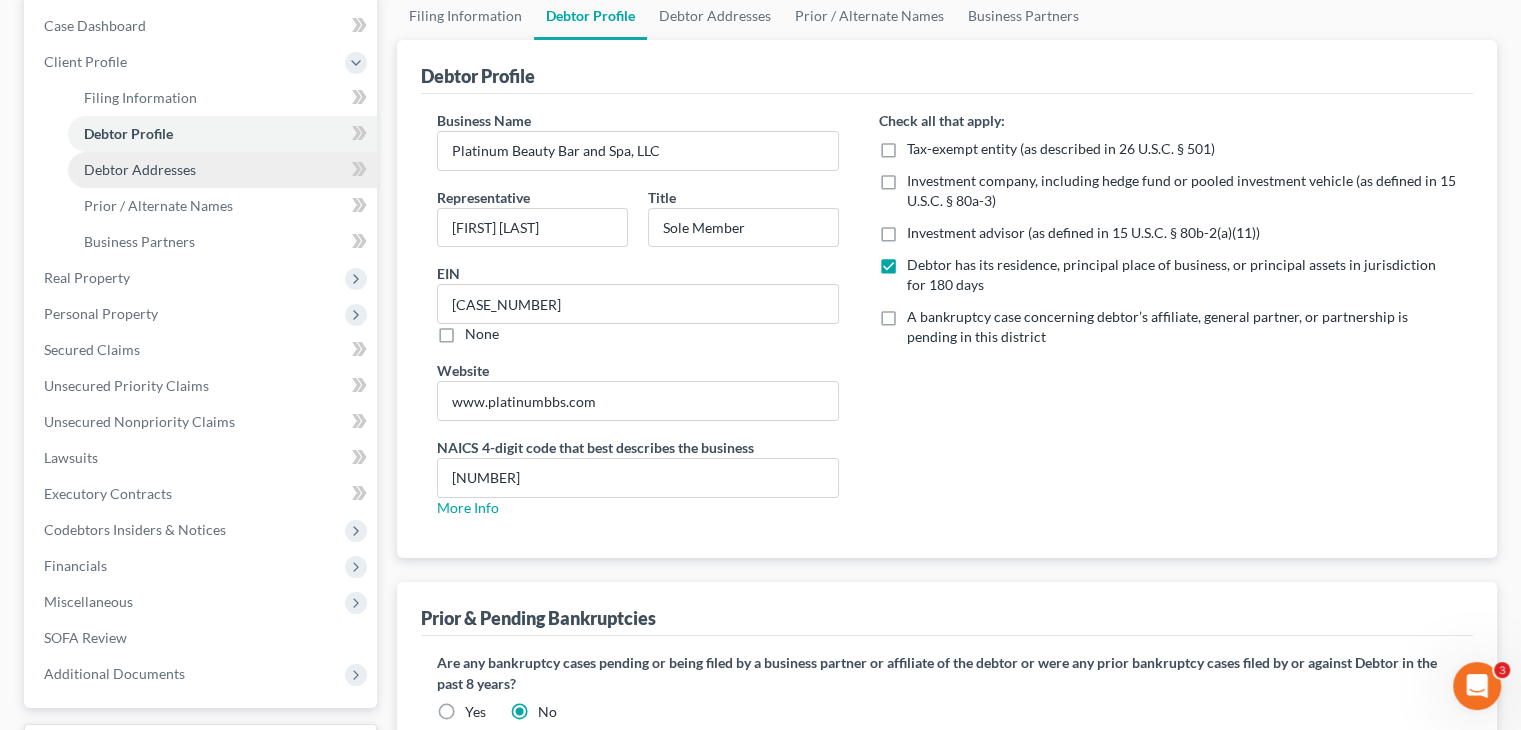 radio on "true" 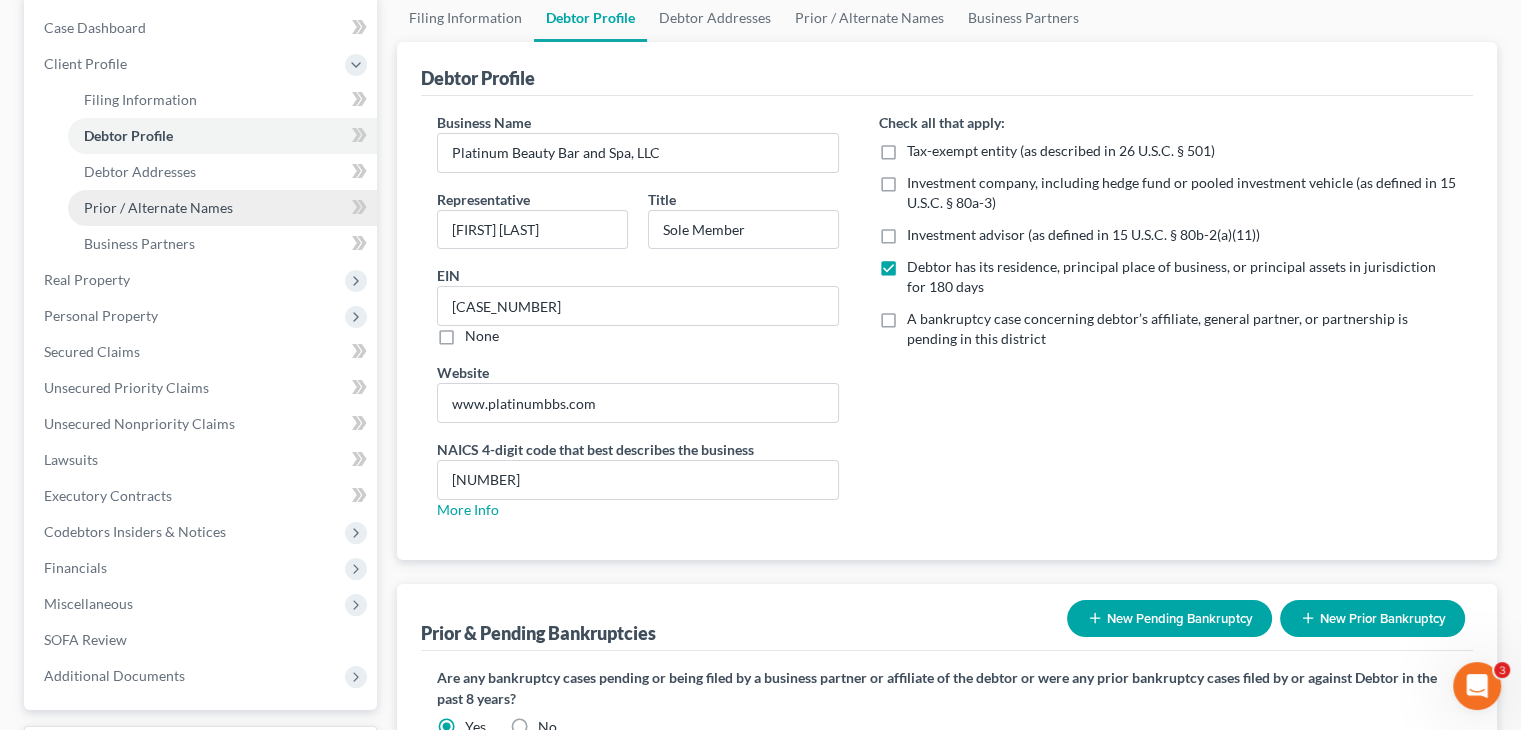 scroll, scrollTop: 200, scrollLeft: 0, axis: vertical 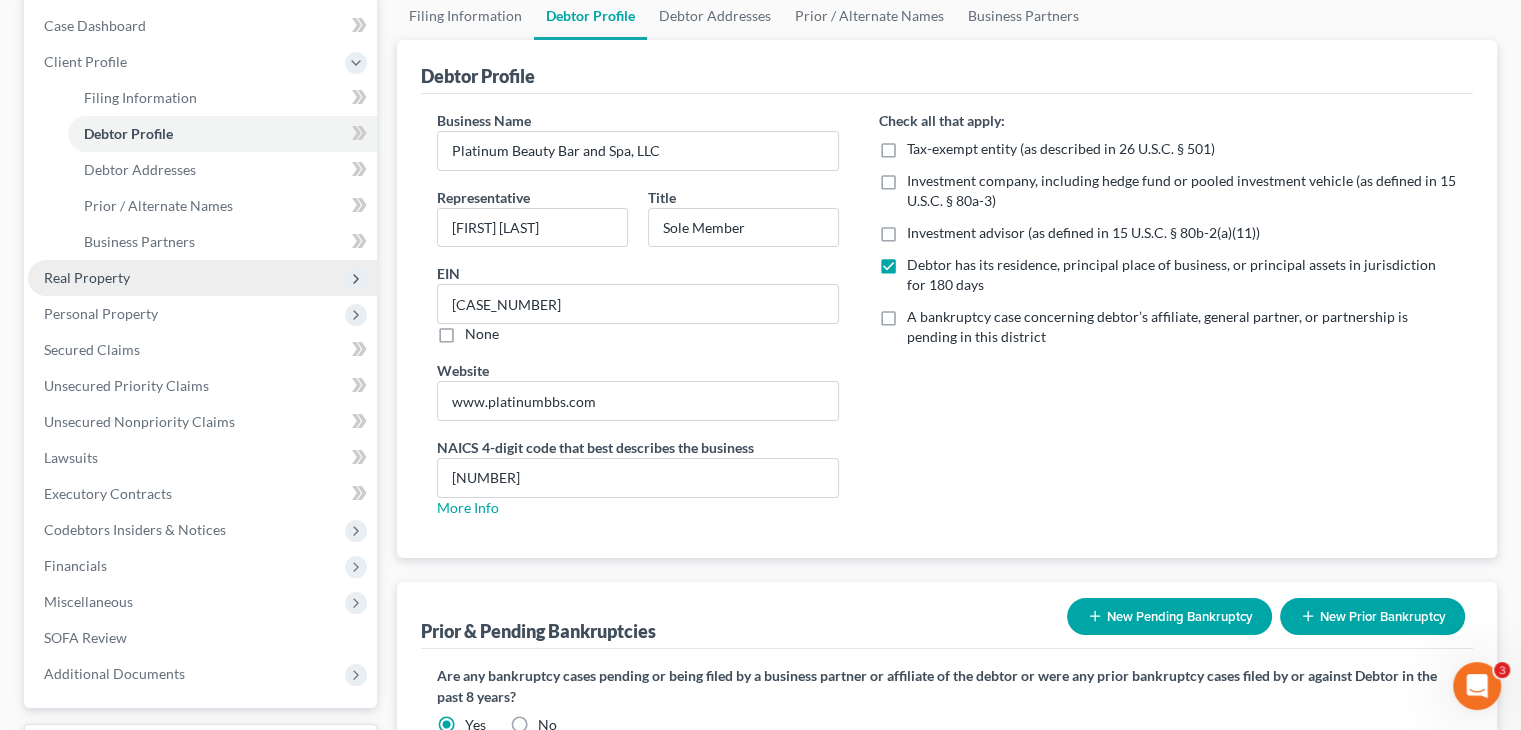 click on "Real Property" at bounding box center (87, 277) 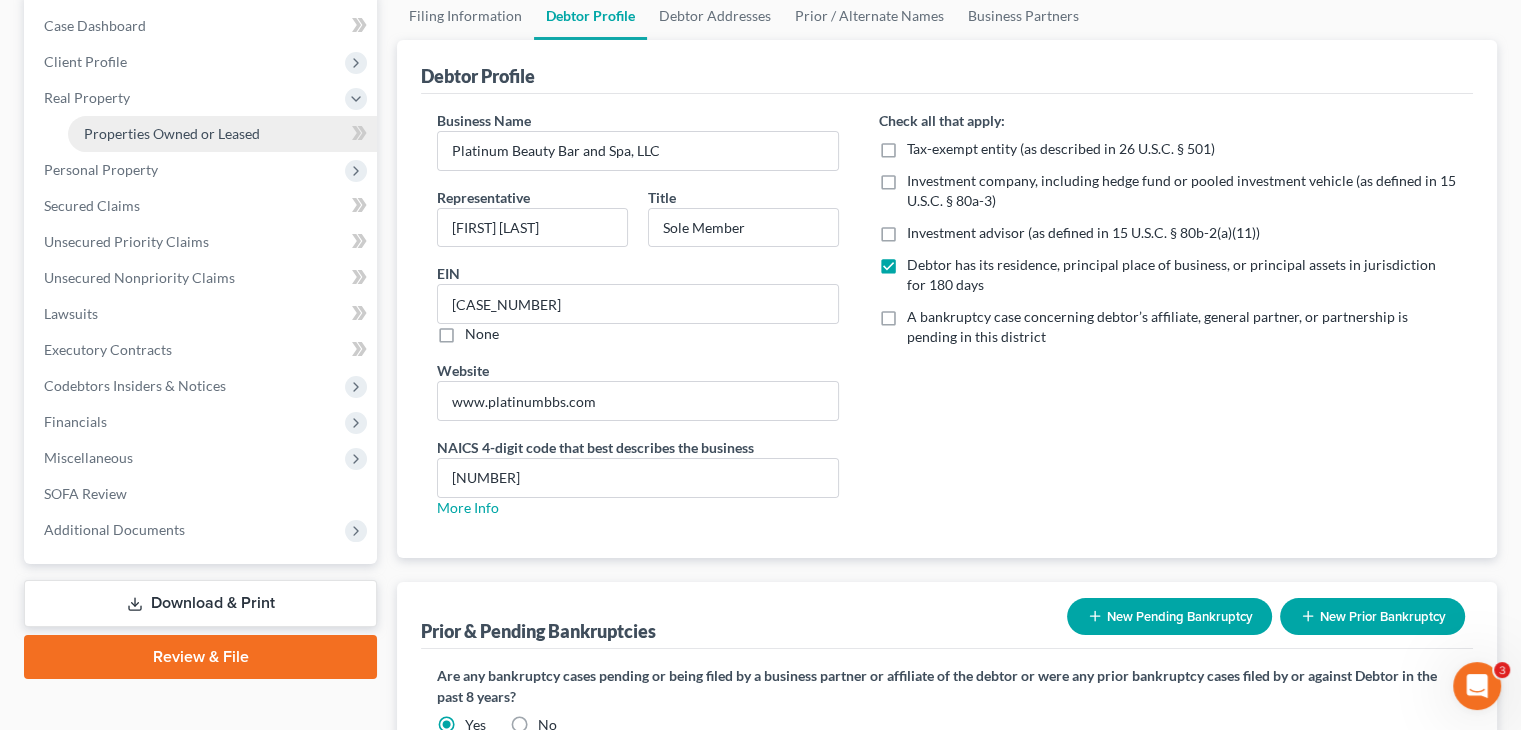 click on "Properties Owned or Leased" at bounding box center (172, 133) 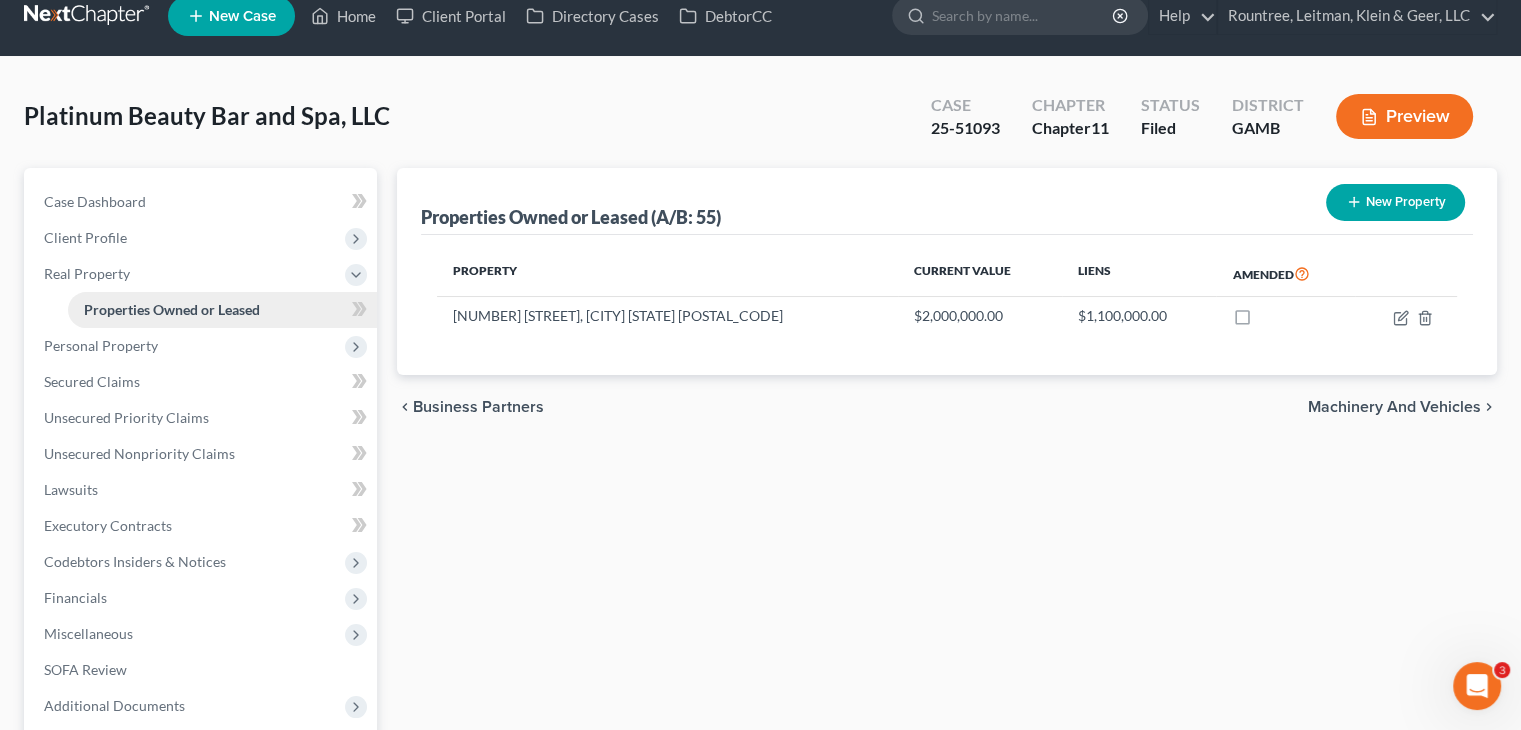 scroll, scrollTop: 0, scrollLeft: 0, axis: both 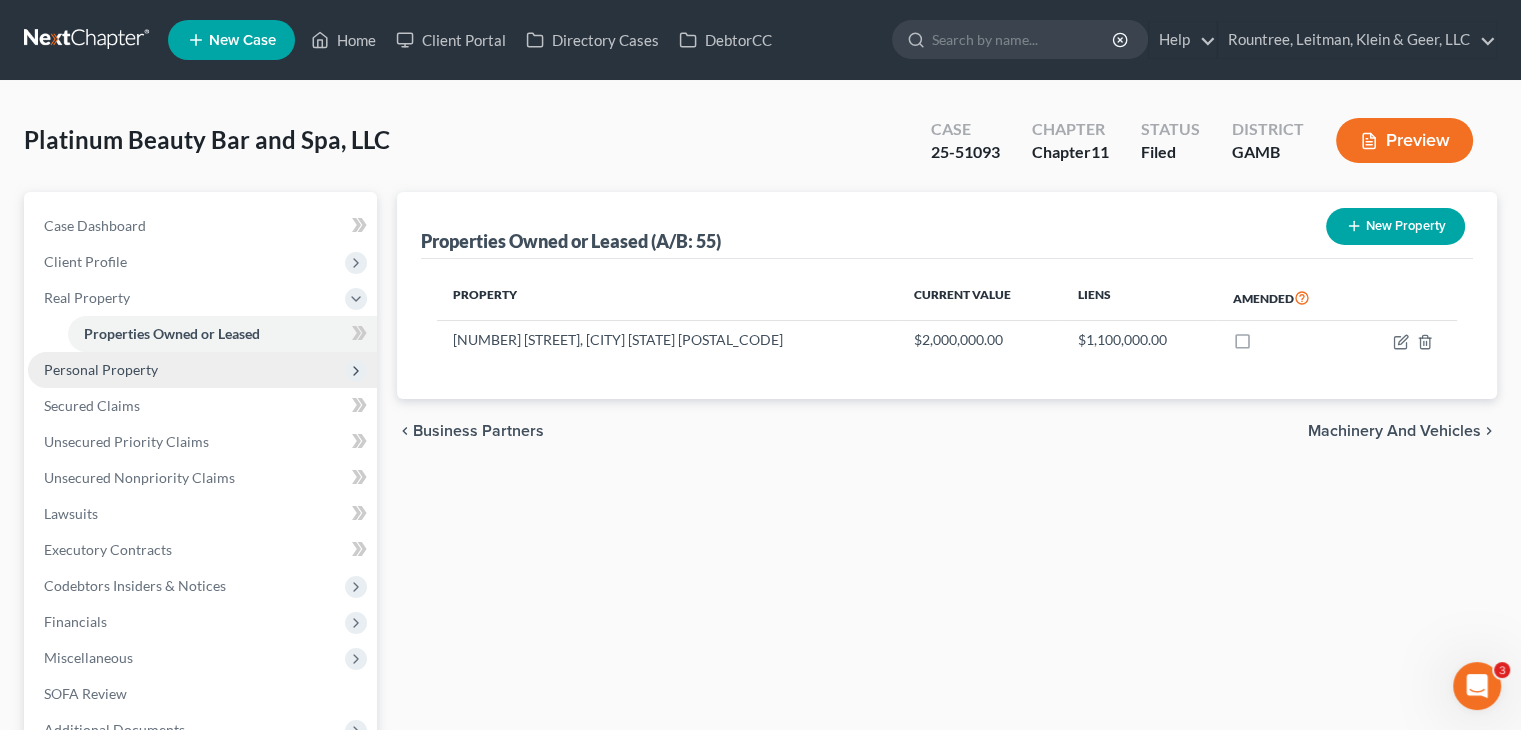 click on "Personal Property" at bounding box center (101, 369) 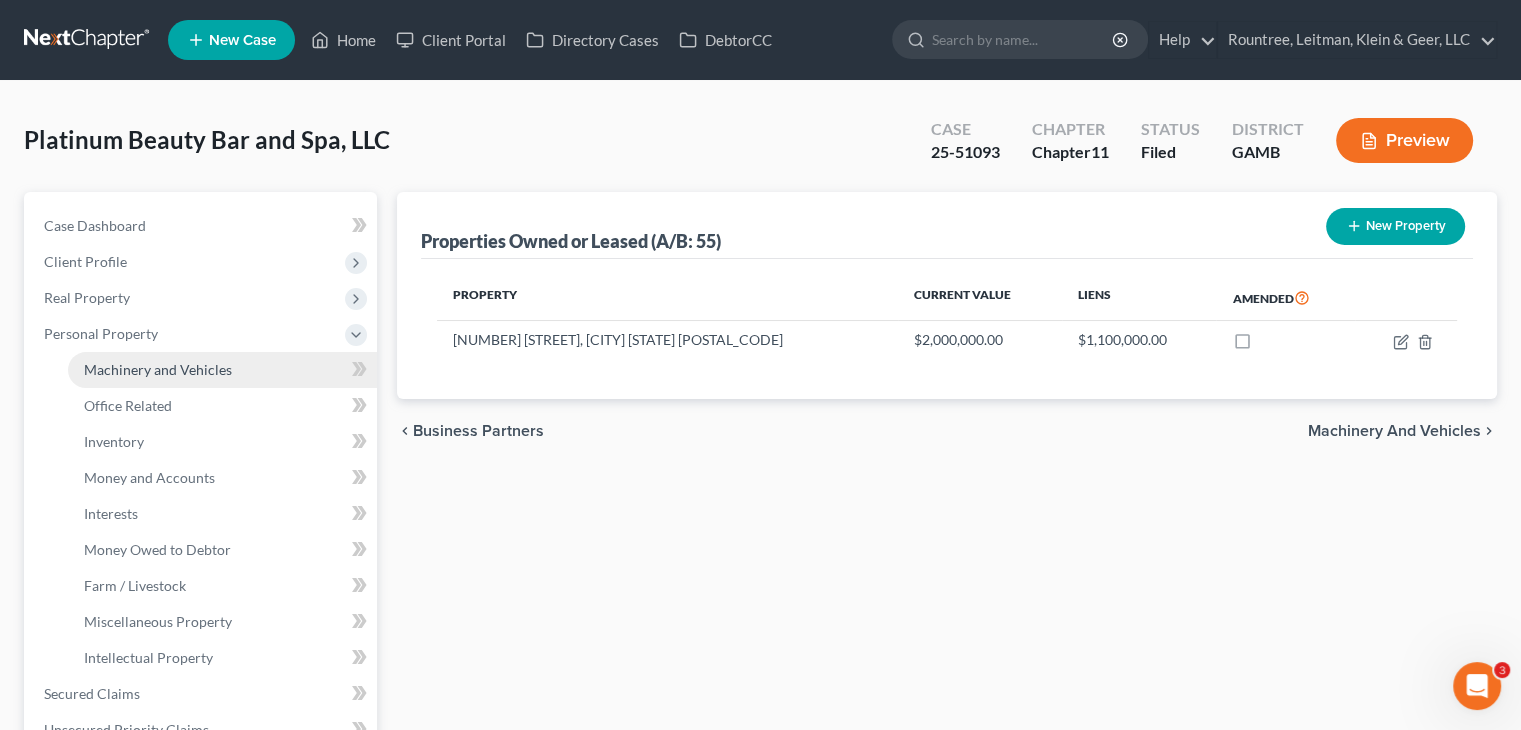 click on "Machinery and Vehicles" at bounding box center [158, 369] 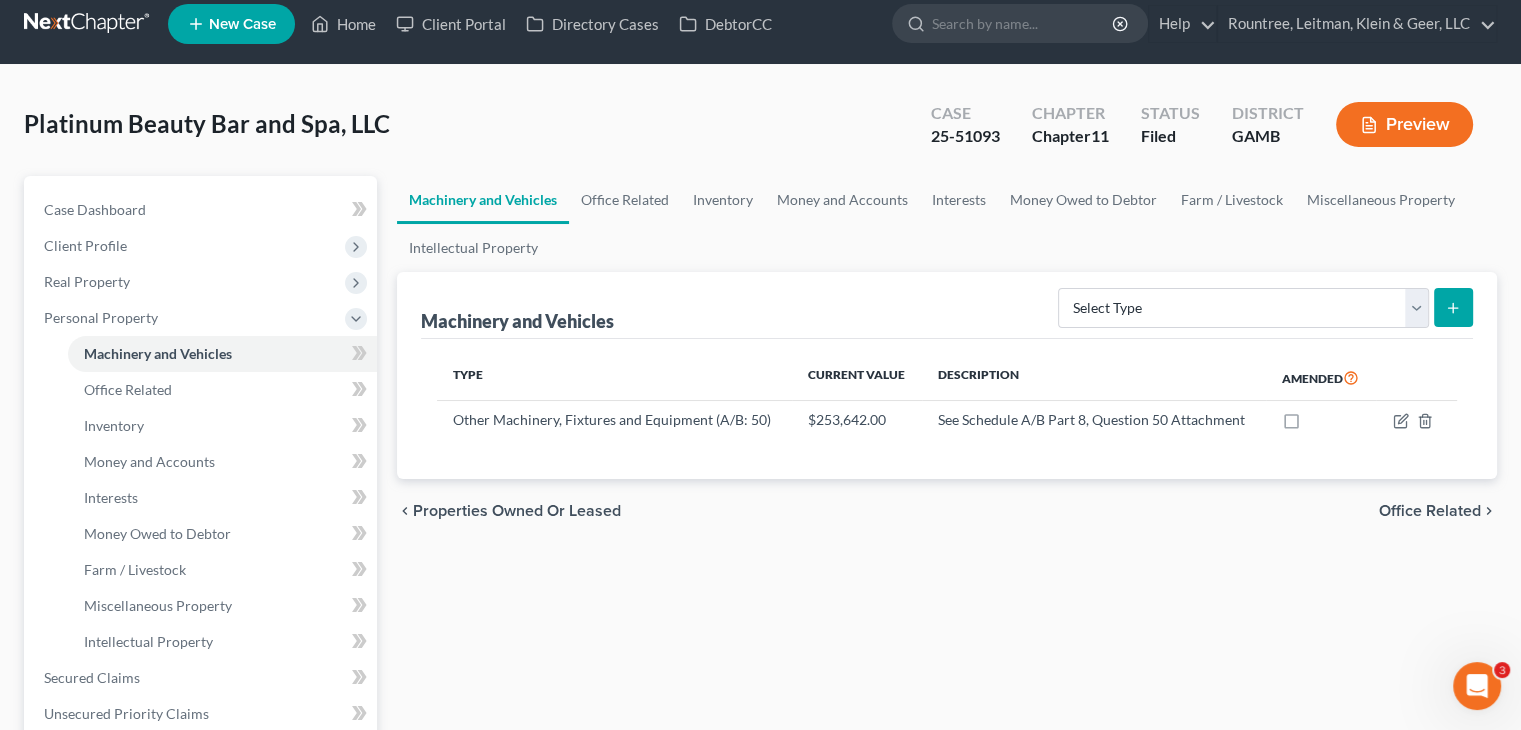 scroll, scrollTop: 0, scrollLeft: 0, axis: both 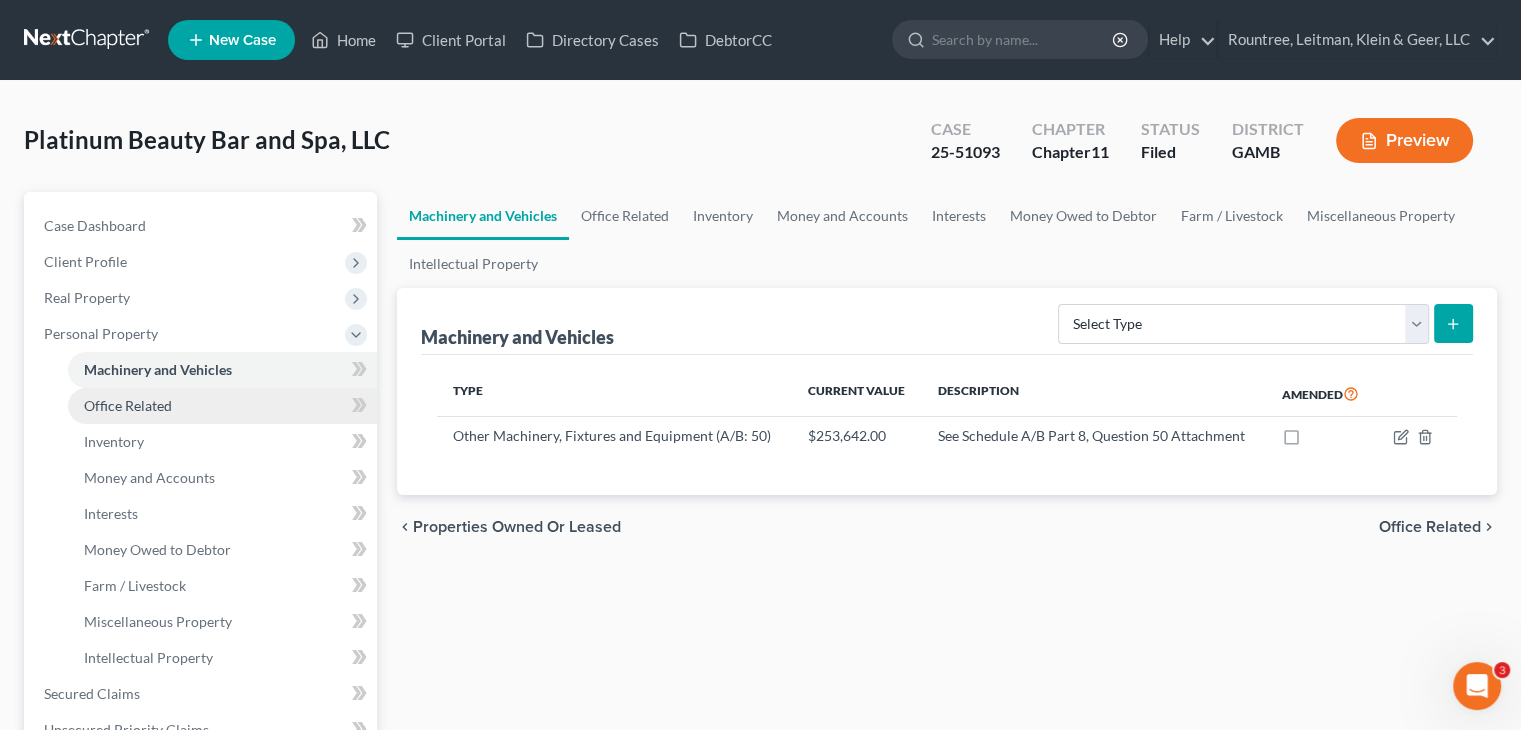 click on "Office Related" at bounding box center (128, 405) 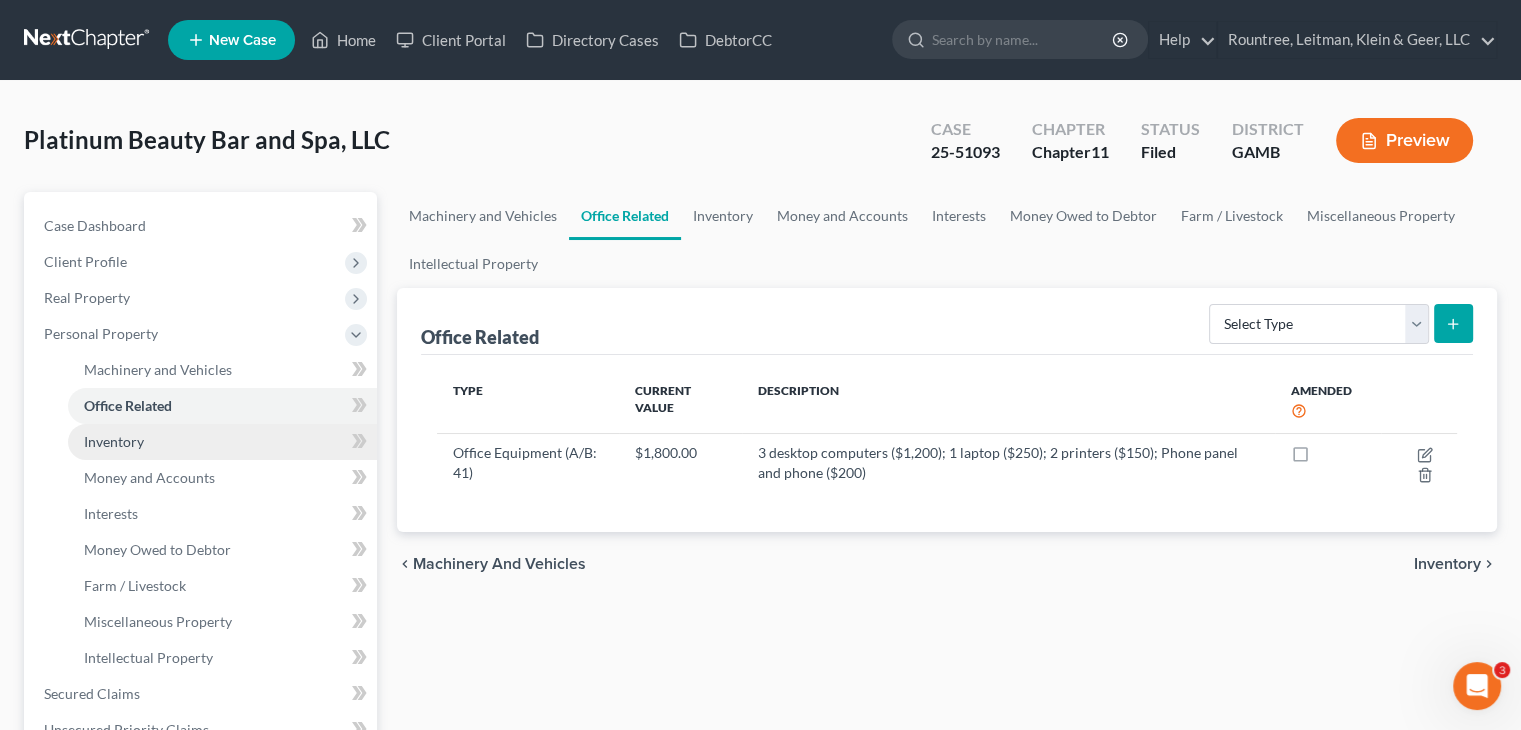 click on "Inventory" at bounding box center (222, 442) 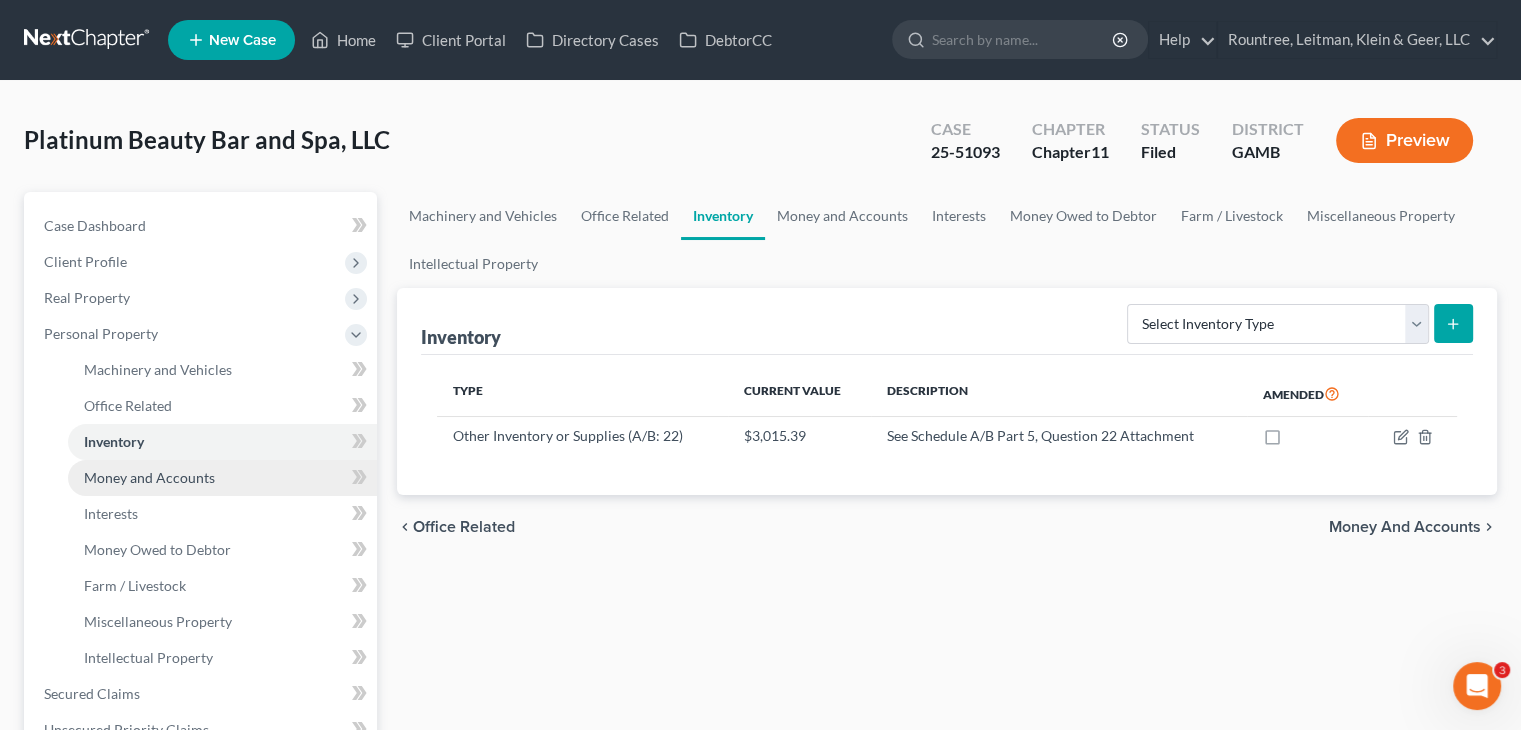 click on "Money and Accounts" at bounding box center (149, 477) 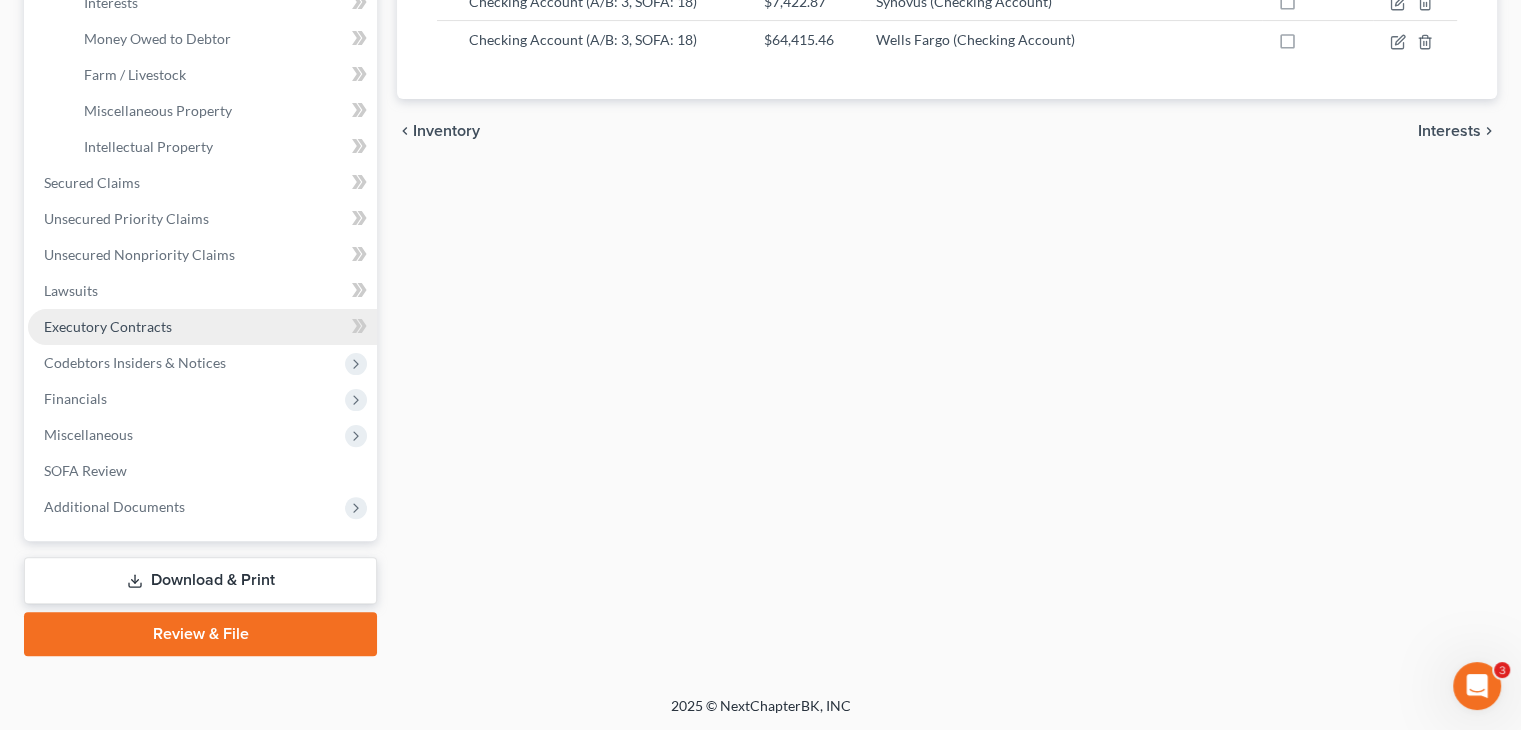 scroll, scrollTop: 512, scrollLeft: 0, axis: vertical 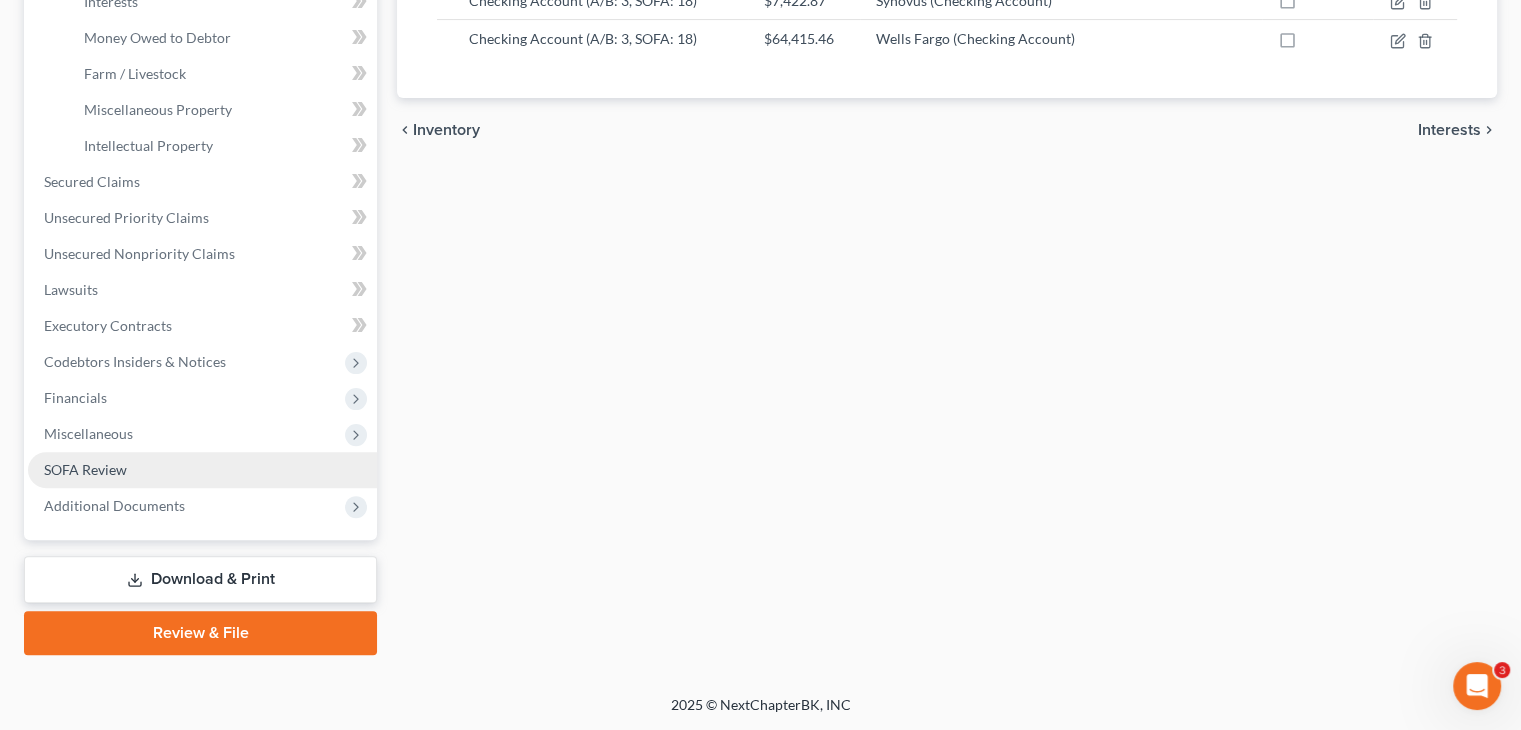 click on "SOFA Review" at bounding box center [85, 469] 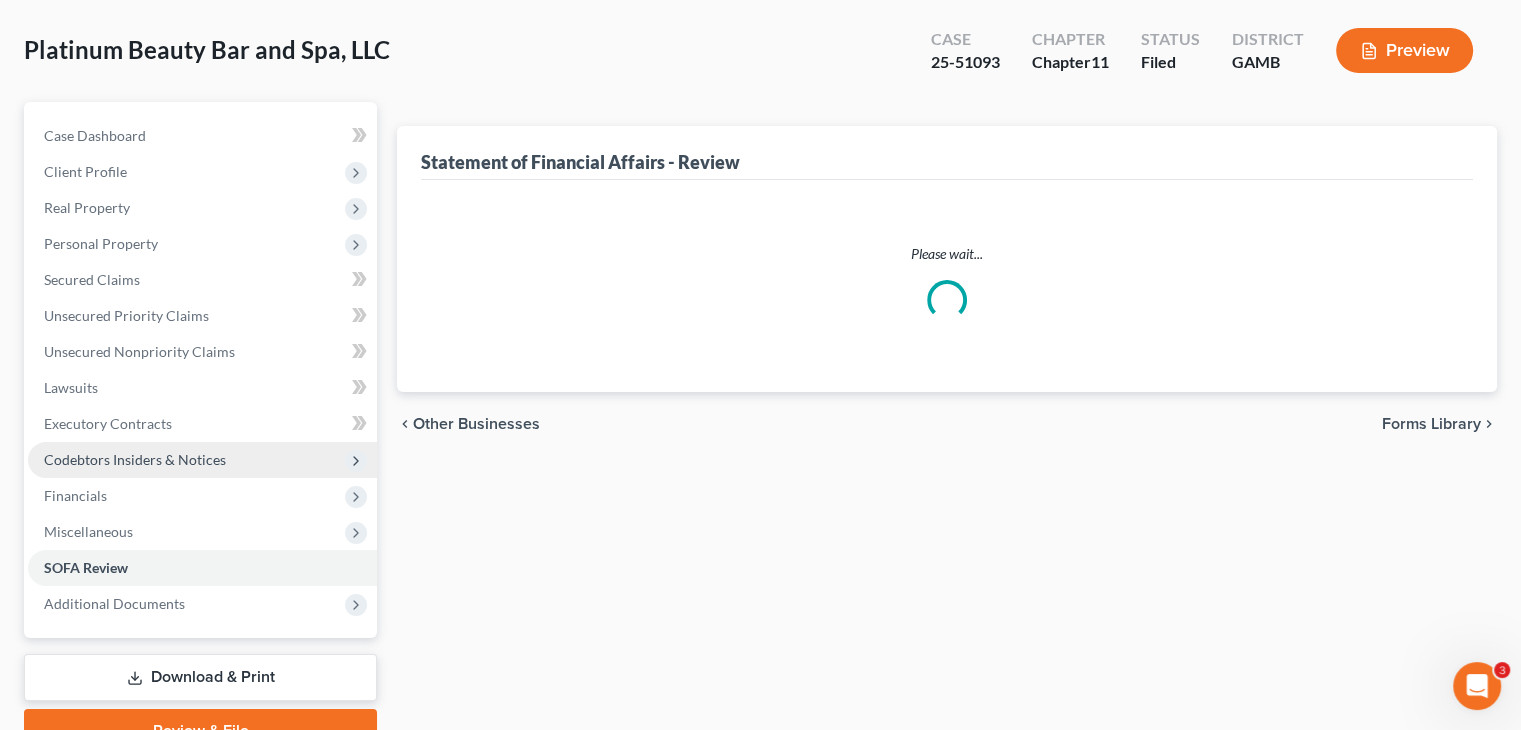 scroll, scrollTop: 188, scrollLeft: 0, axis: vertical 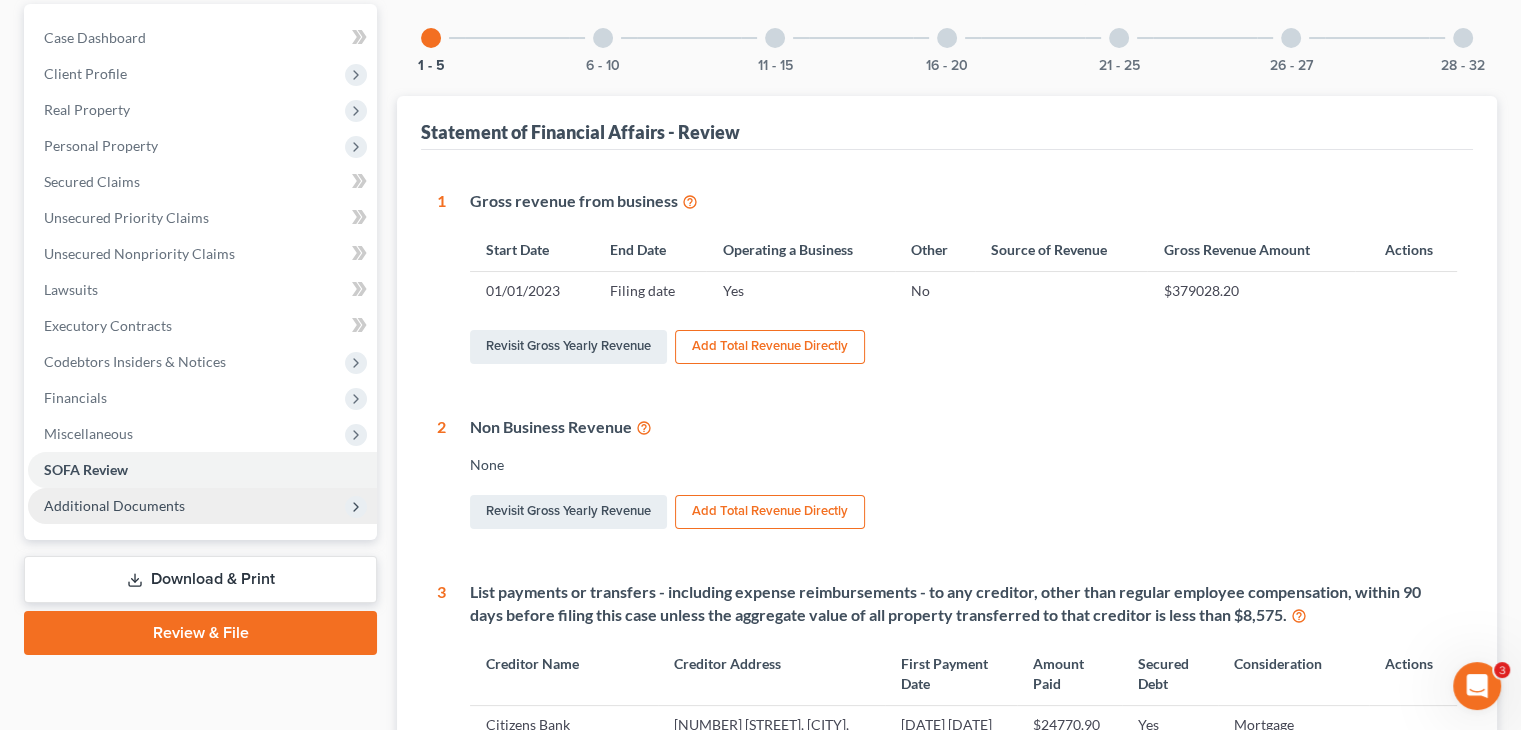 click on "Additional Documents" at bounding box center [114, 505] 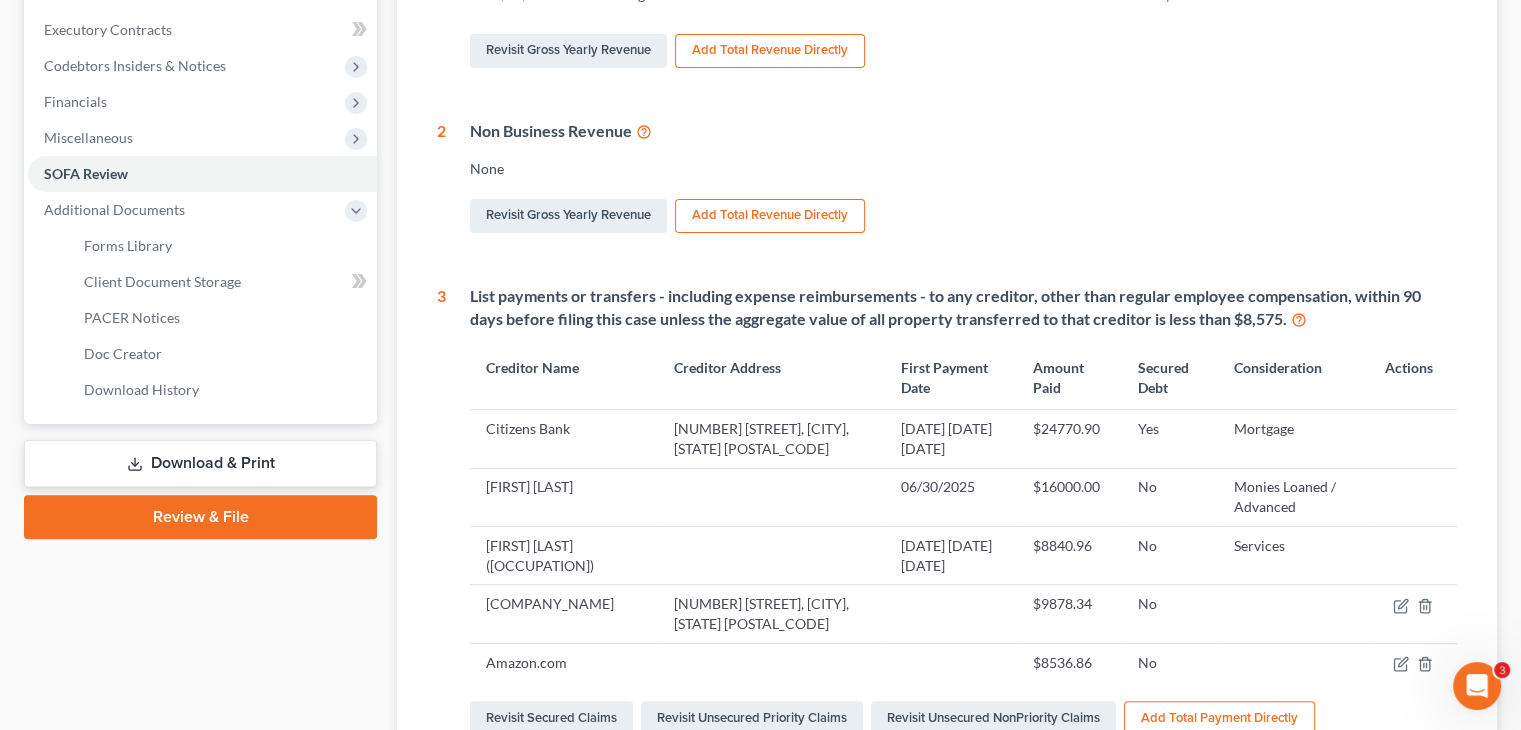 scroll, scrollTop: 488, scrollLeft: 0, axis: vertical 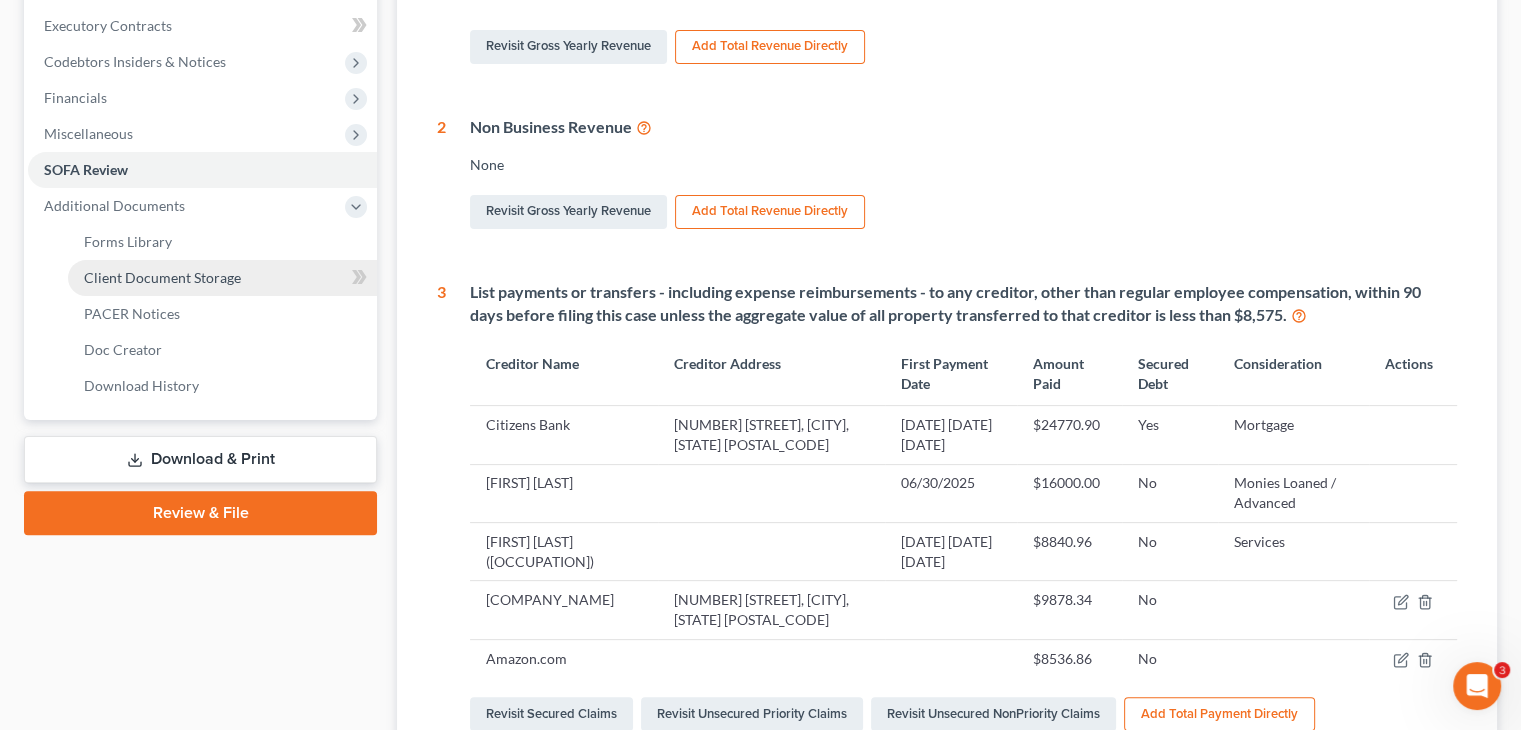 click on "Client Document Storage" at bounding box center (162, 277) 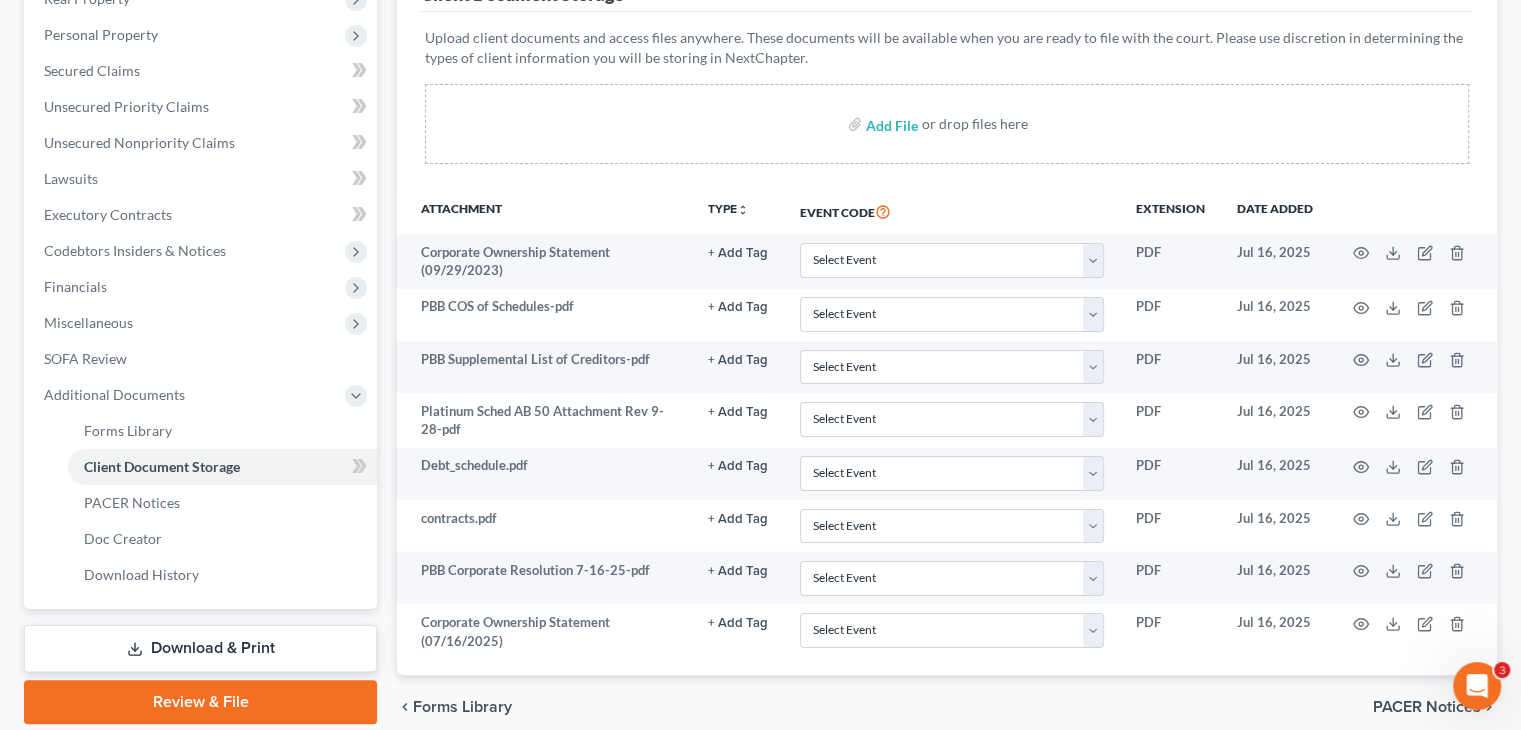 scroll, scrollTop: 300, scrollLeft: 0, axis: vertical 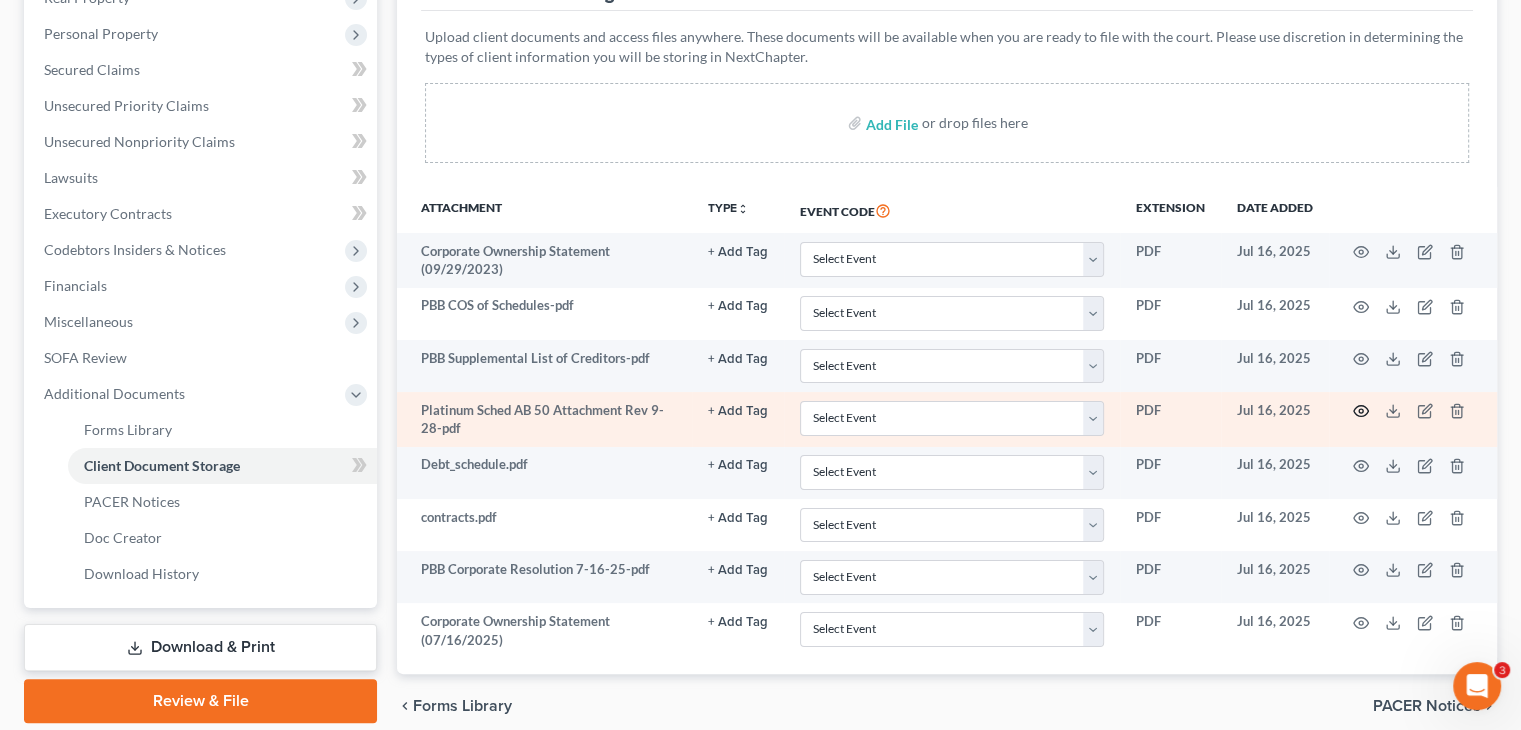 click 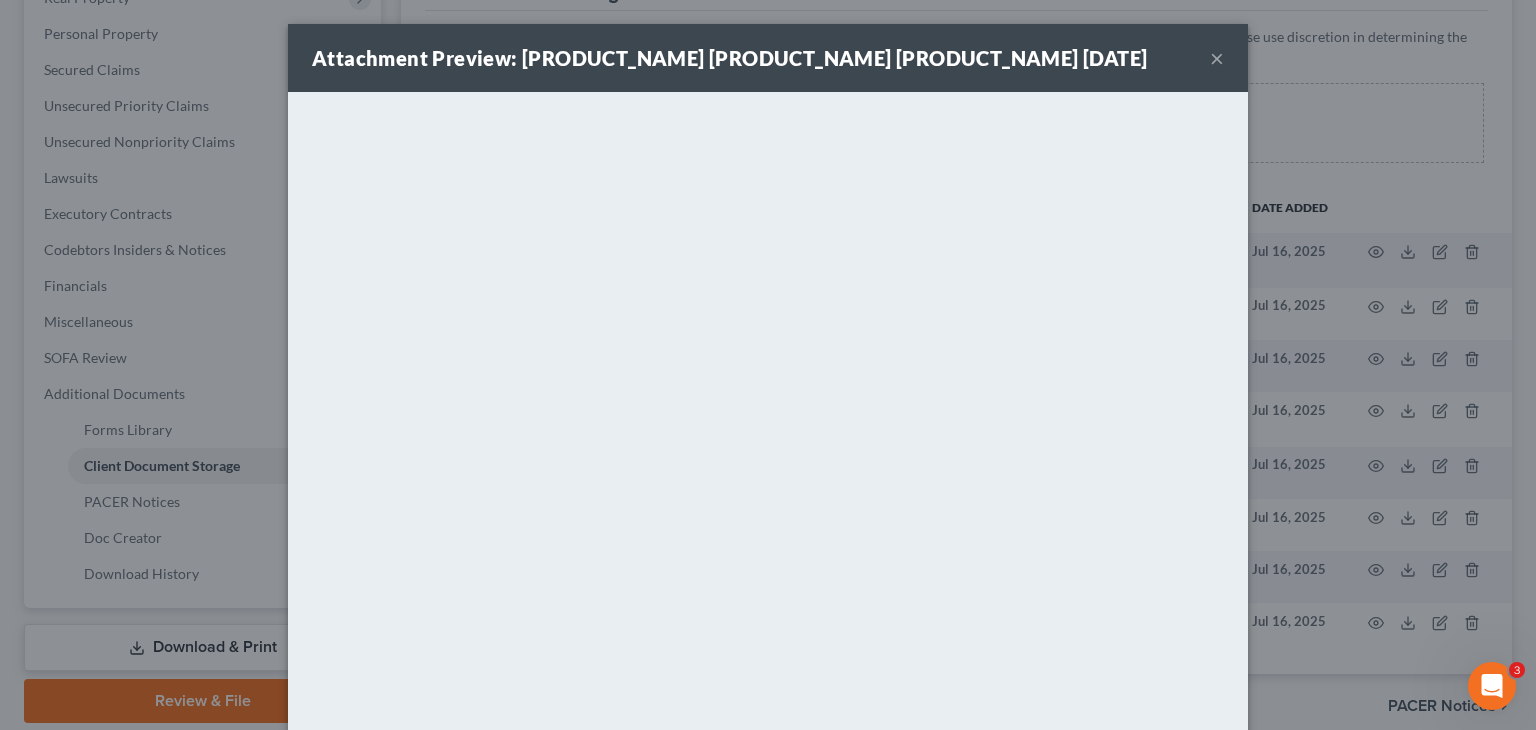 click on "×" at bounding box center [1217, 58] 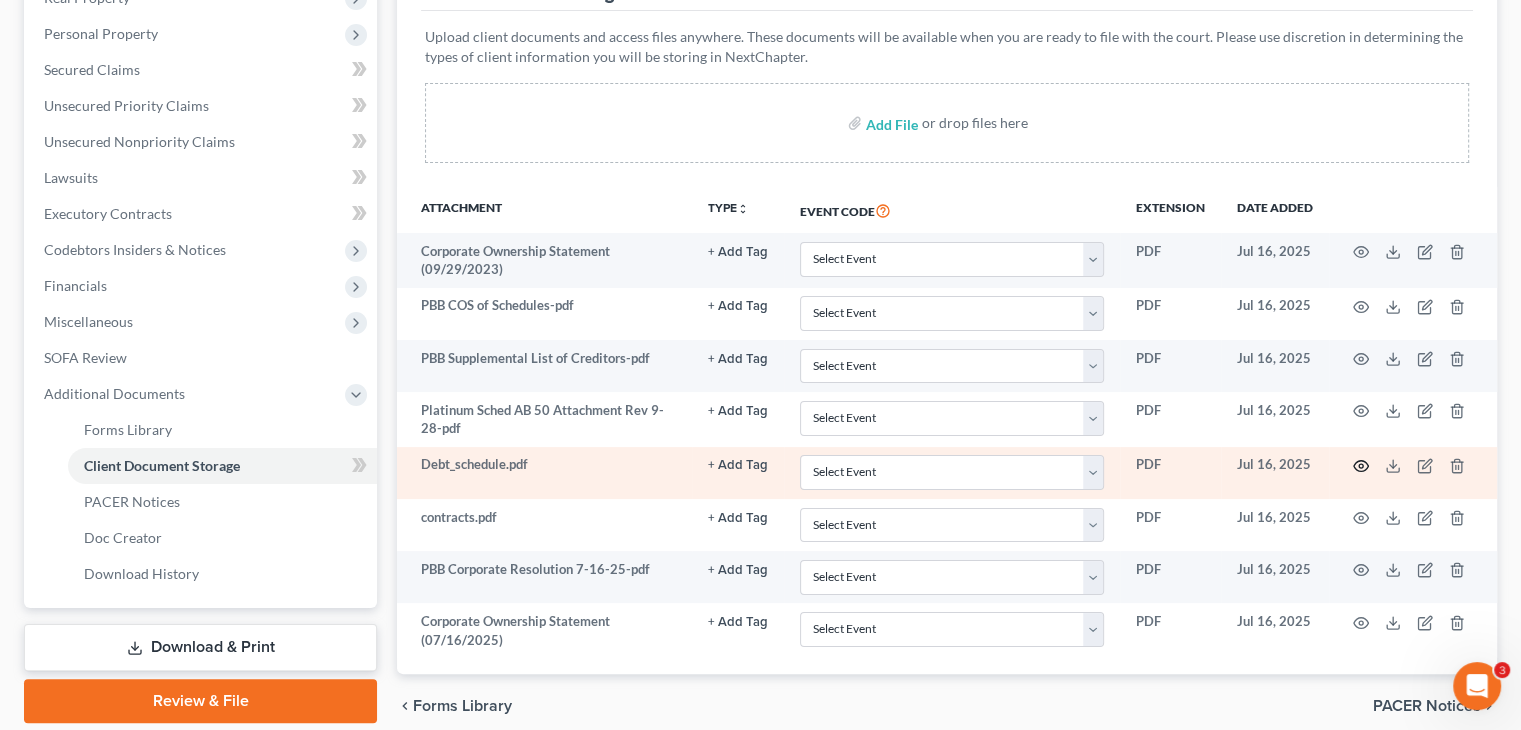 click 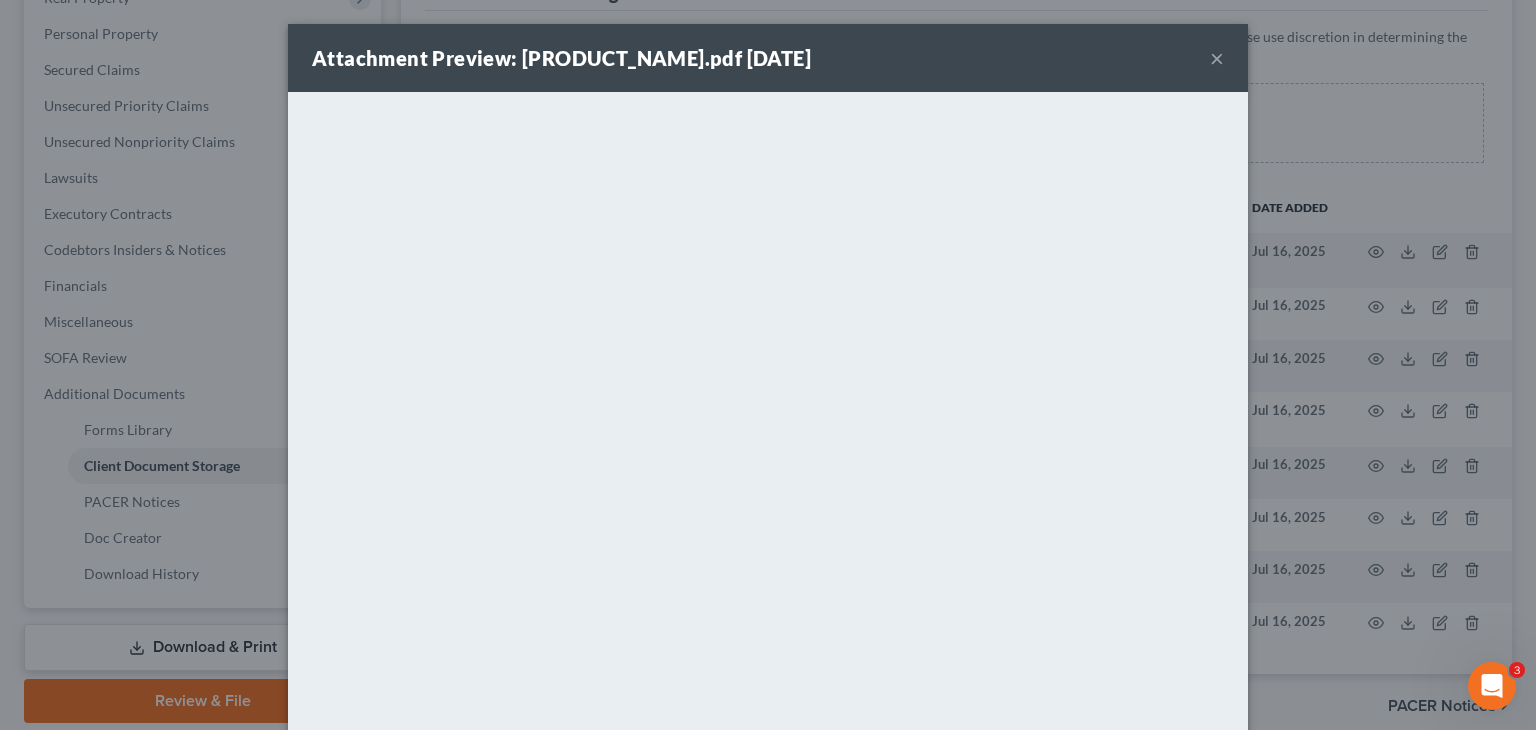 click on "×" at bounding box center (1217, 58) 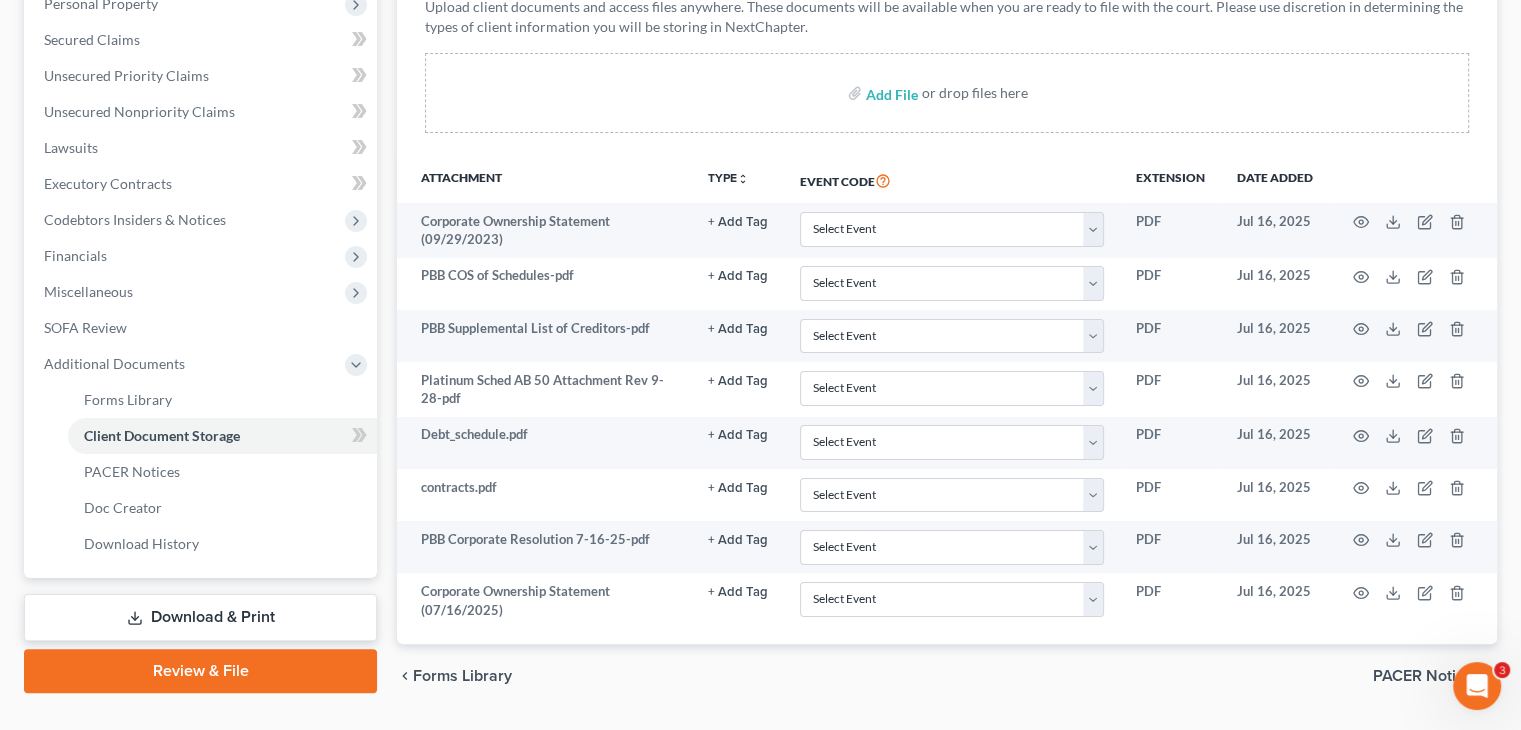 scroll, scrollTop: 280, scrollLeft: 0, axis: vertical 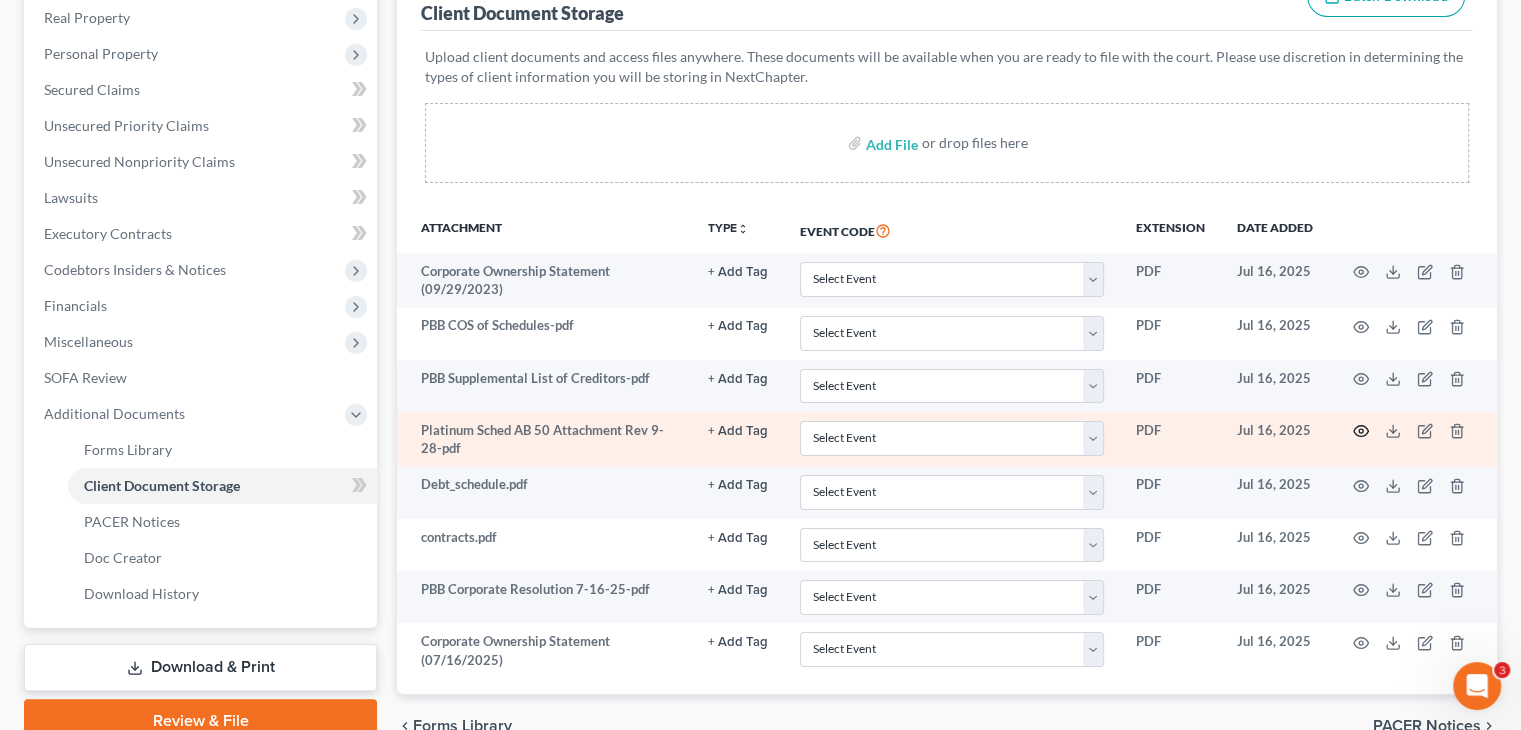 click 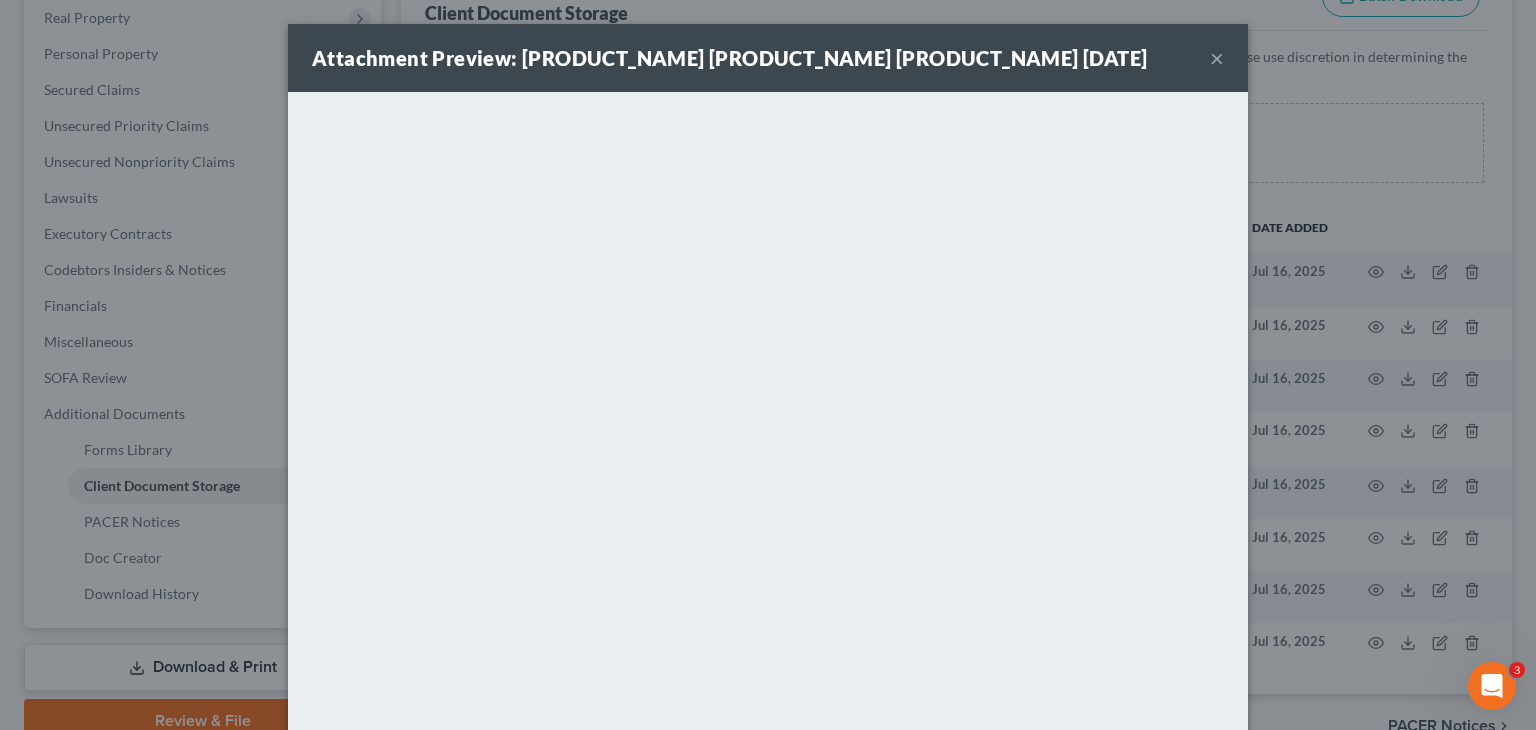 click on "×" at bounding box center [1217, 58] 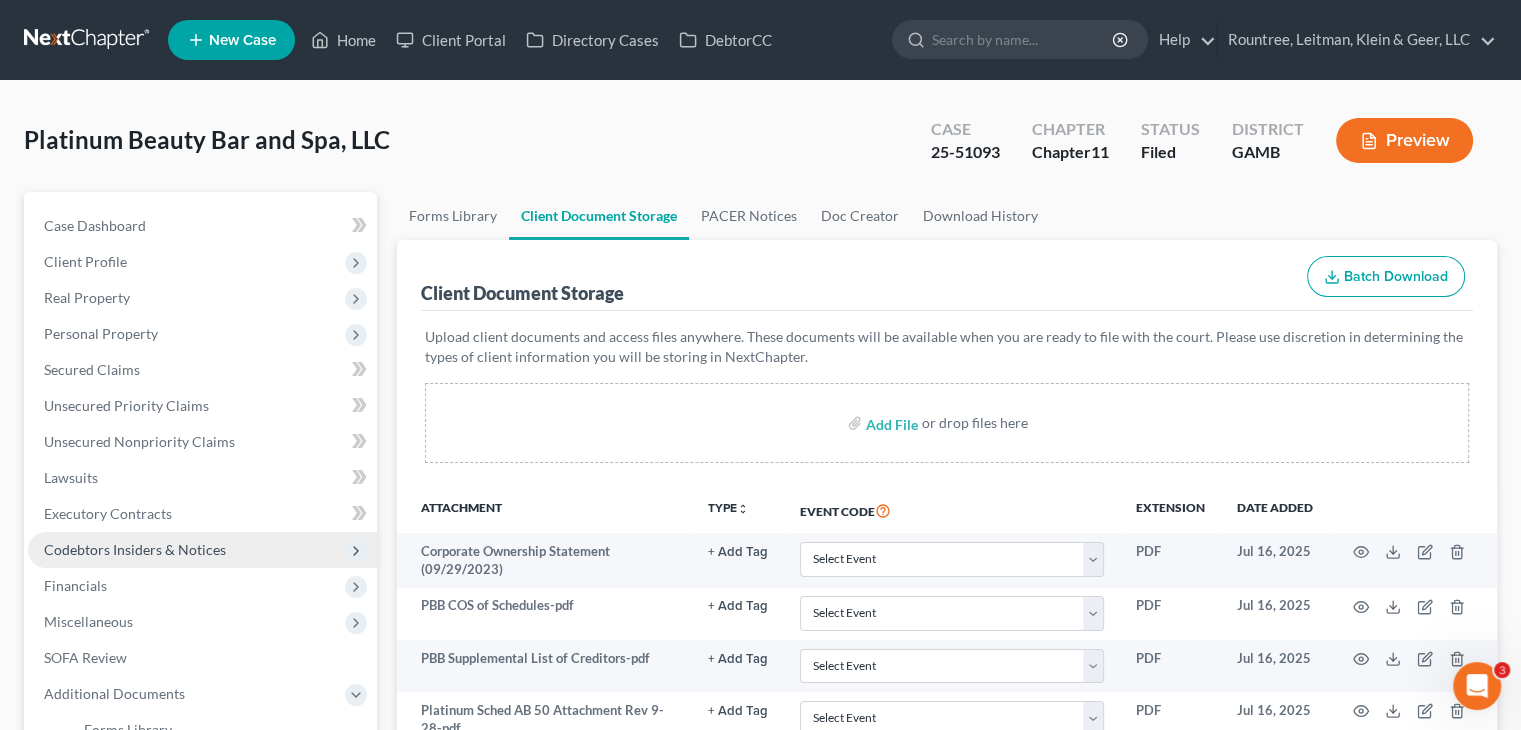 scroll, scrollTop: 100, scrollLeft: 0, axis: vertical 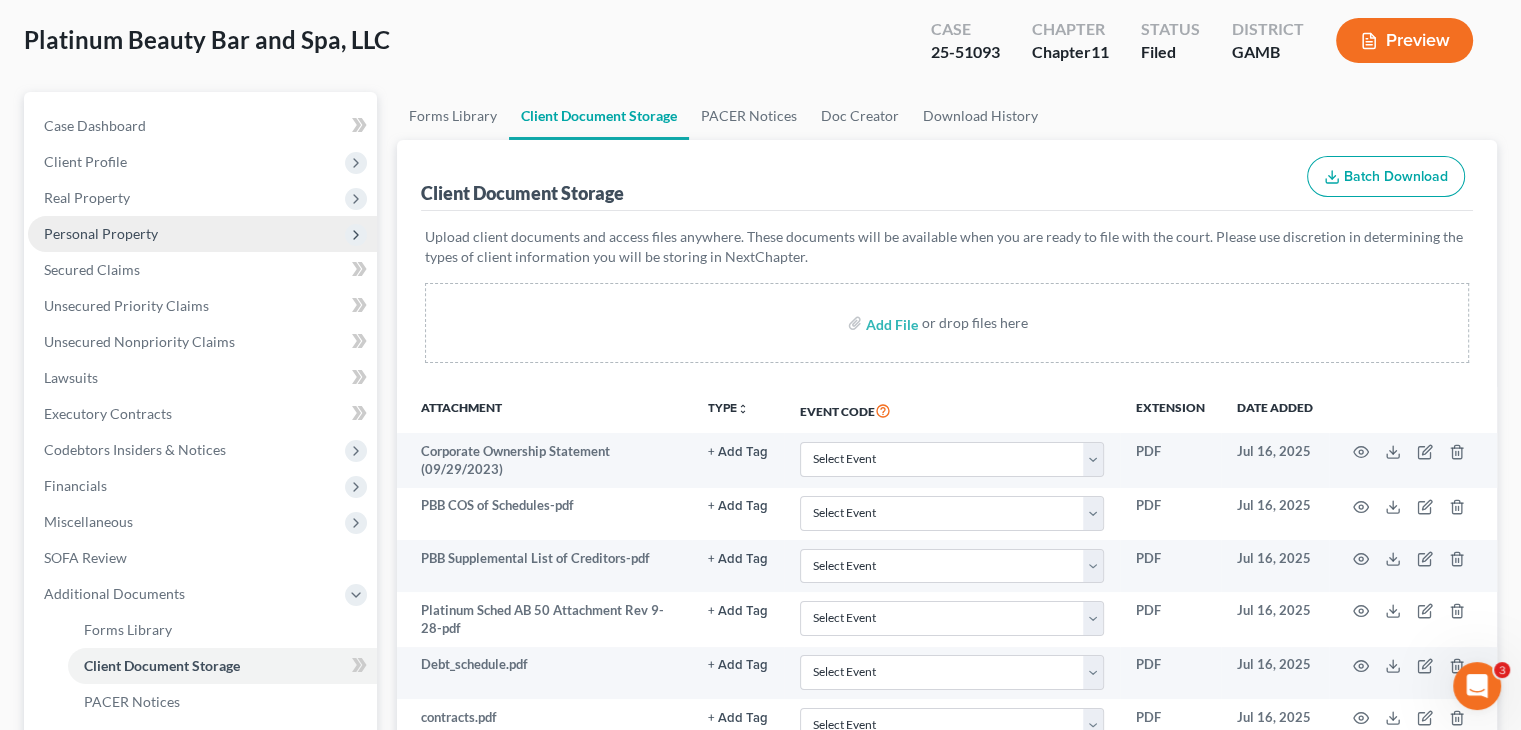 click on "Personal Property" at bounding box center (101, 233) 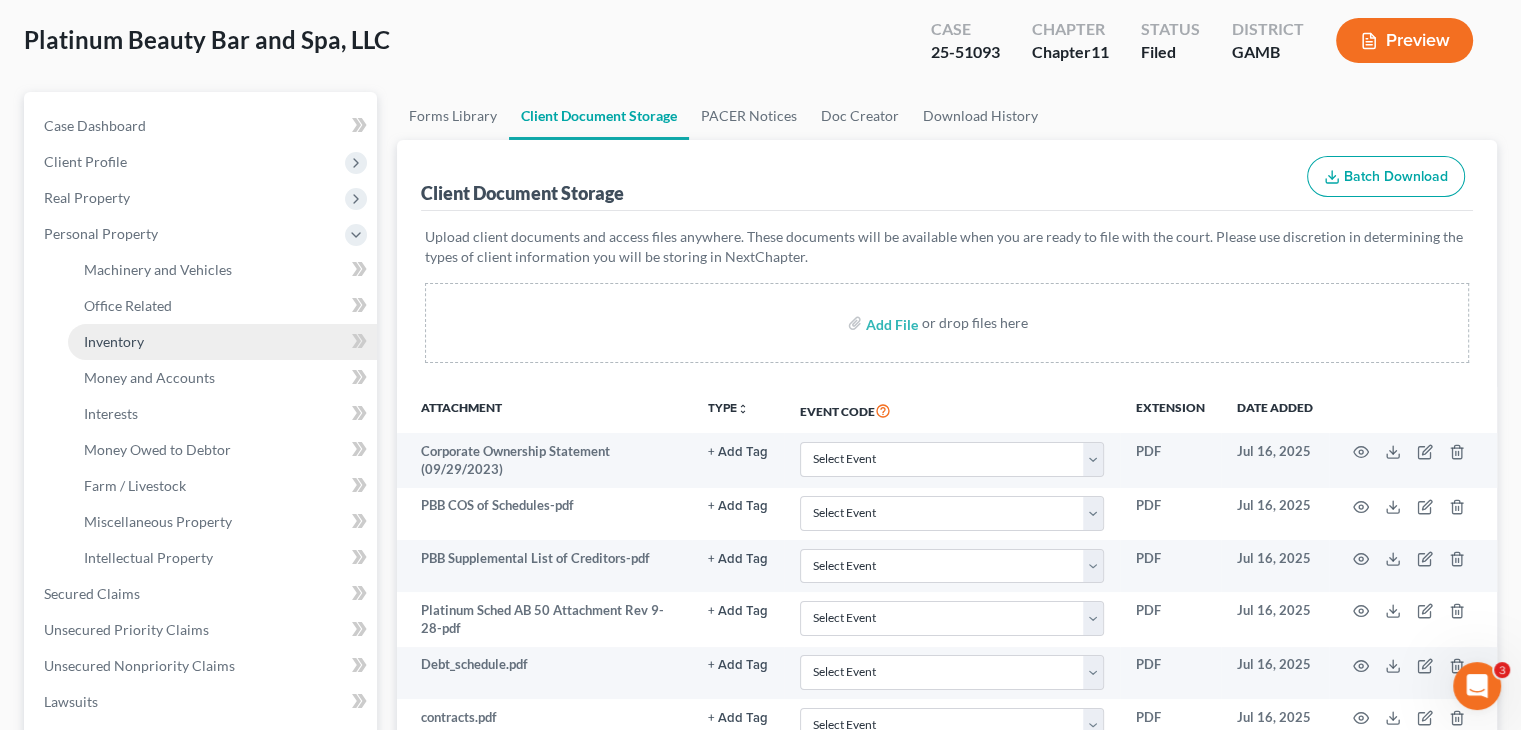 click on "Inventory" at bounding box center [114, 341] 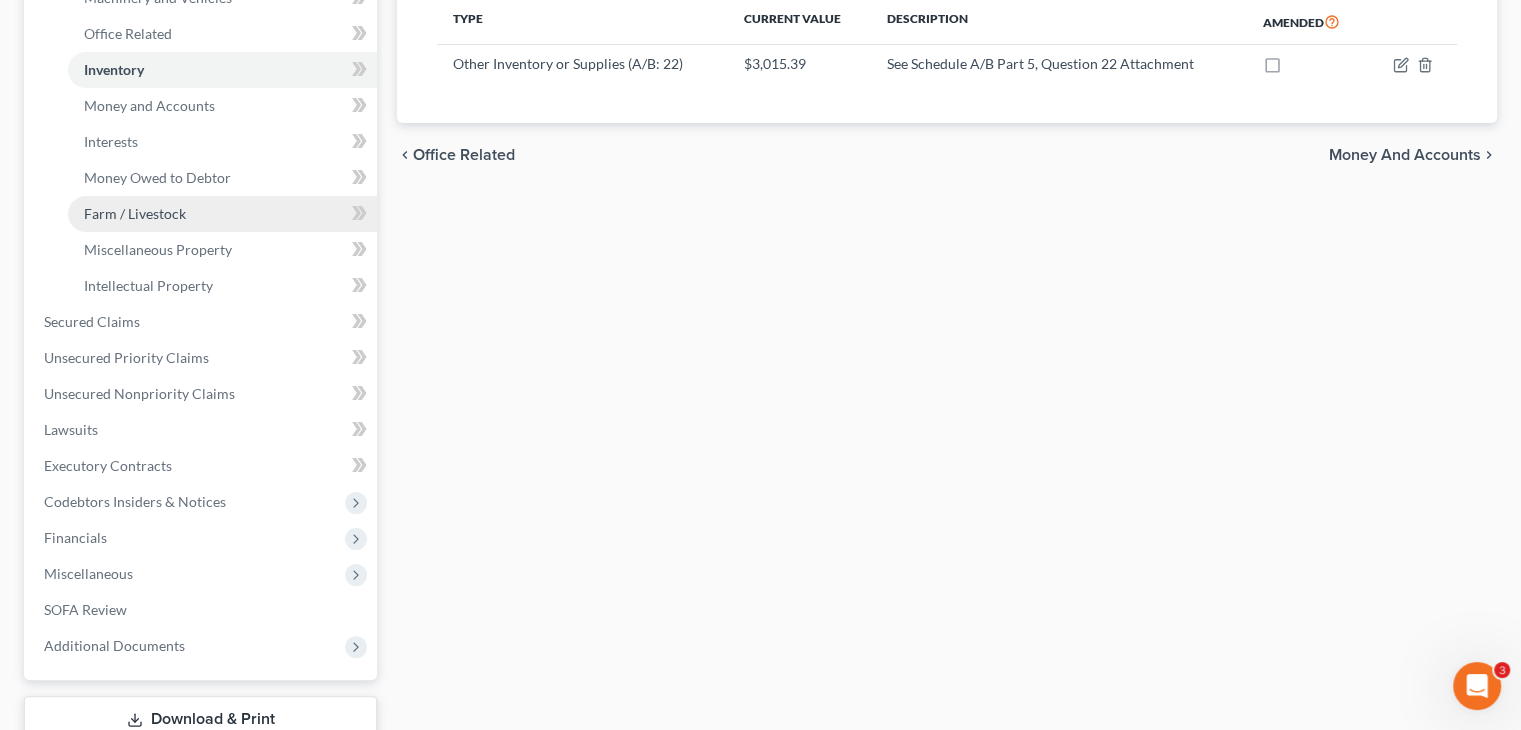 scroll, scrollTop: 512, scrollLeft: 0, axis: vertical 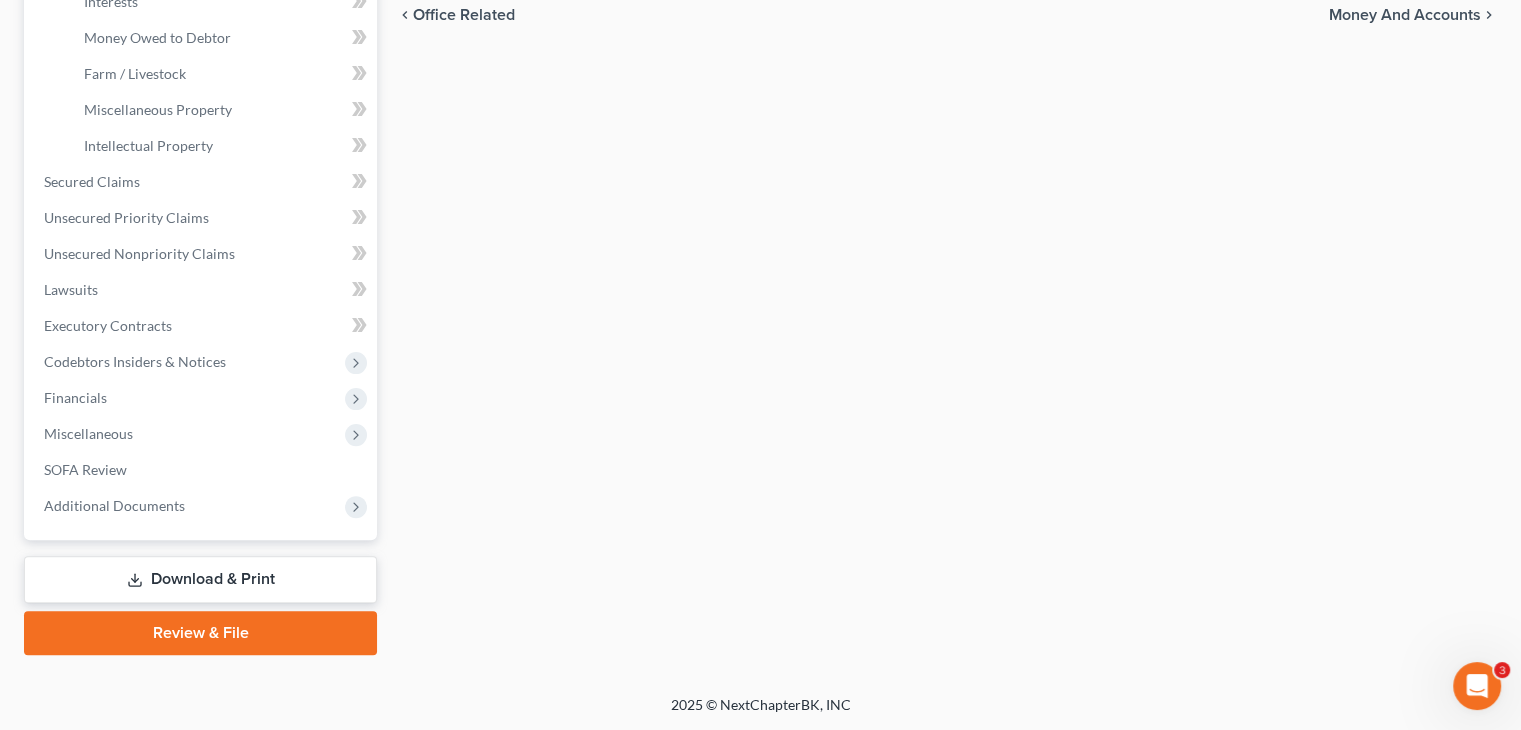 click on "Download & Print" at bounding box center [200, 579] 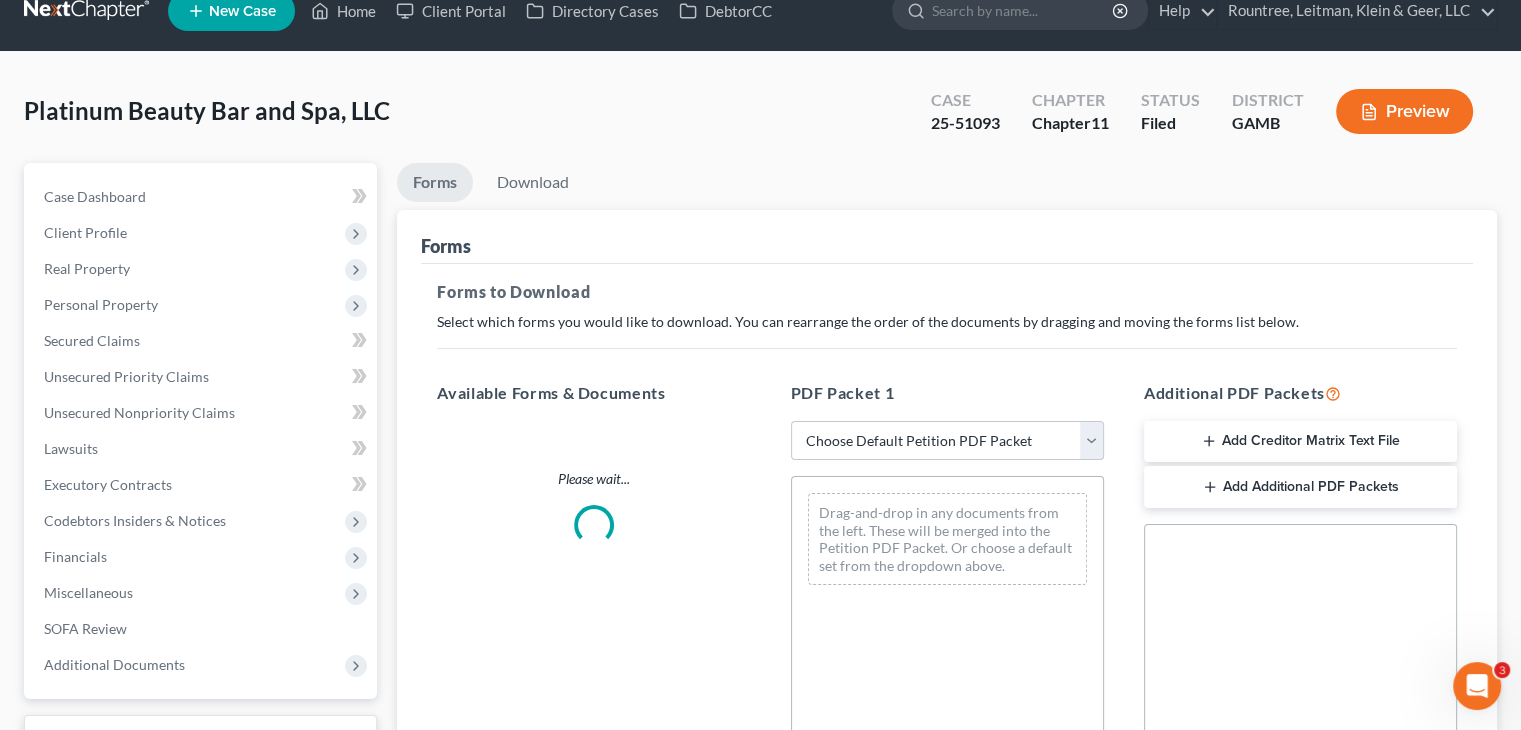 scroll, scrollTop: 0, scrollLeft: 0, axis: both 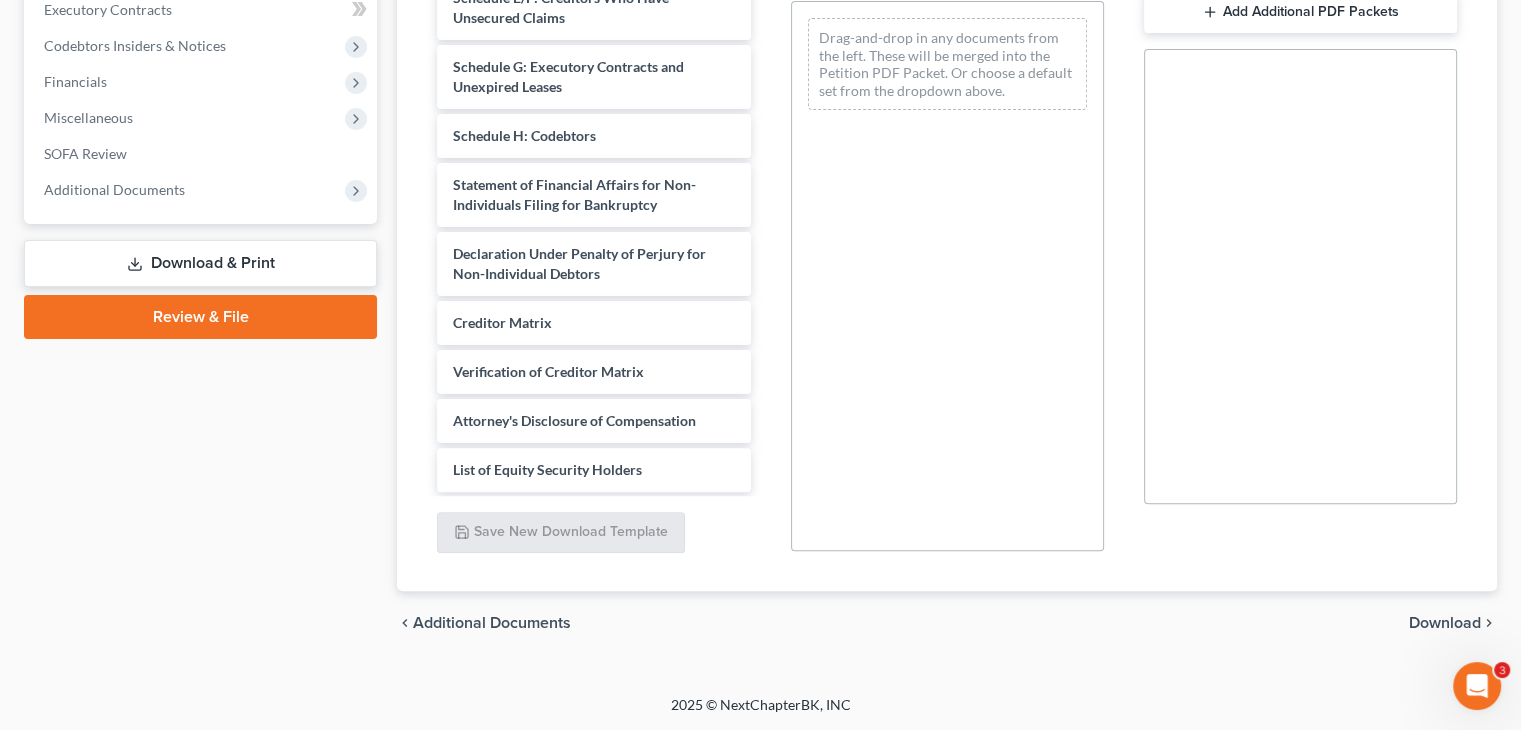 click on "PDF Packet 1 Choose Default Petition PDF Packet Complete Bankruptcy Petition (all forms and schedules) Emergency Filing Forms (Petition and Creditor List Only) Amended Forms Signature Pages Only Amendments Drag-and-drop in any documents from the left. These will be merged into the Petition PDF Packet. Or choose a default set from the dropdown above." at bounding box center (947, 229) 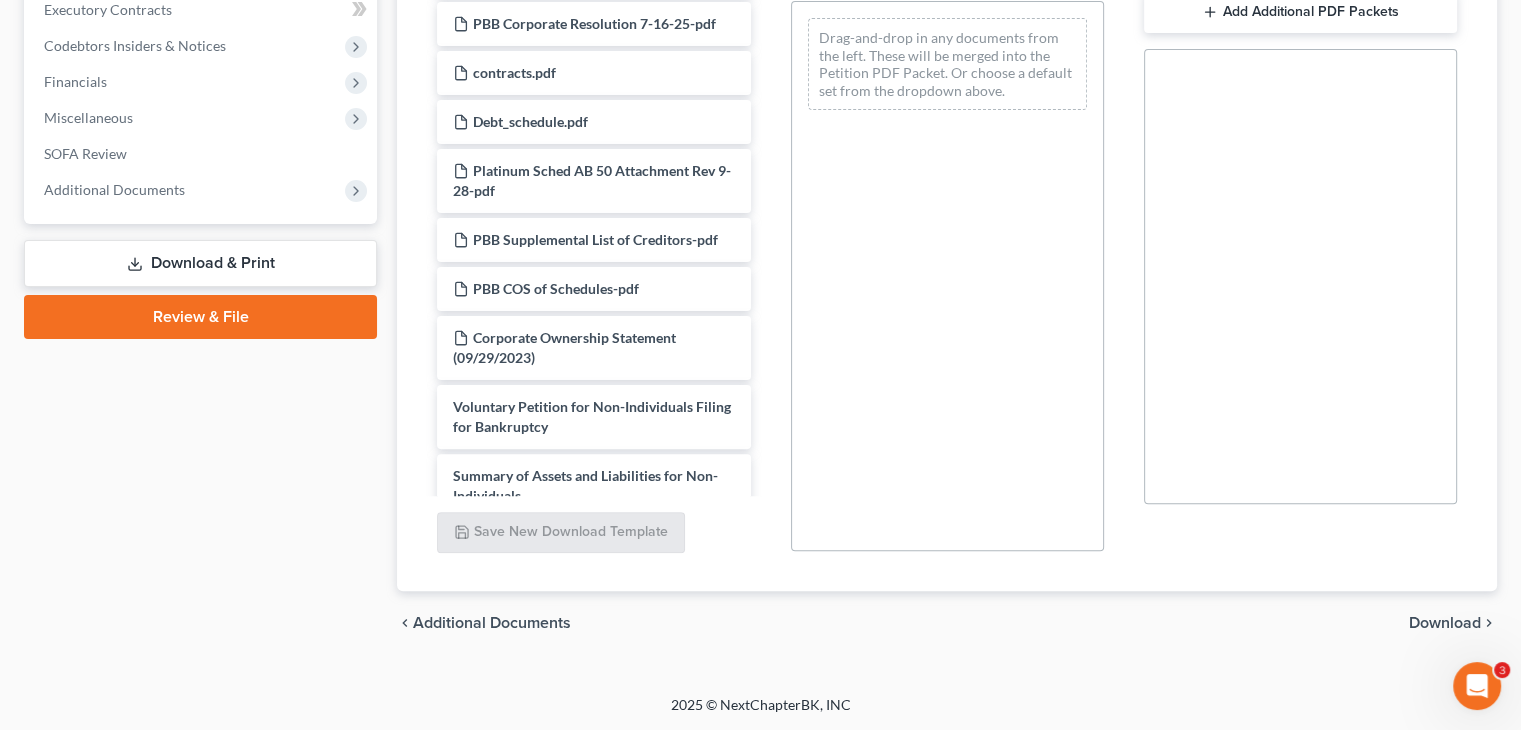 scroll, scrollTop: 0, scrollLeft: 0, axis: both 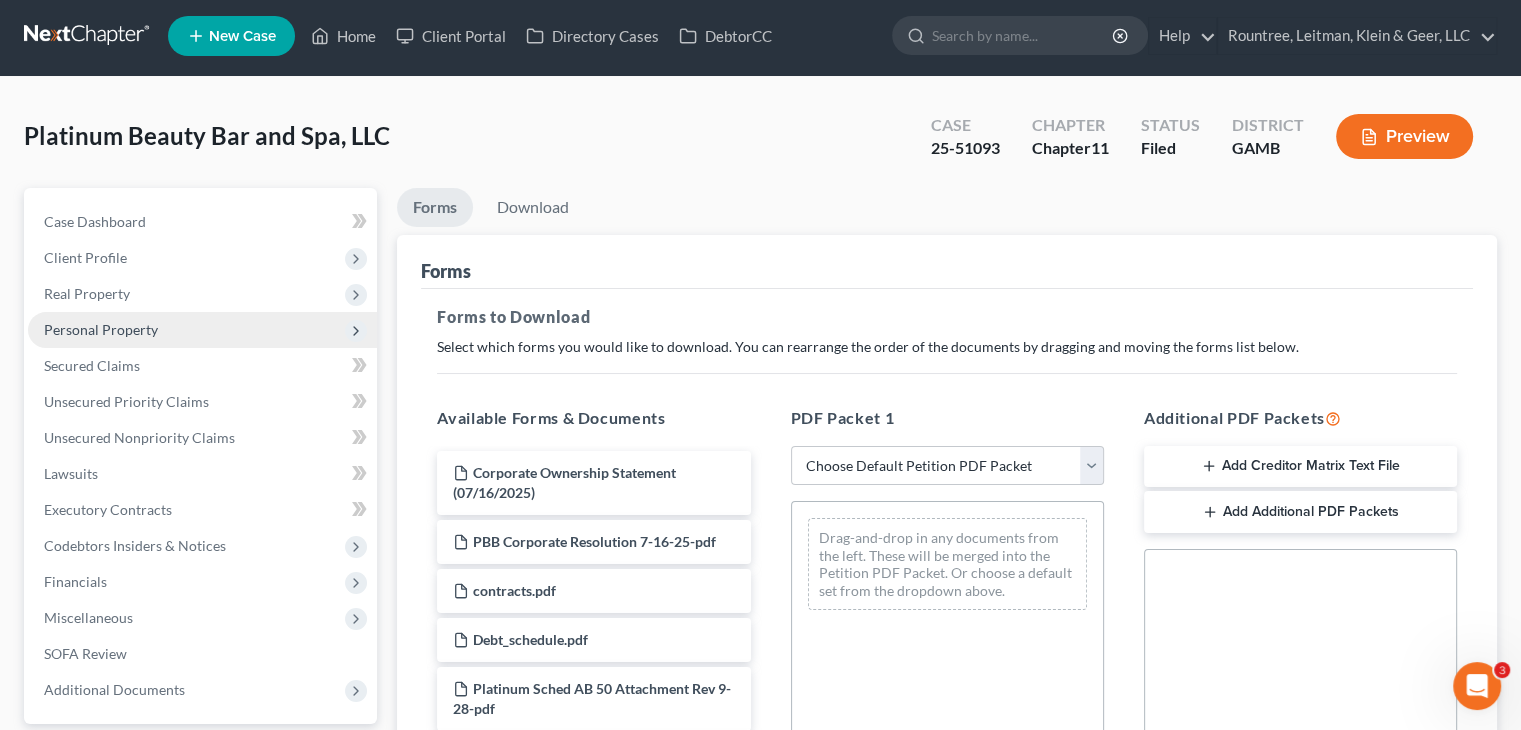click on "Personal Property" at bounding box center (101, 329) 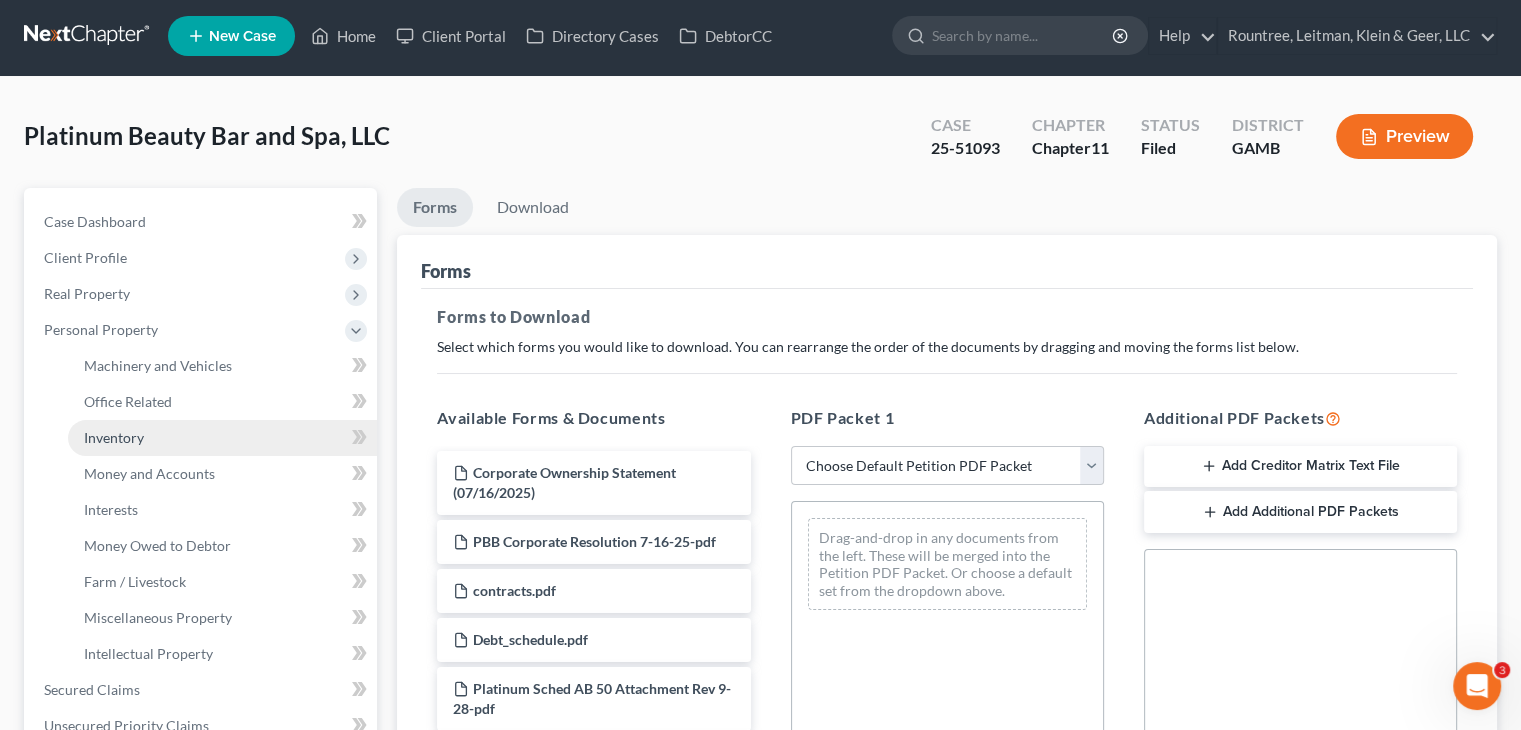 click on "Inventory" at bounding box center (114, 437) 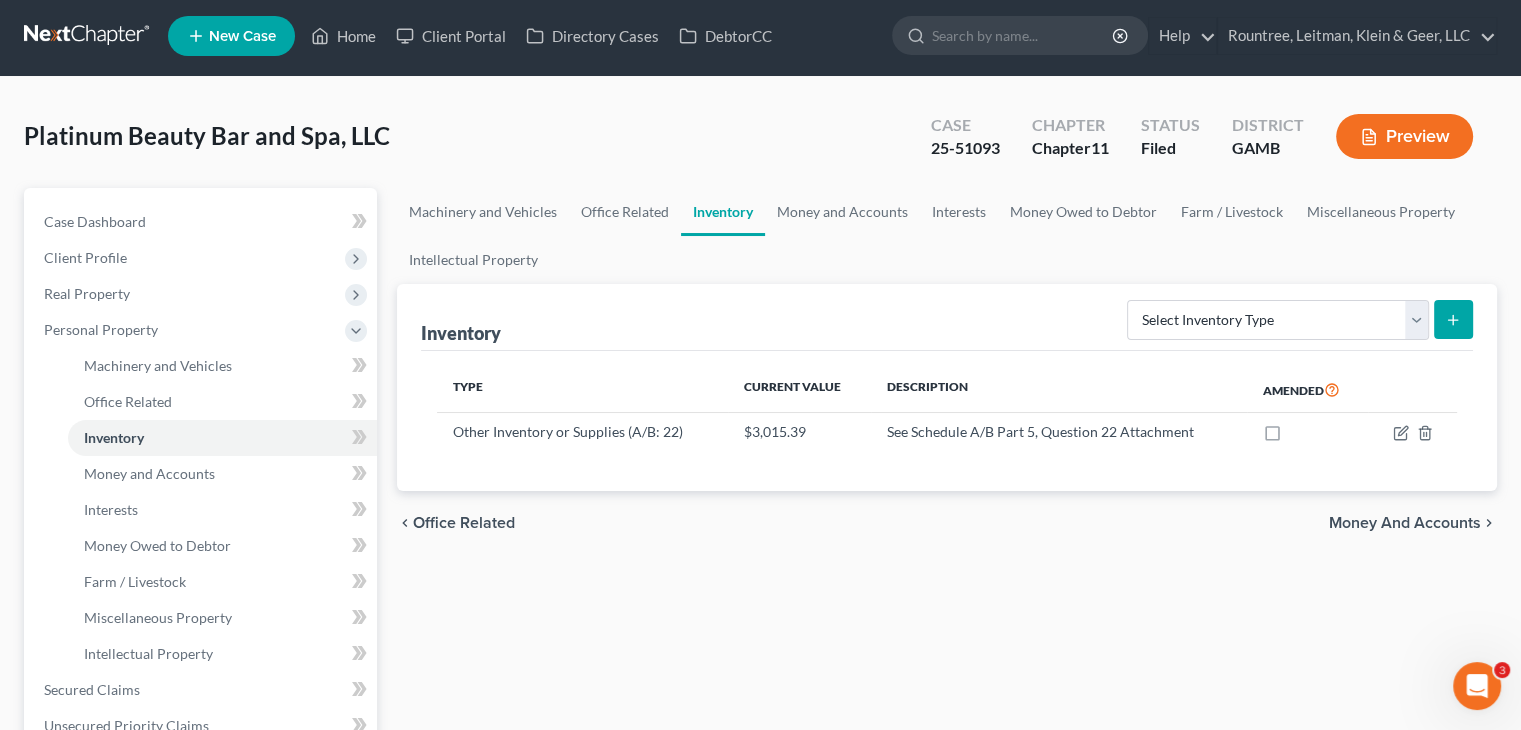 scroll, scrollTop: 0, scrollLeft: 0, axis: both 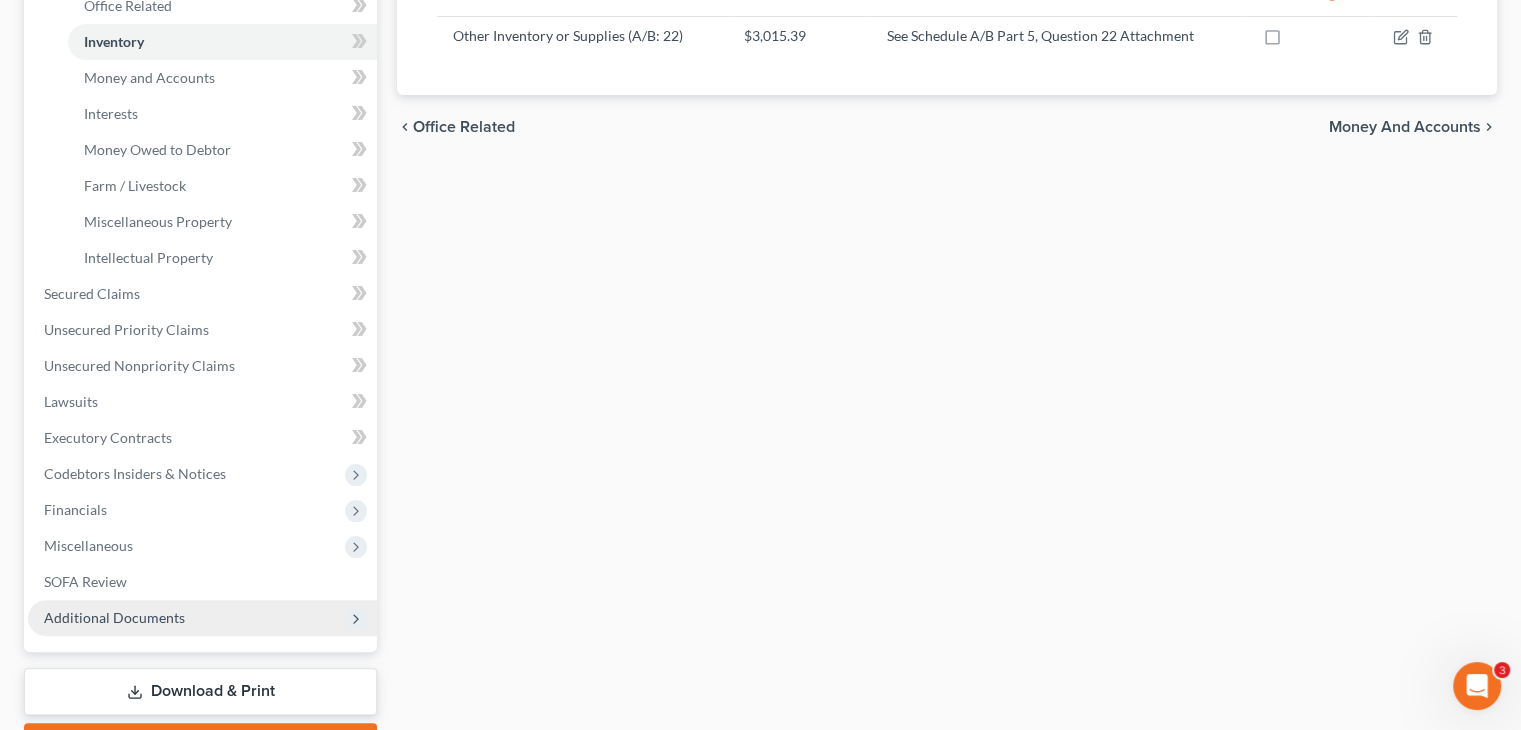 click on "Additional Documents" at bounding box center [114, 617] 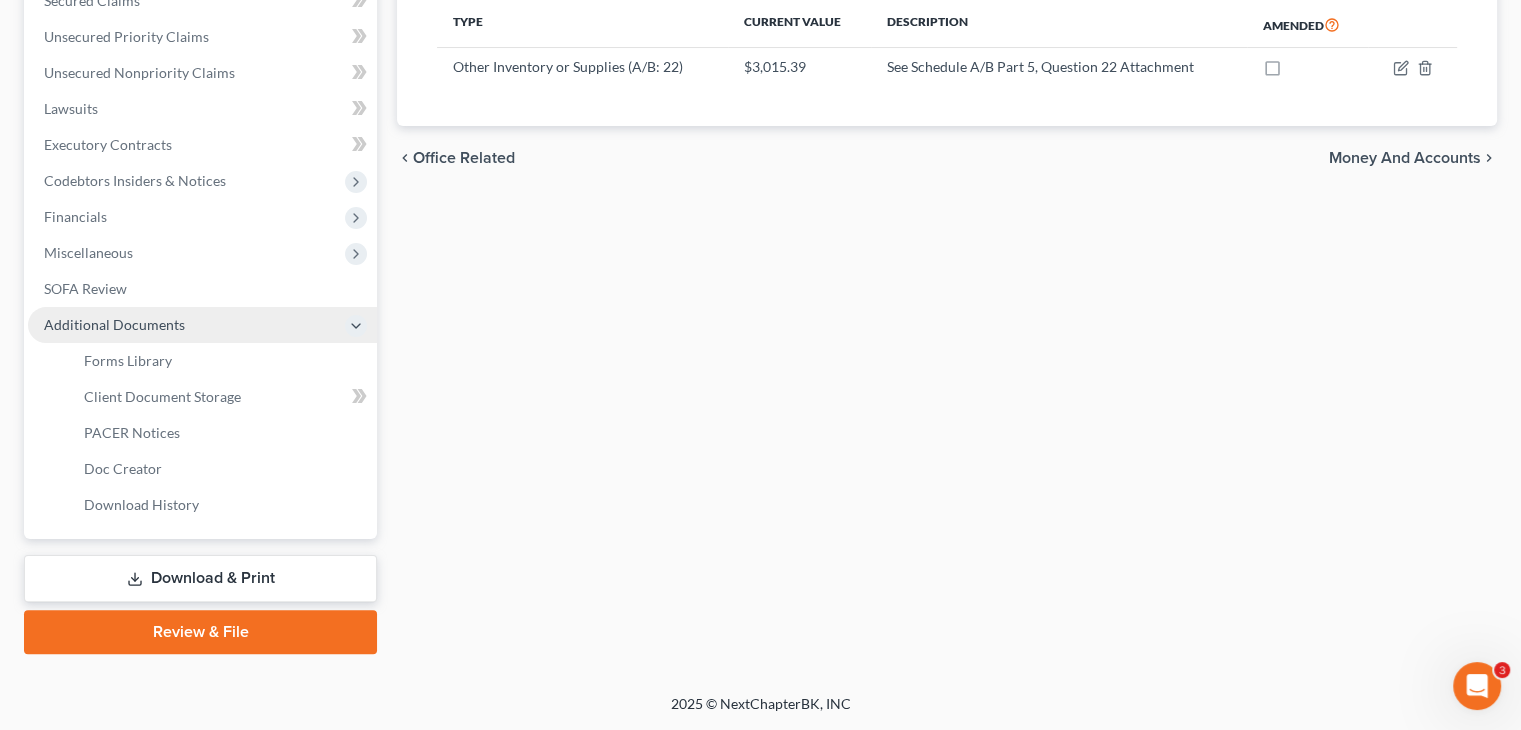 scroll, scrollTop: 368, scrollLeft: 0, axis: vertical 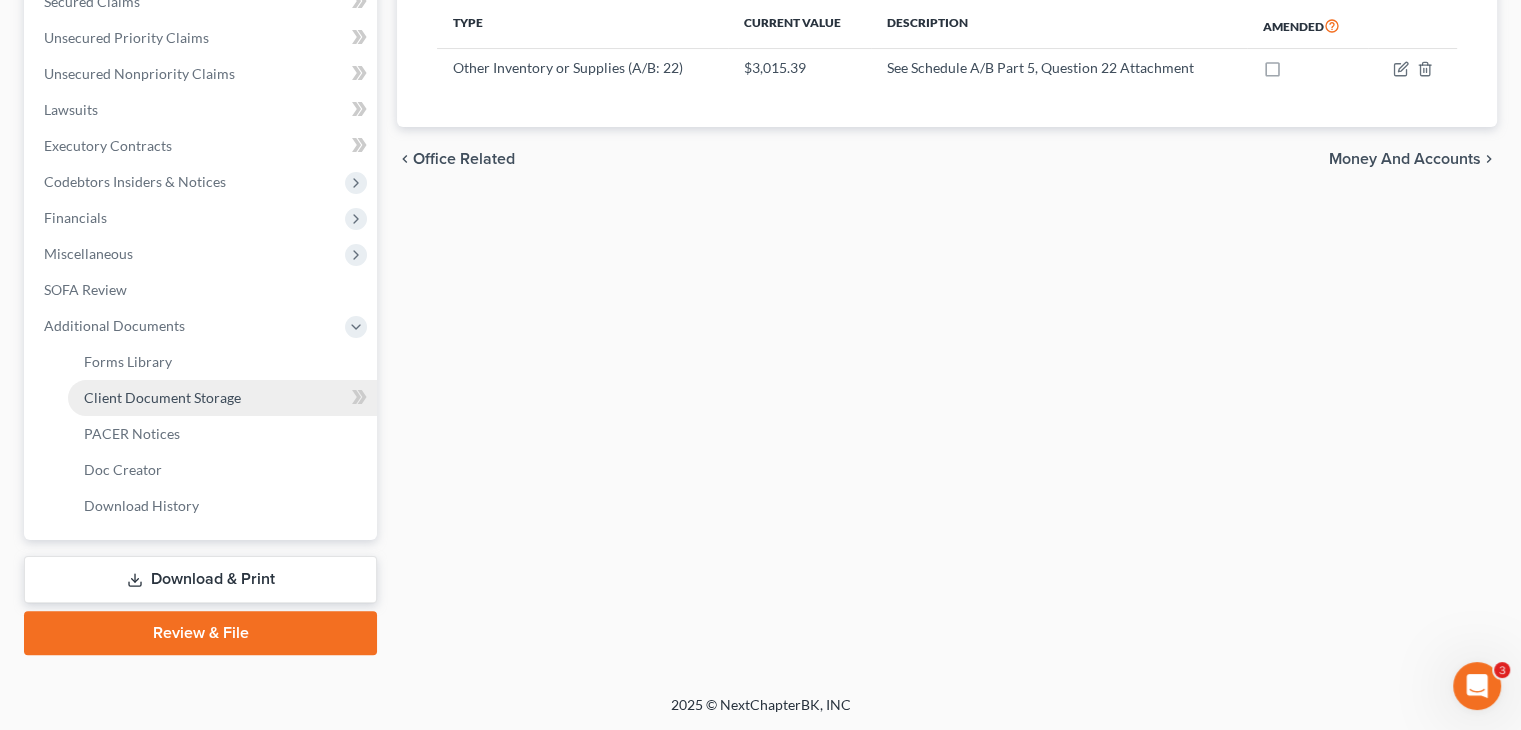 click on "Client Document Storage" at bounding box center [162, 397] 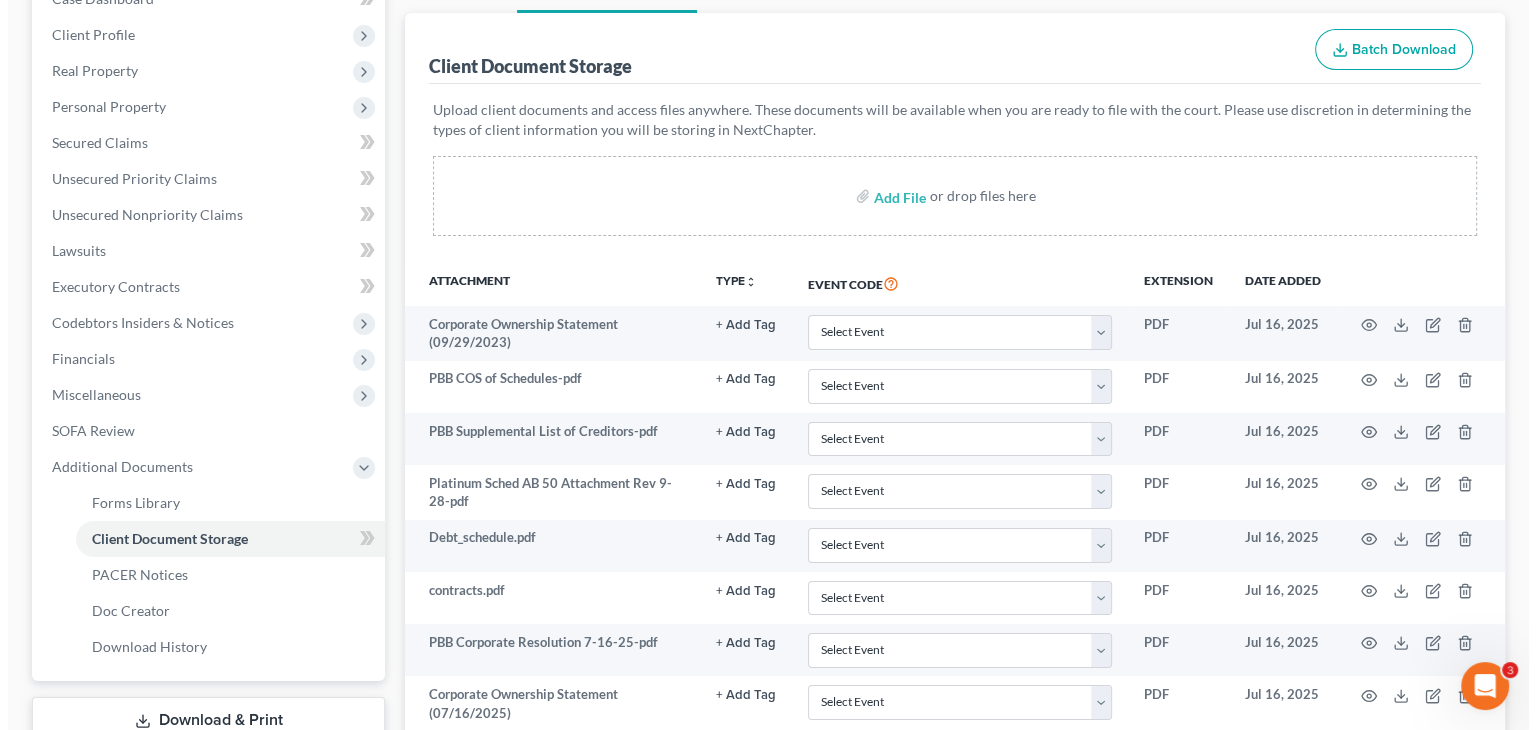 scroll, scrollTop: 380, scrollLeft: 0, axis: vertical 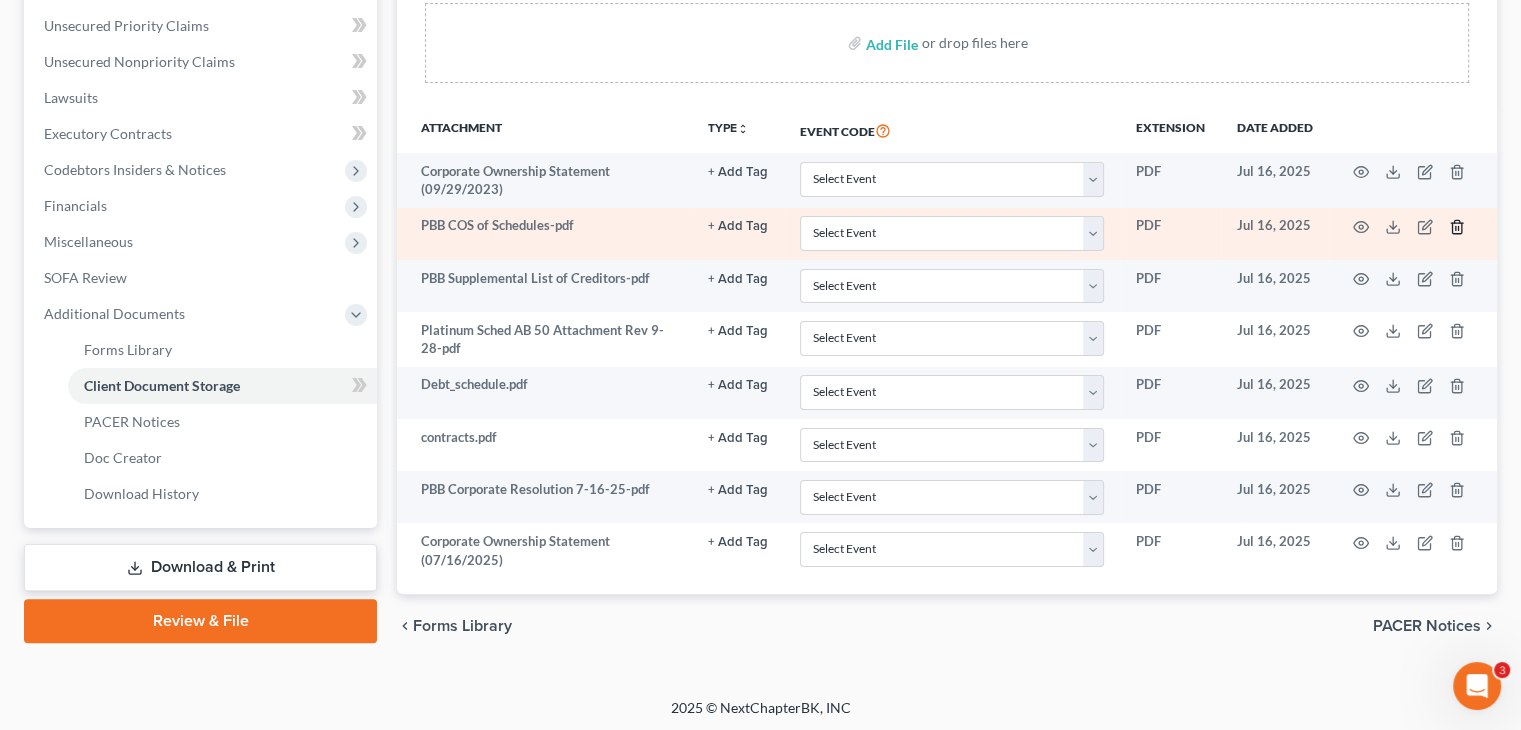 click 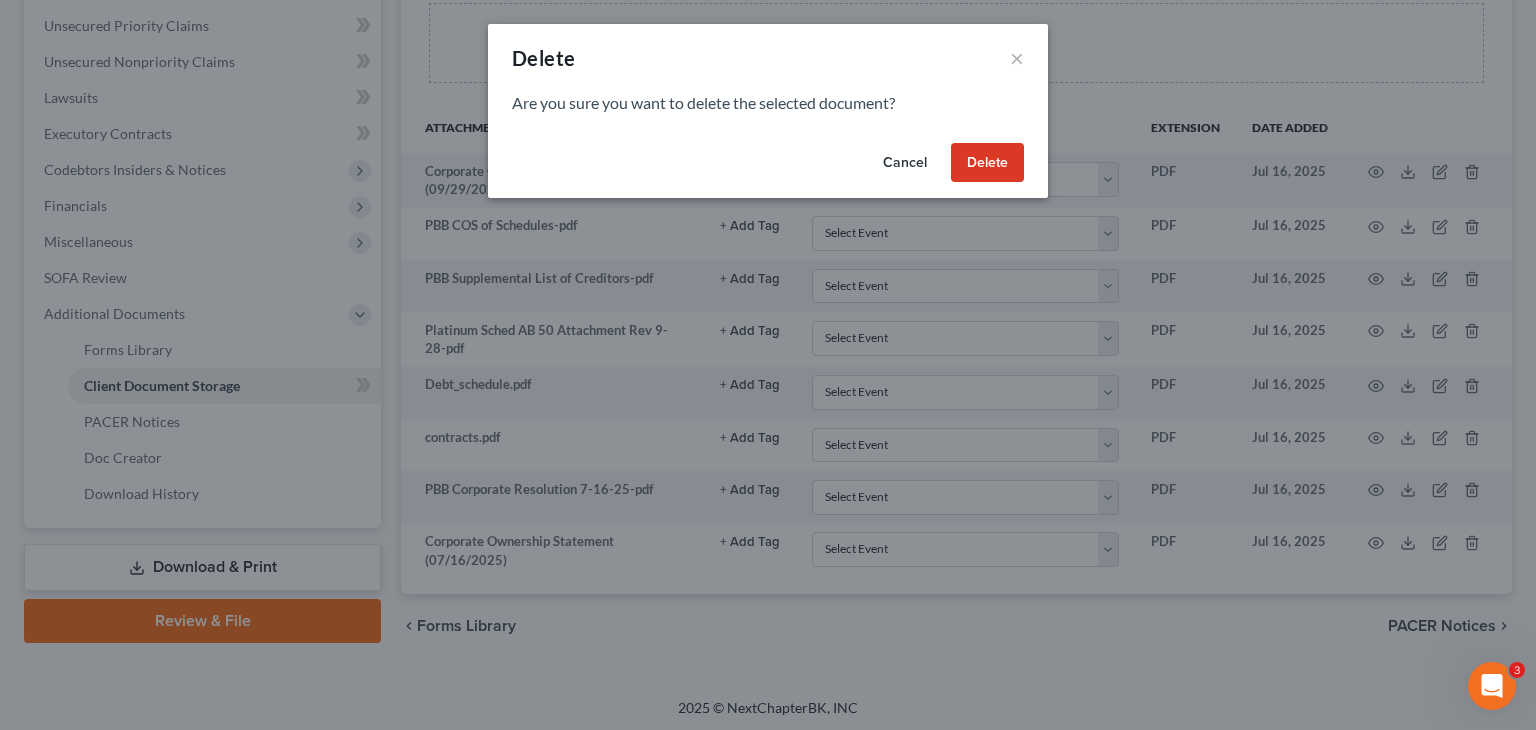 click on "Delete" at bounding box center (987, 163) 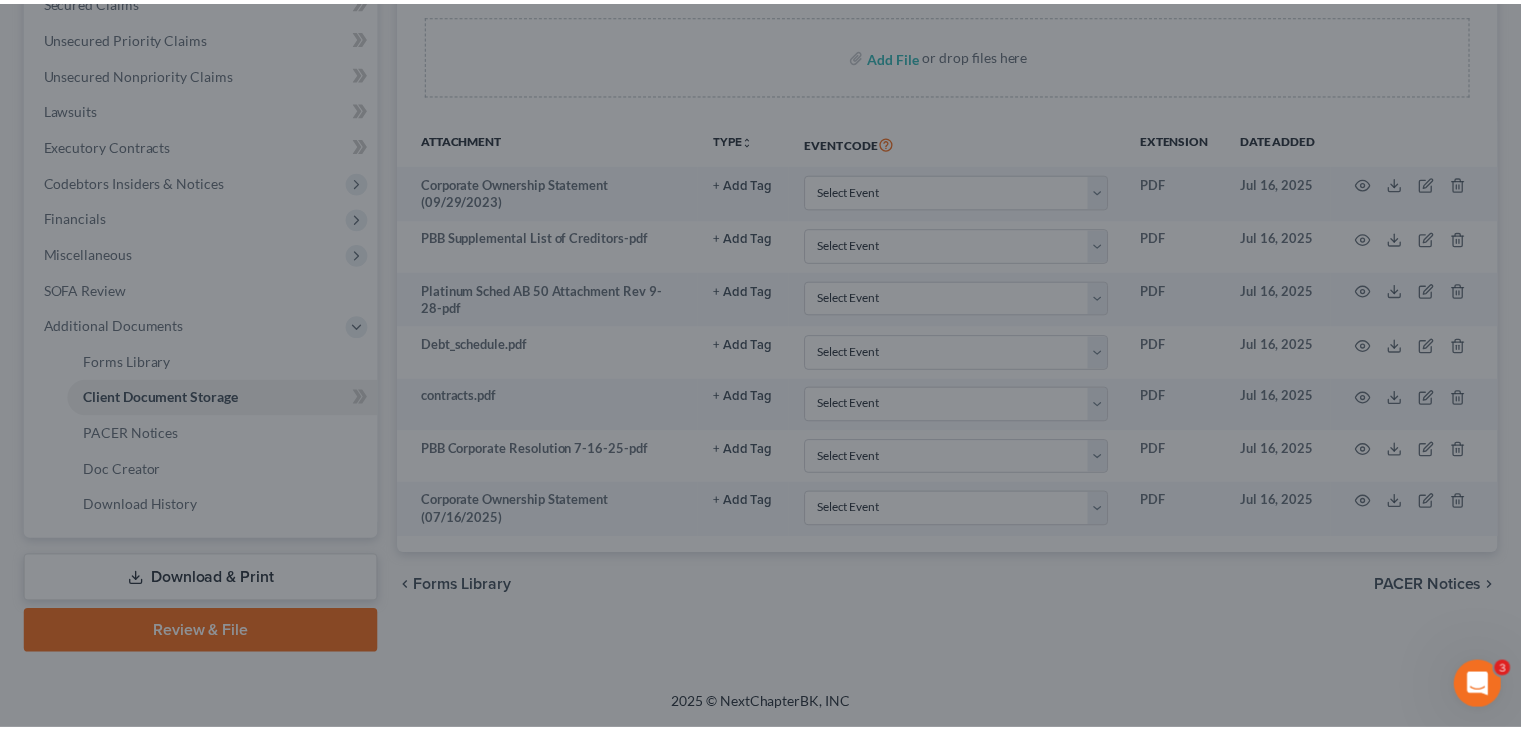 scroll, scrollTop: 368, scrollLeft: 0, axis: vertical 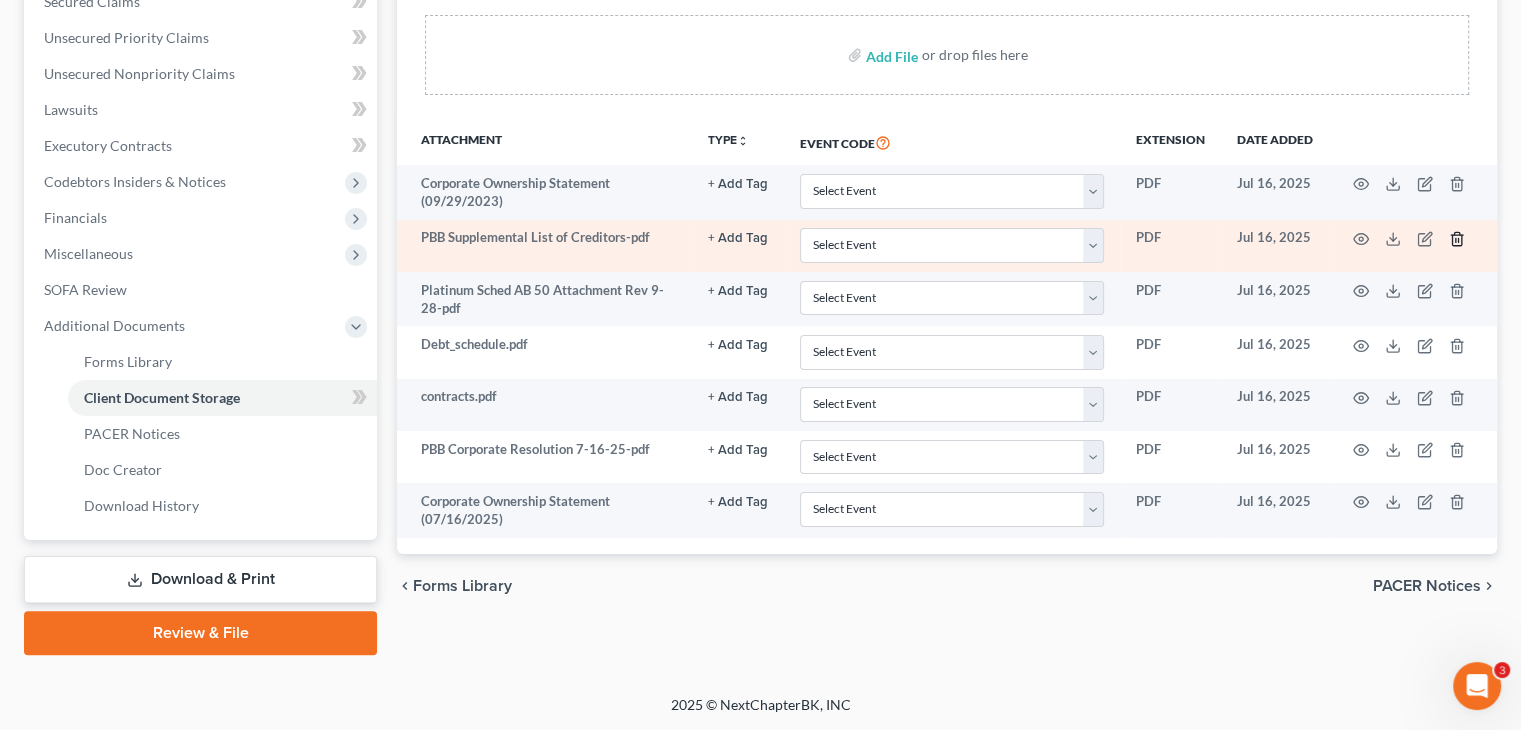 click 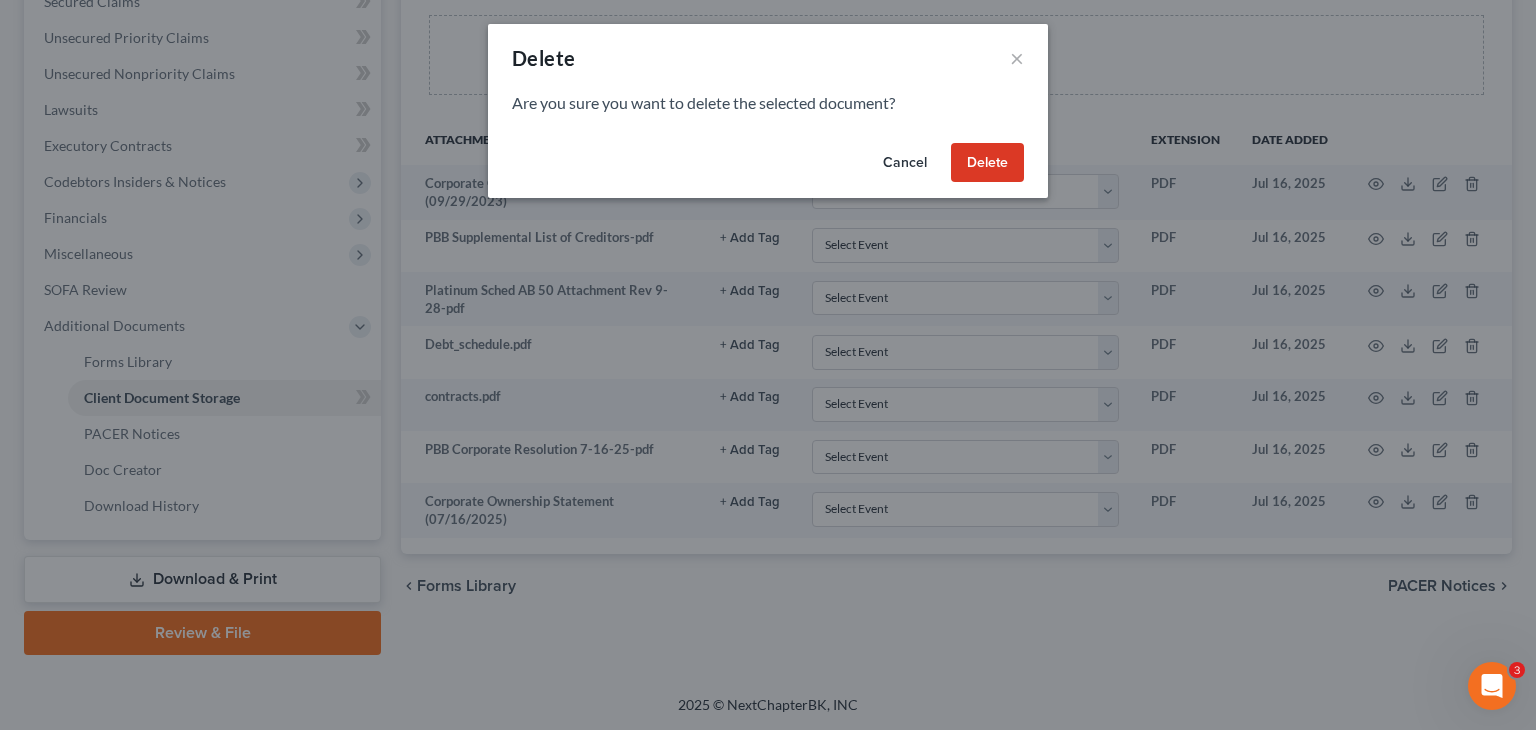 click on "Delete" at bounding box center (987, 163) 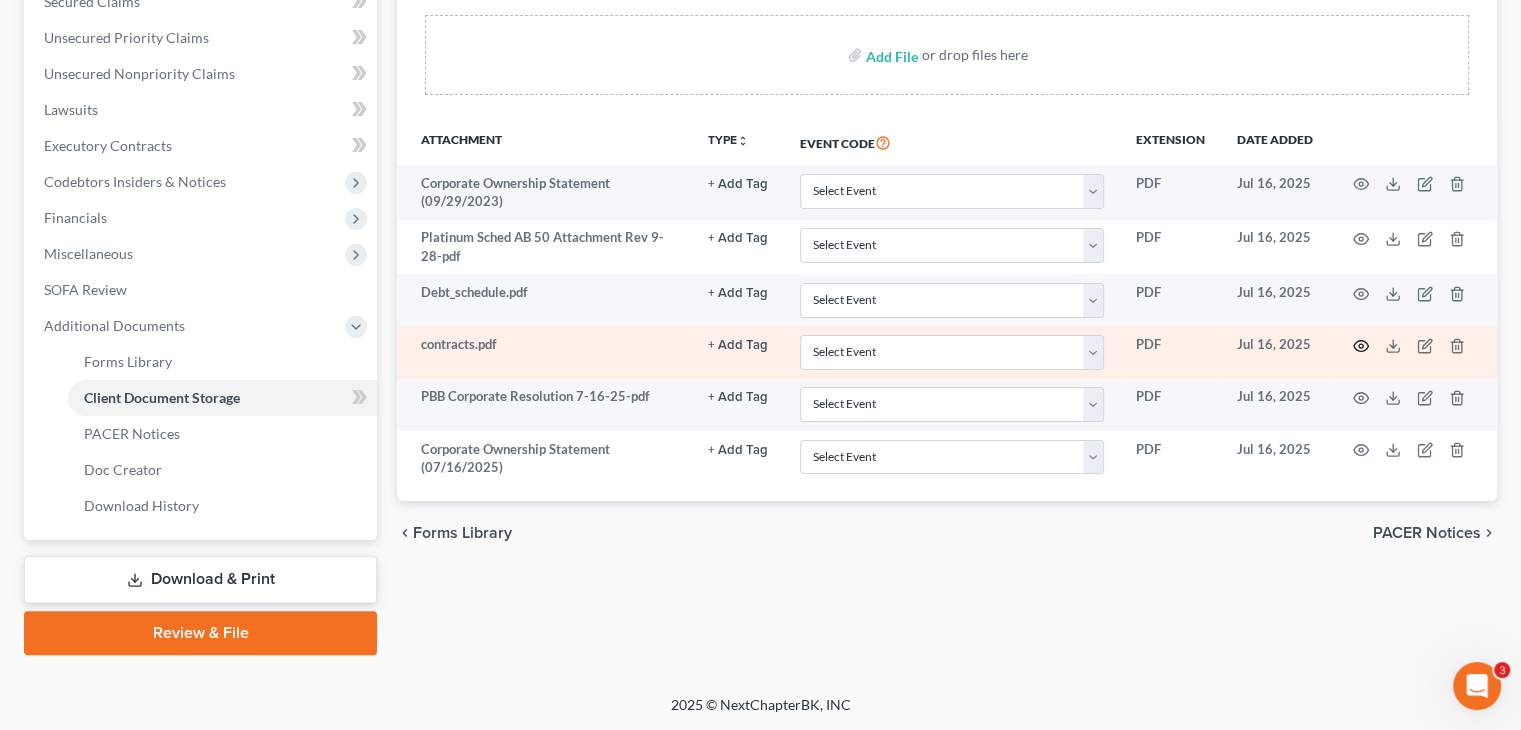click 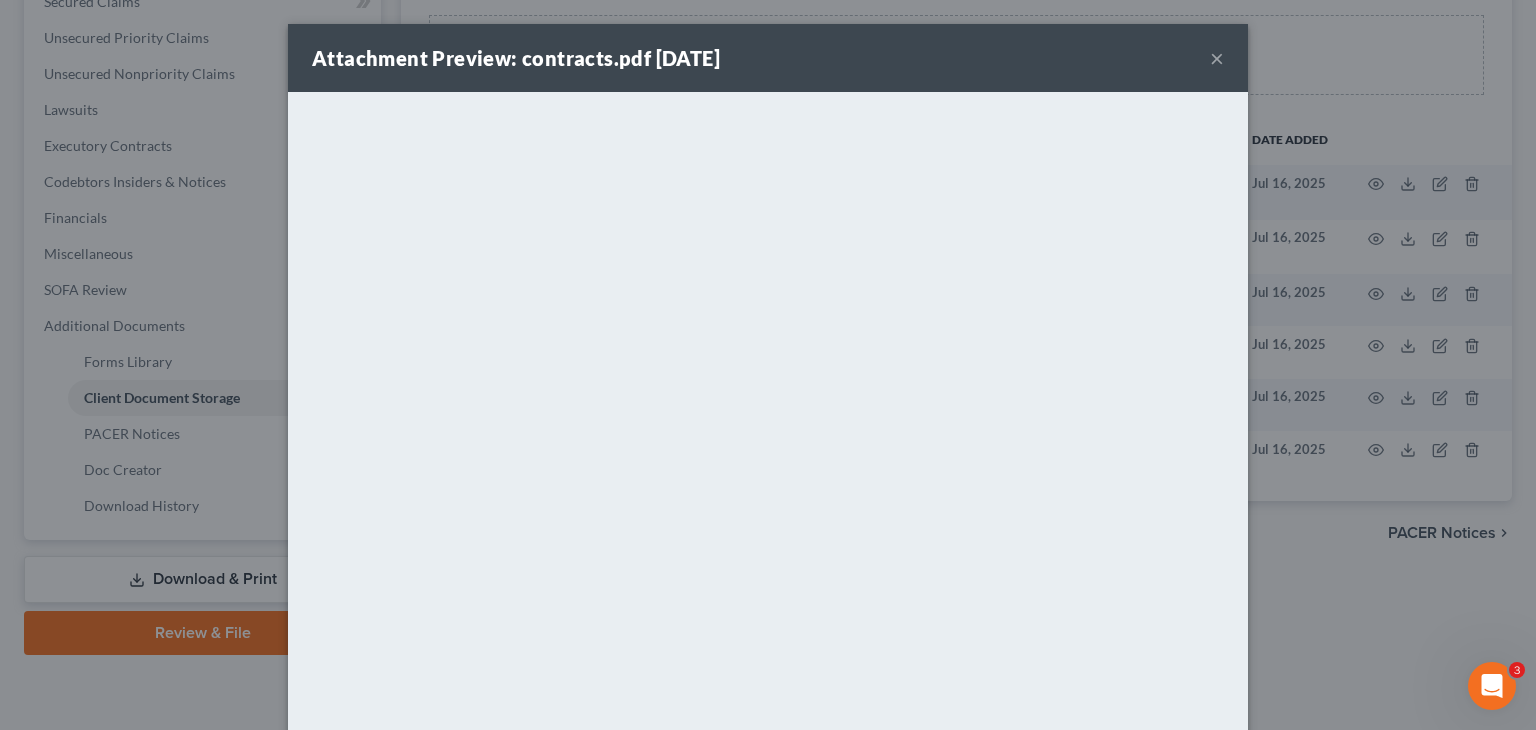 click on "×" at bounding box center [1217, 58] 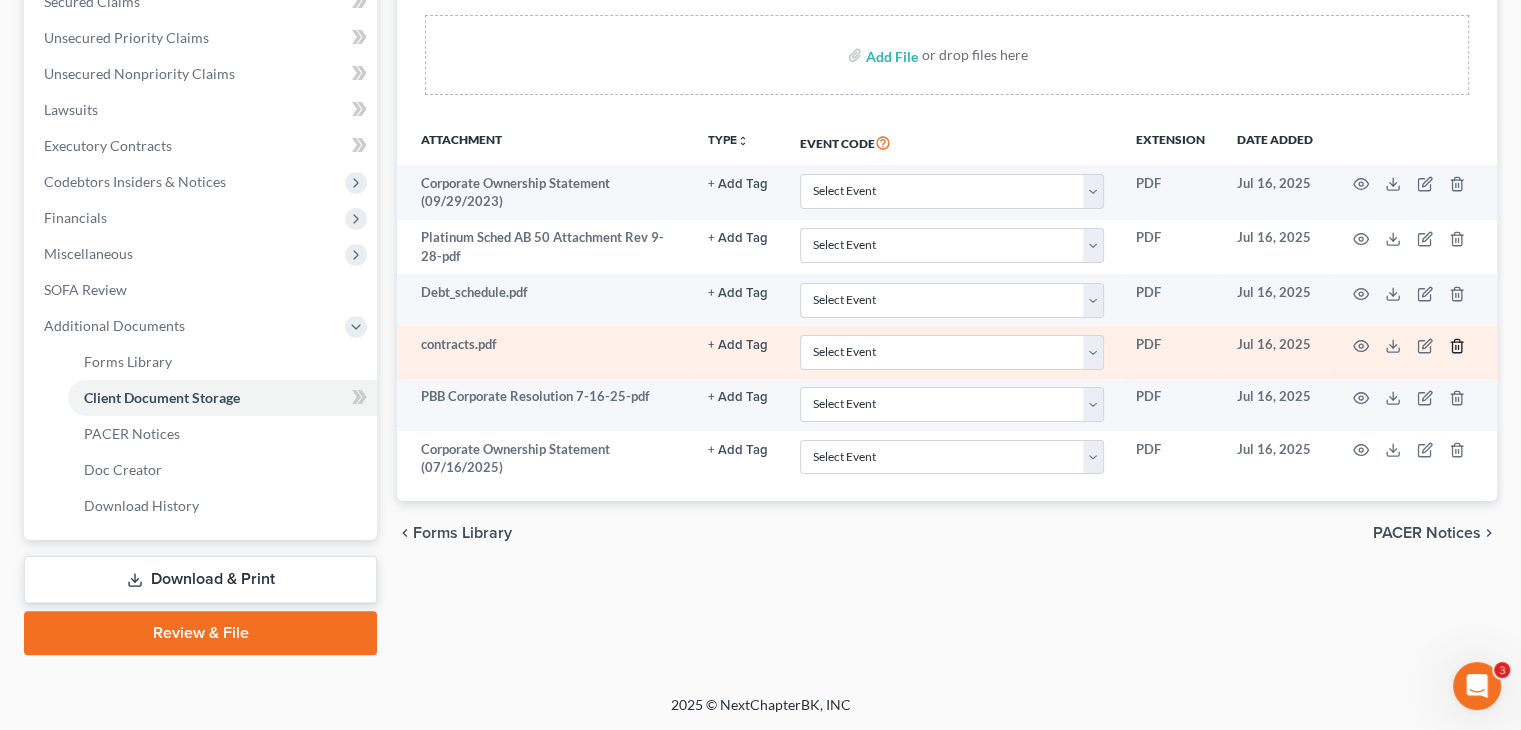 click 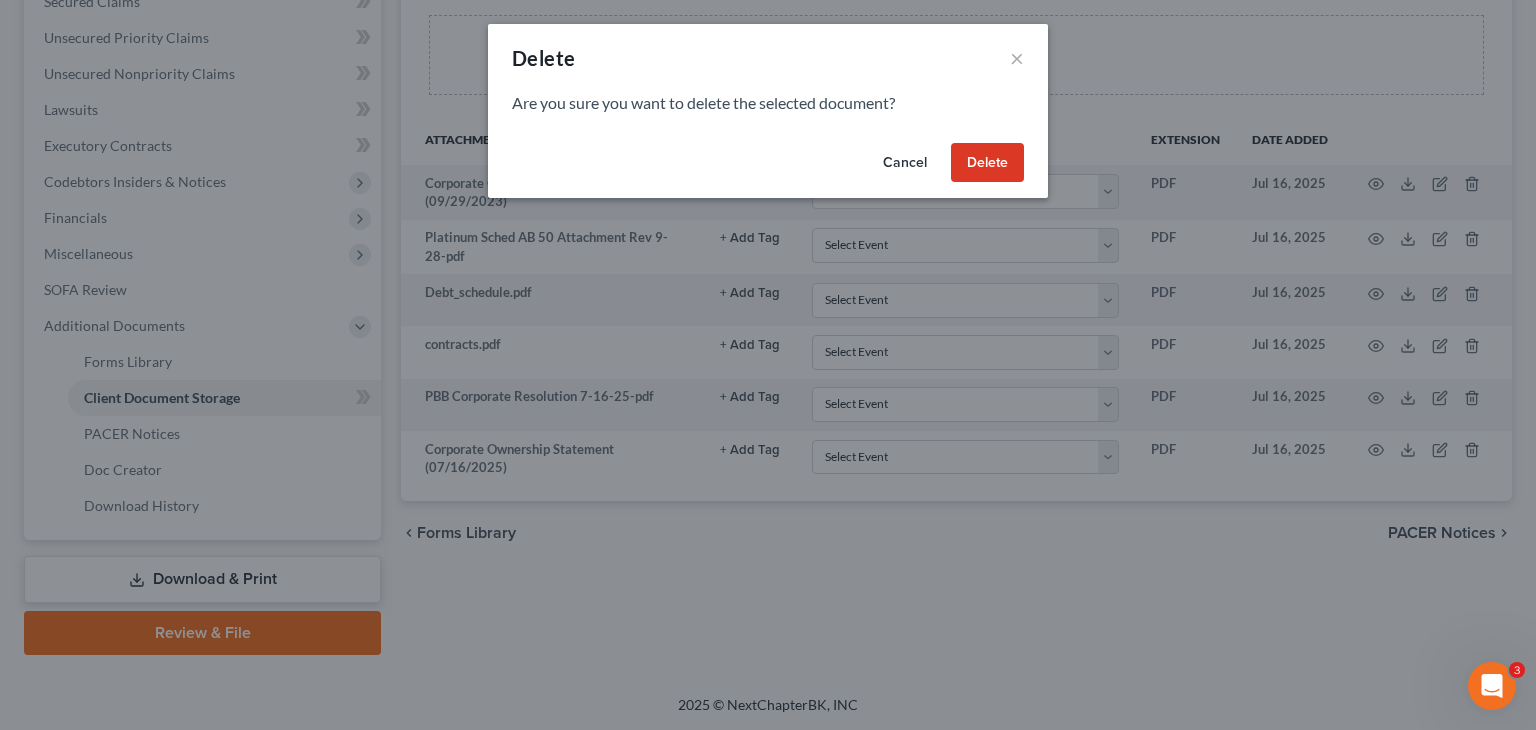 click on "Delete" at bounding box center (987, 163) 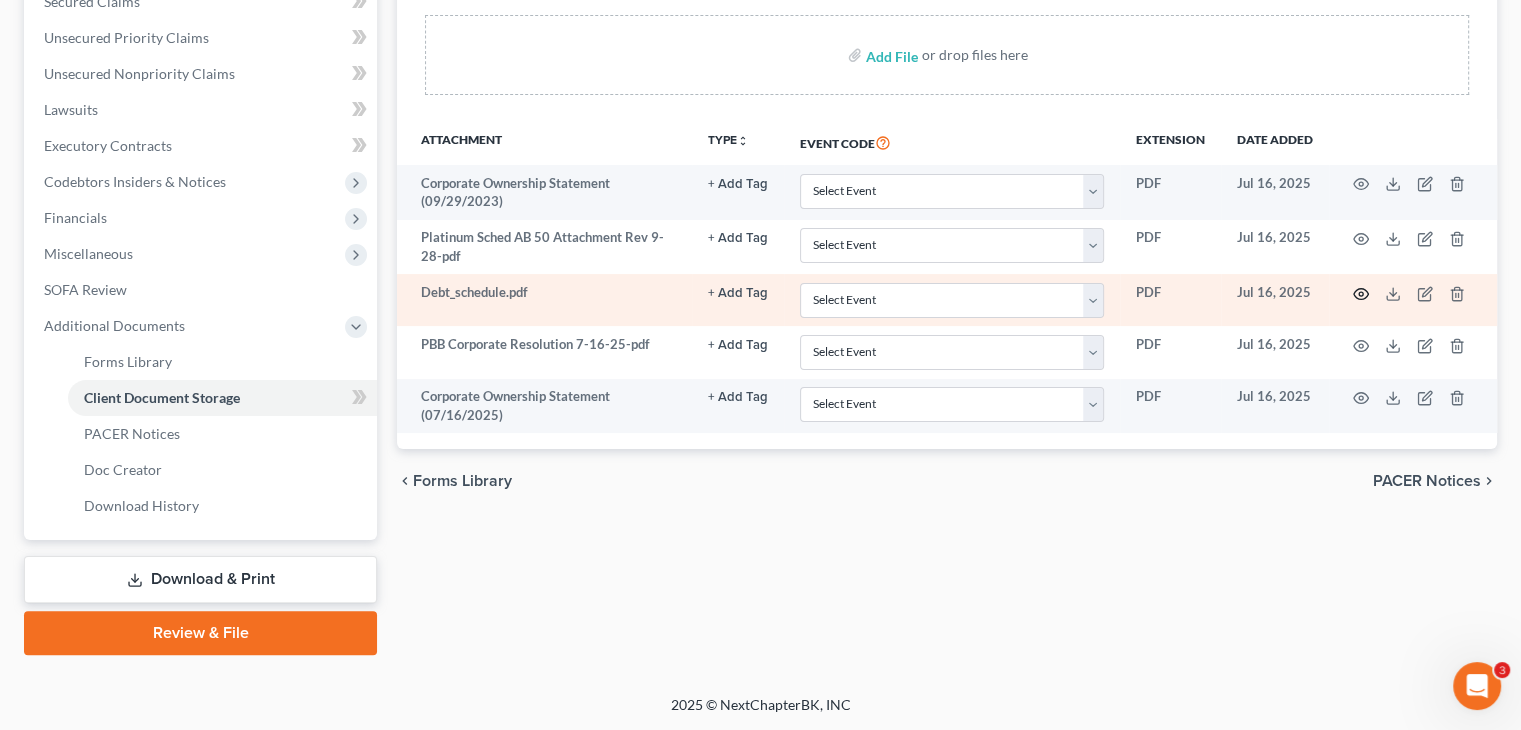 click 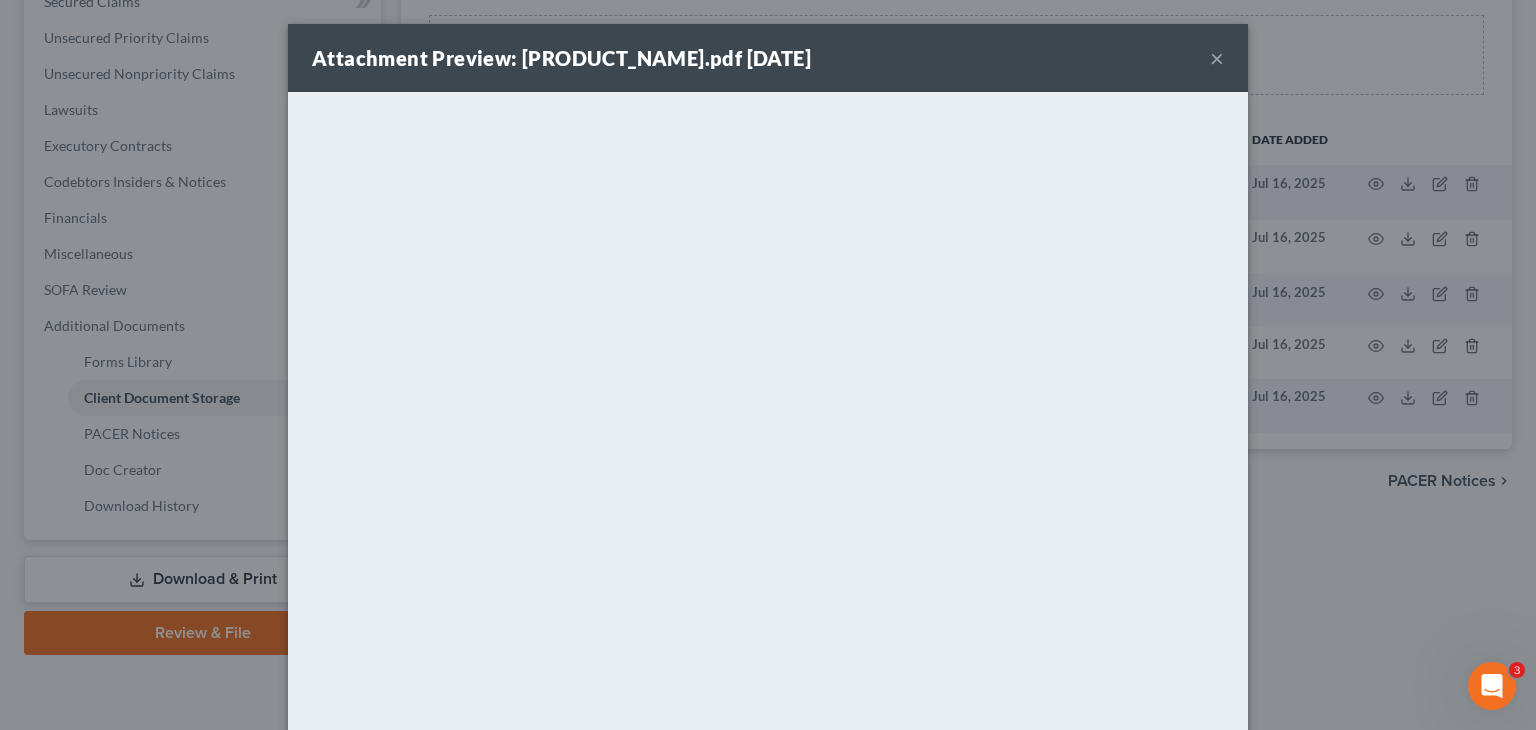 click on "×" at bounding box center [1217, 58] 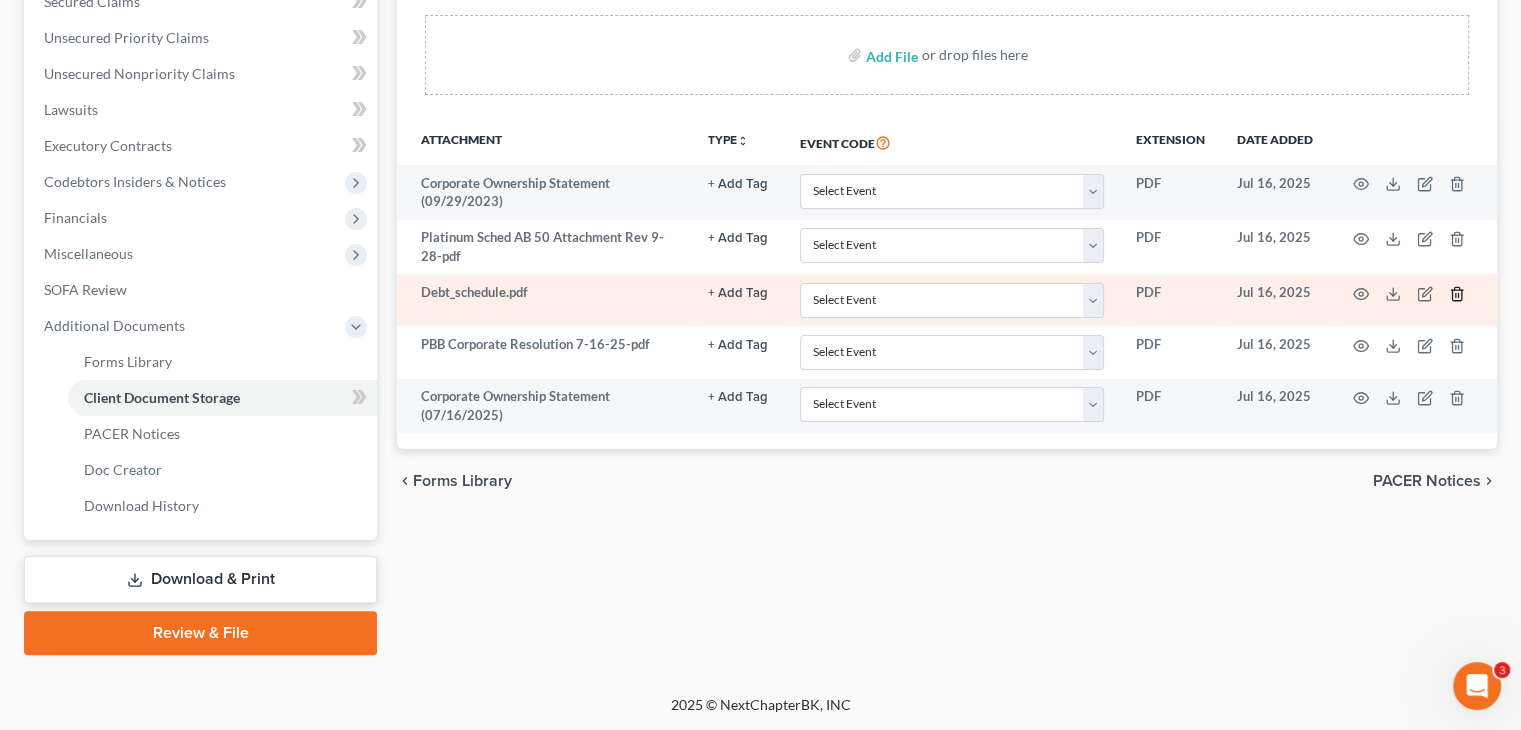 click 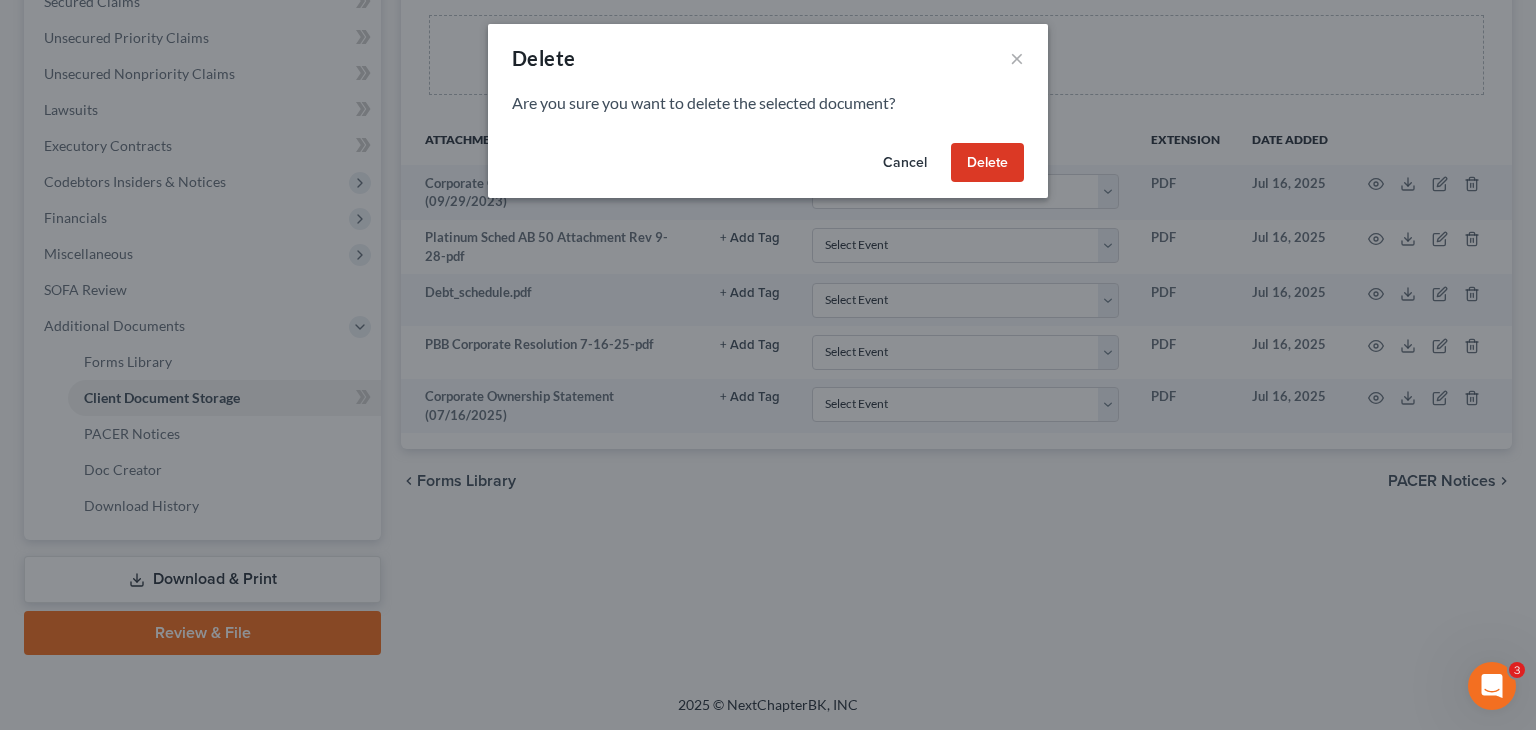 click on "Delete" at bounding box center [987, 163] 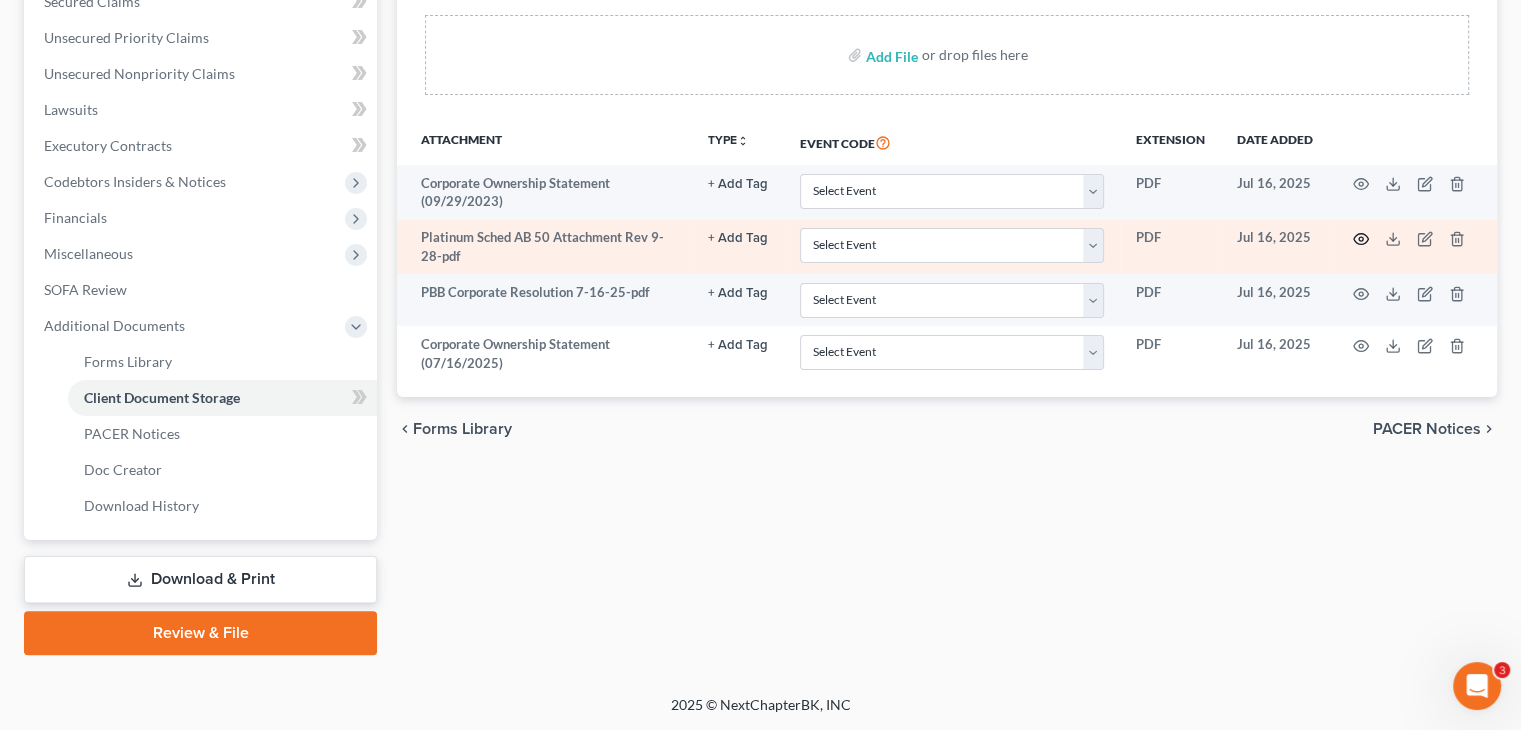 click 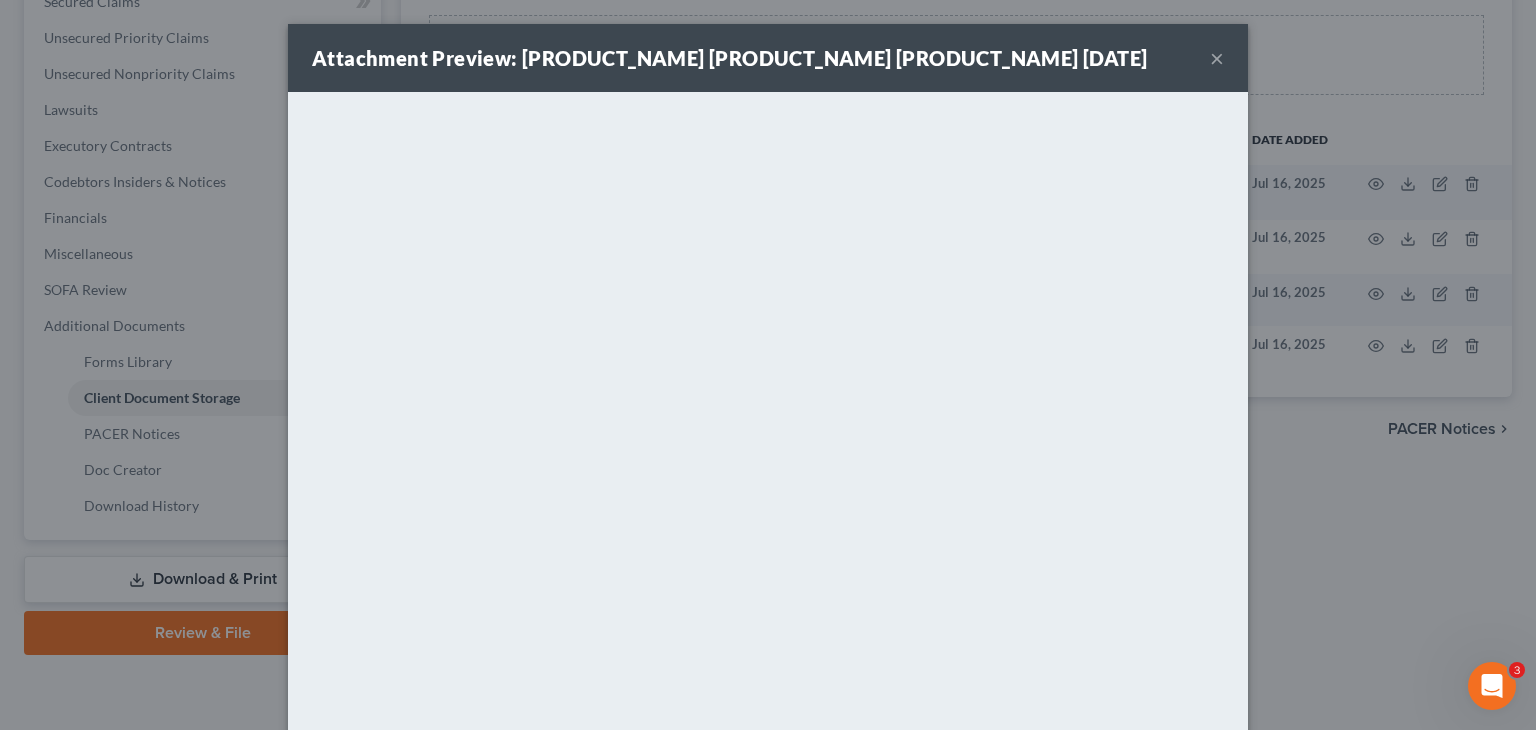 click on "×" at bounding box center [1217, 58] 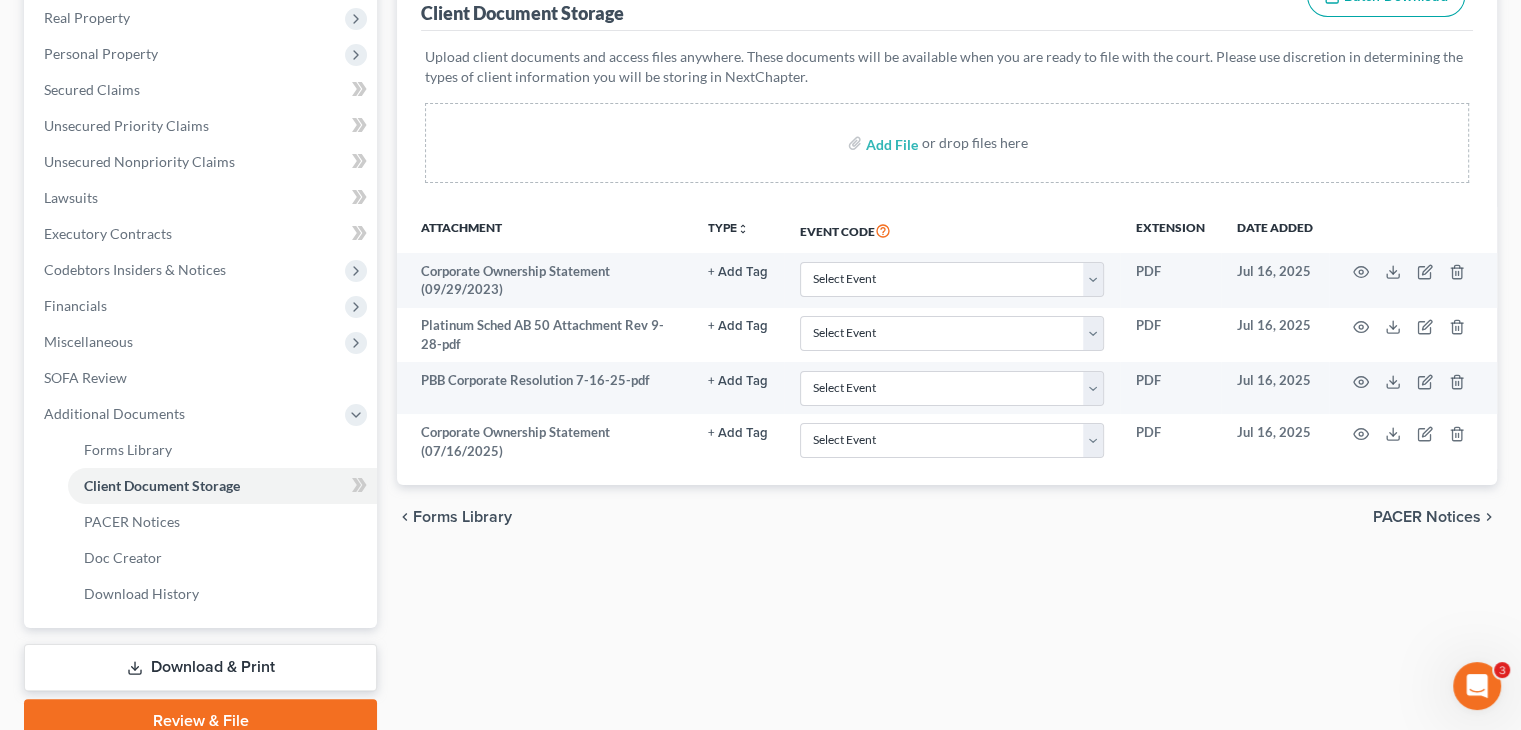 scroll, scrollTop: 168, scrollLeft: 0, axis: vertical 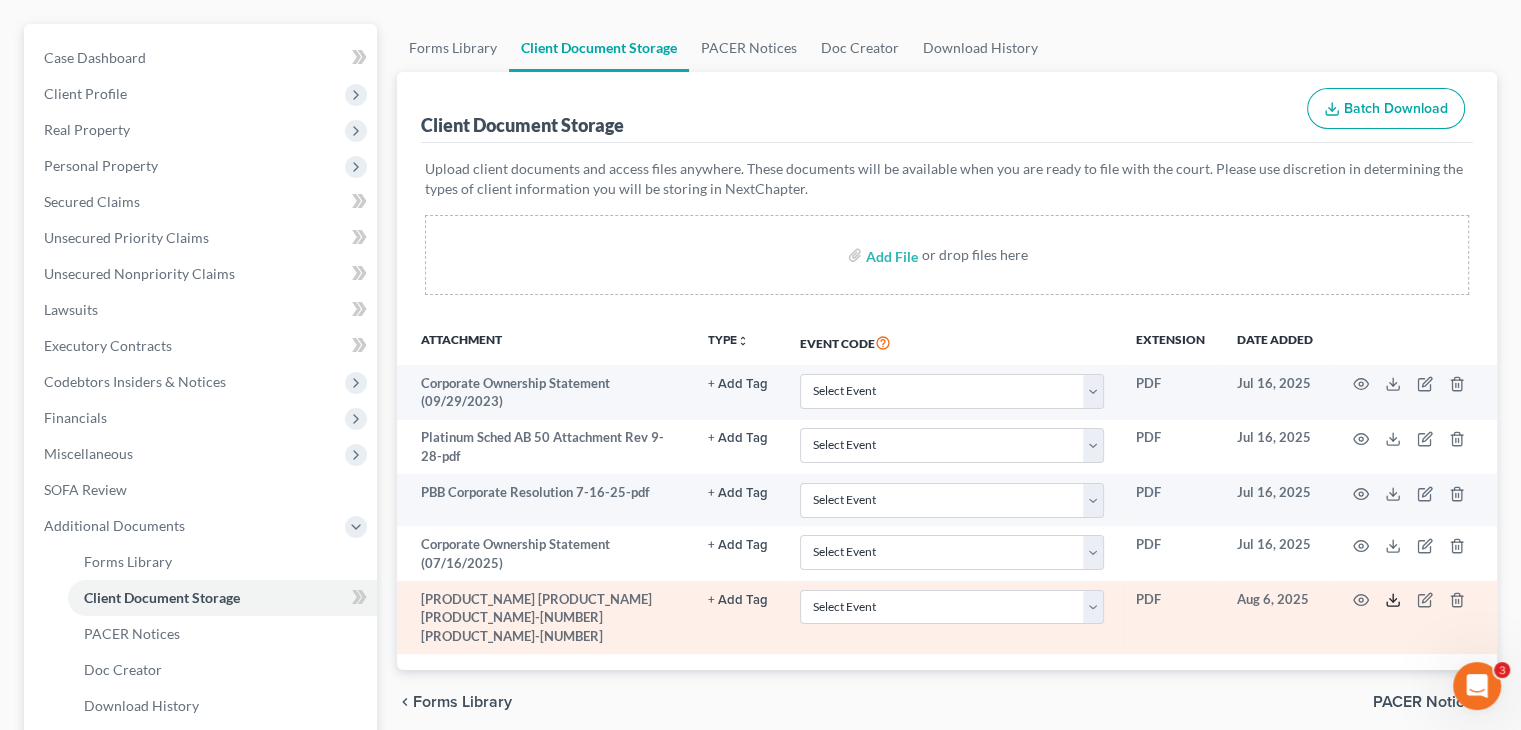 click 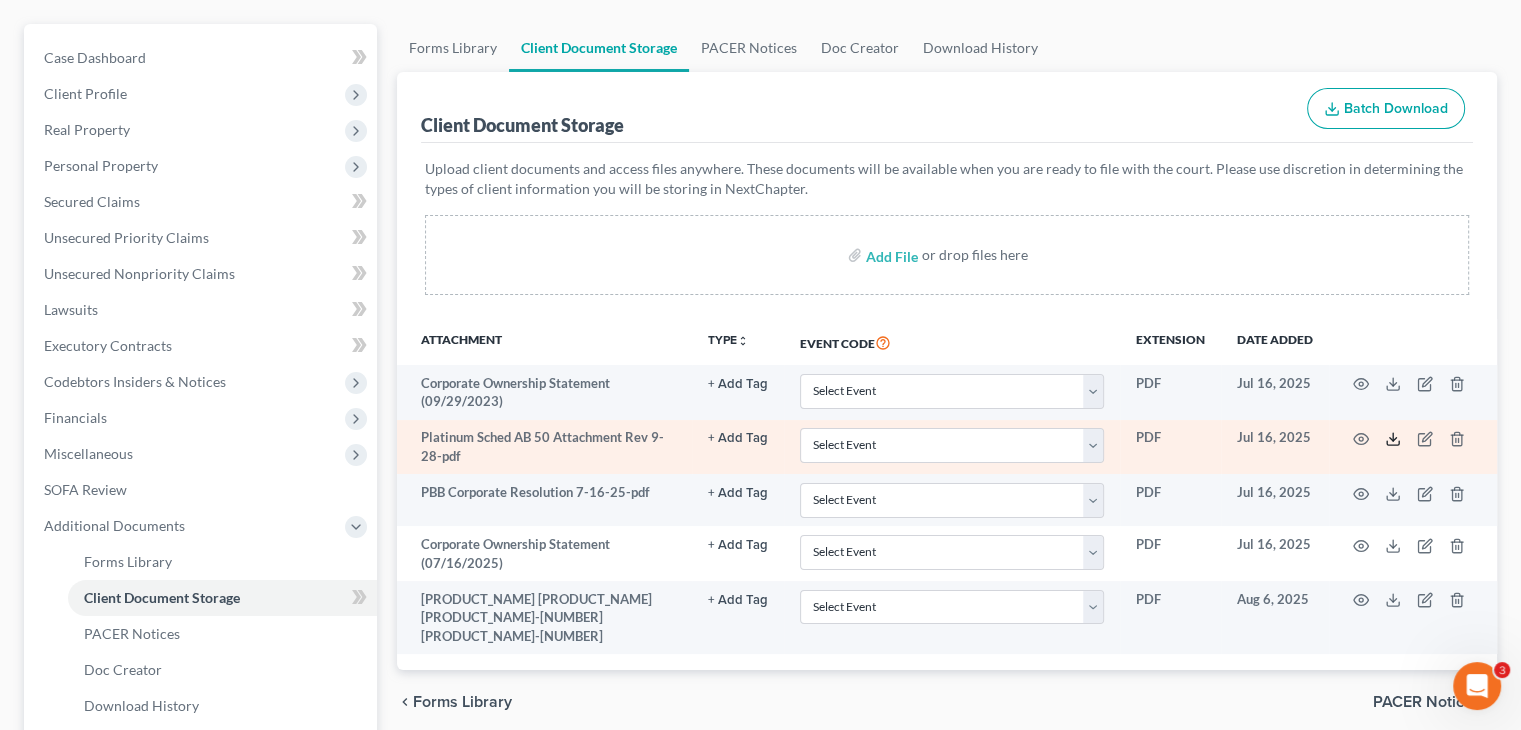 click 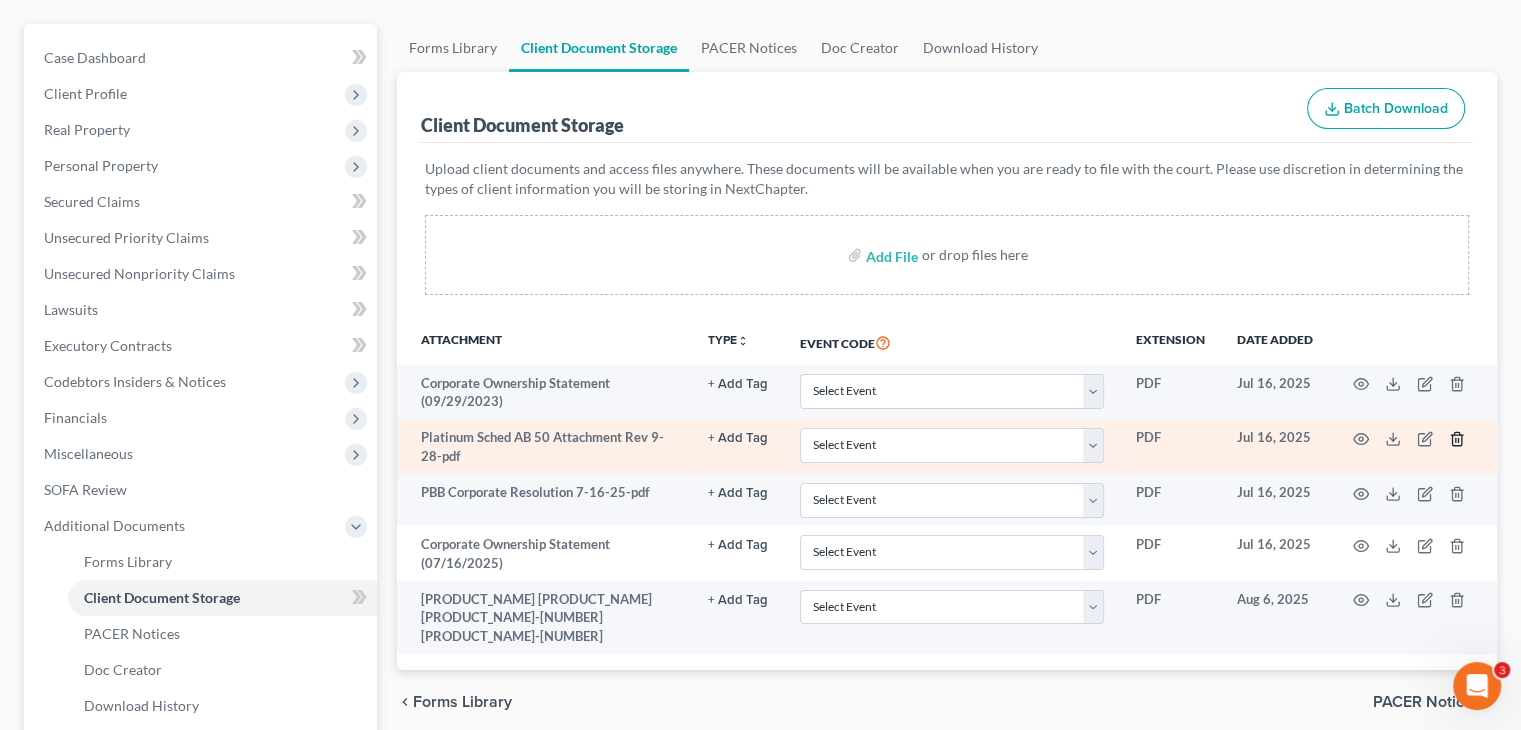 click 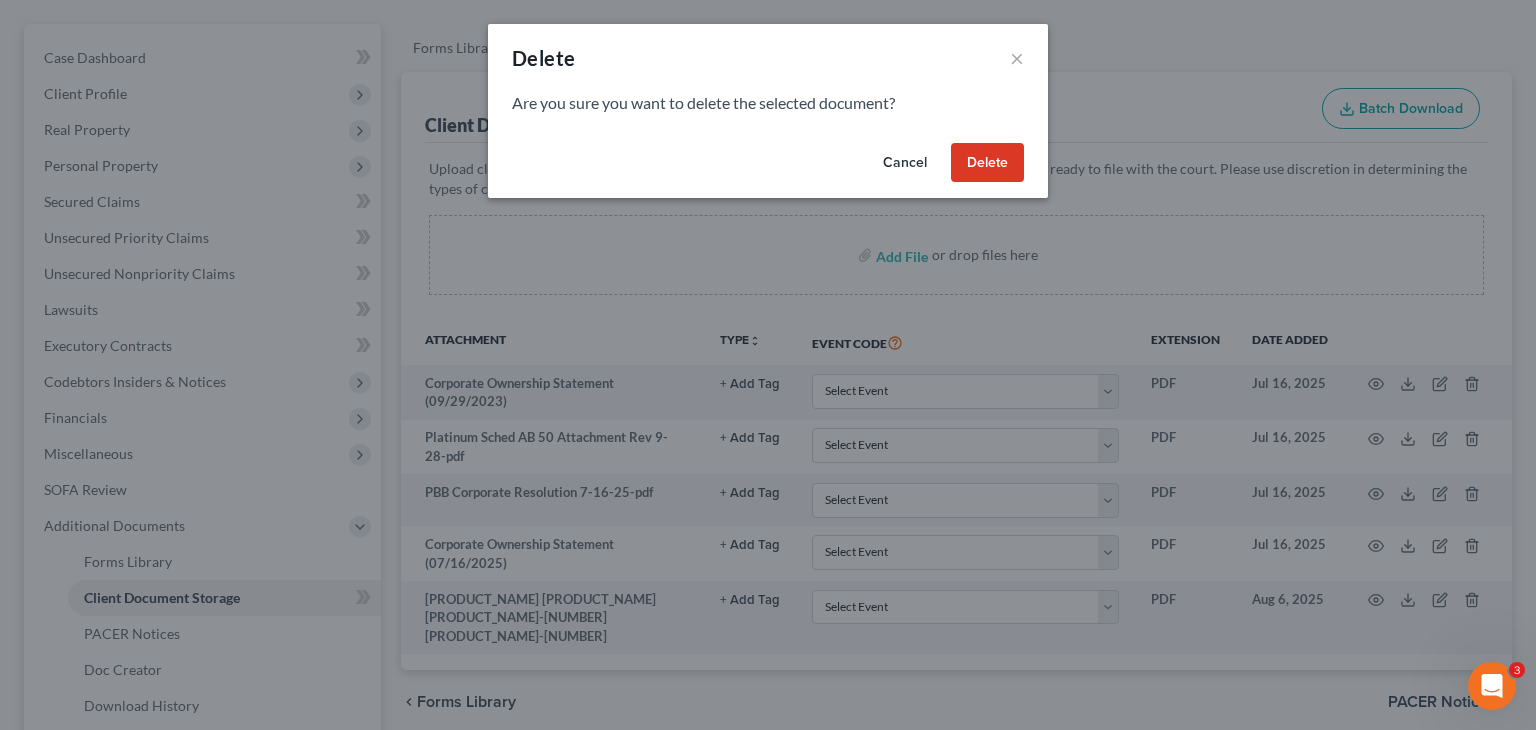 click on "Delete" at bounding box center (987, 163) 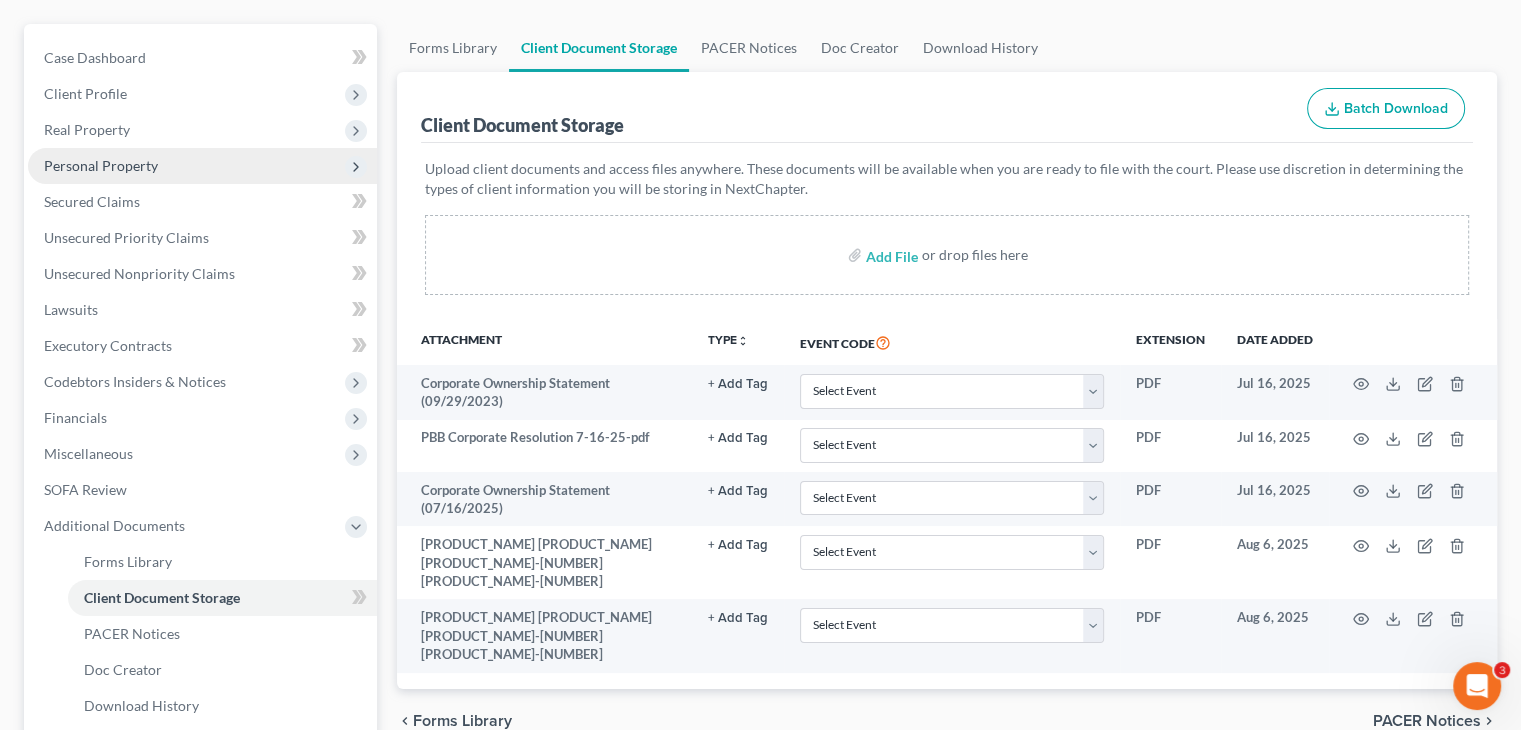 click on "Personal Property" at bounding box center [101, 165] 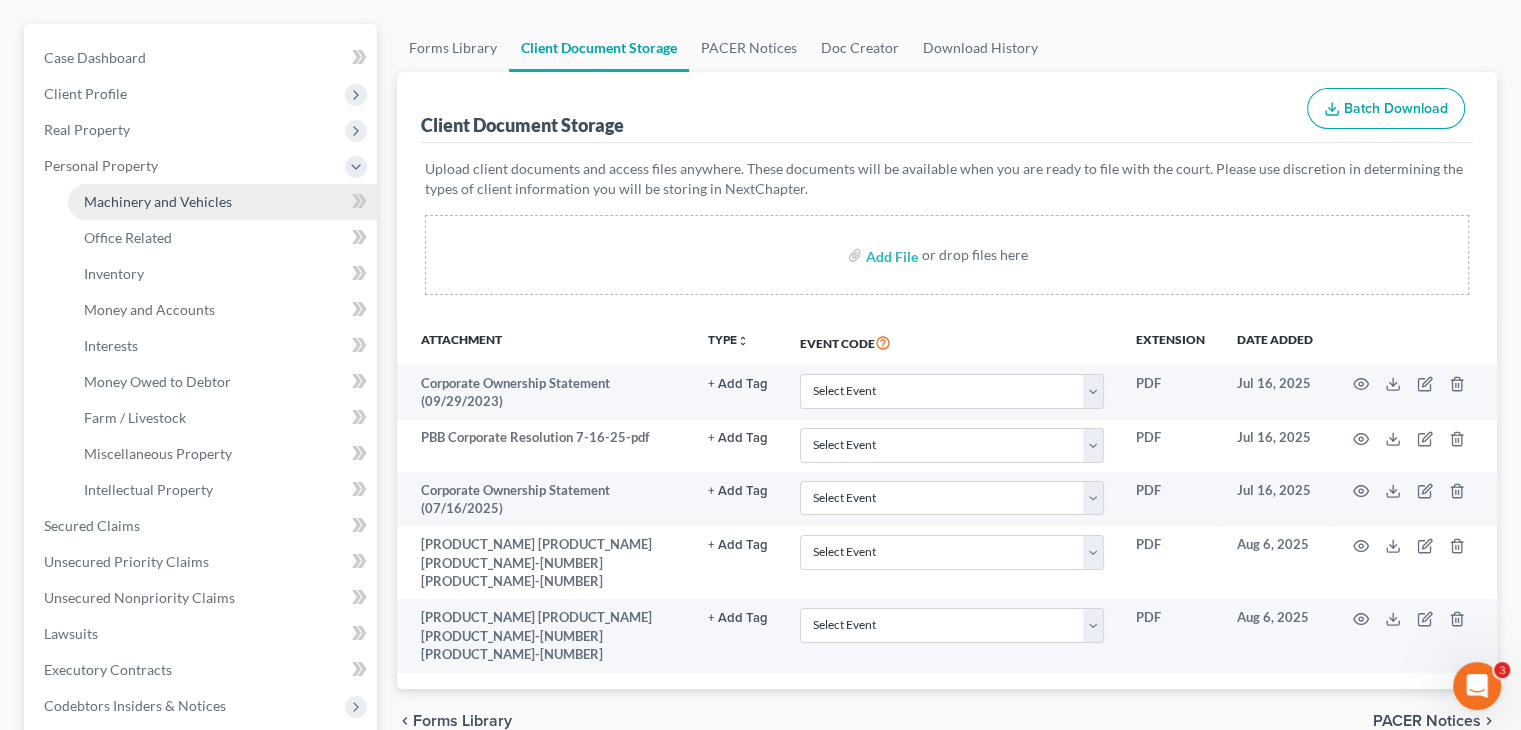 click on "Machinery and Vehicles" at bounding box center (158, 201) 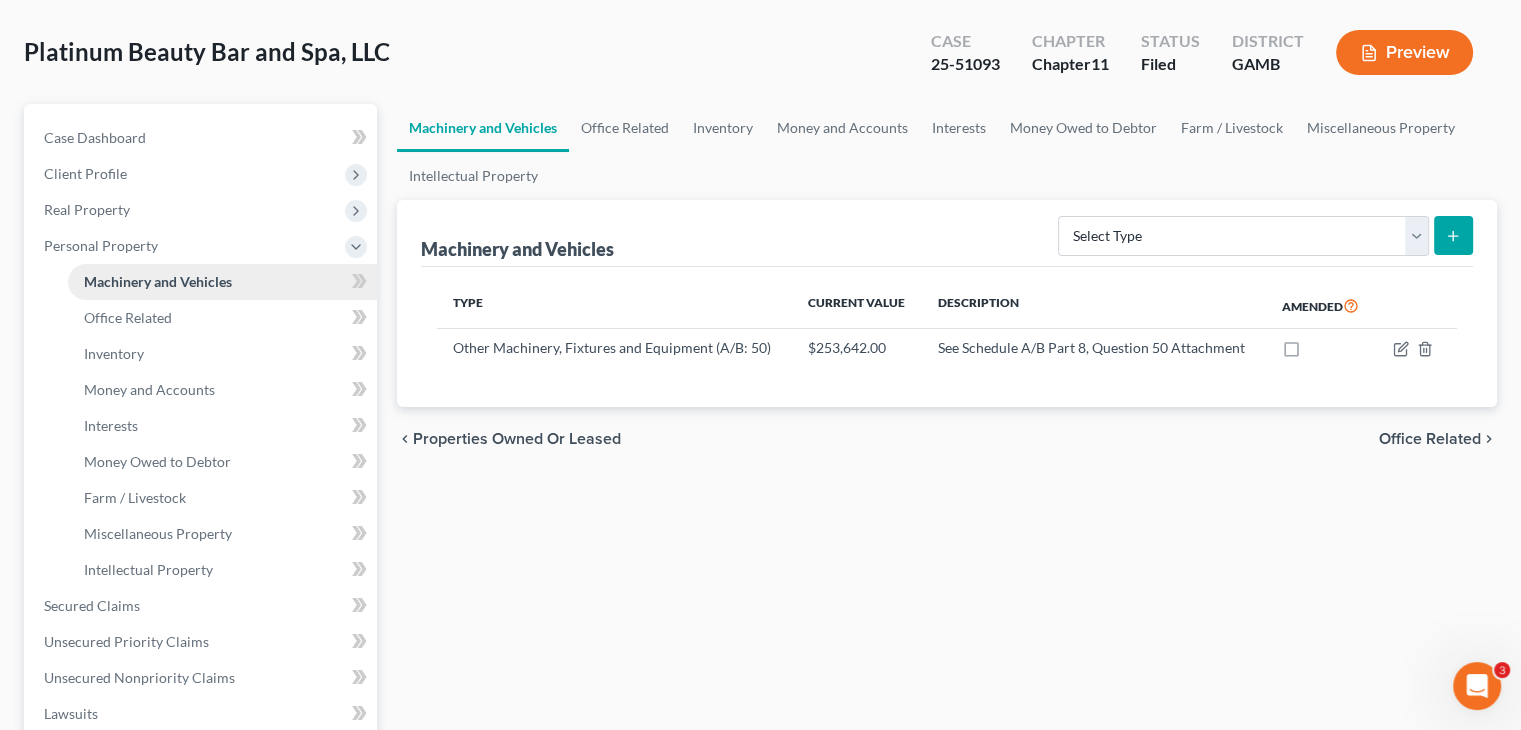 scroll, scrollTop: 0, scrollLeft: 0, axis: both 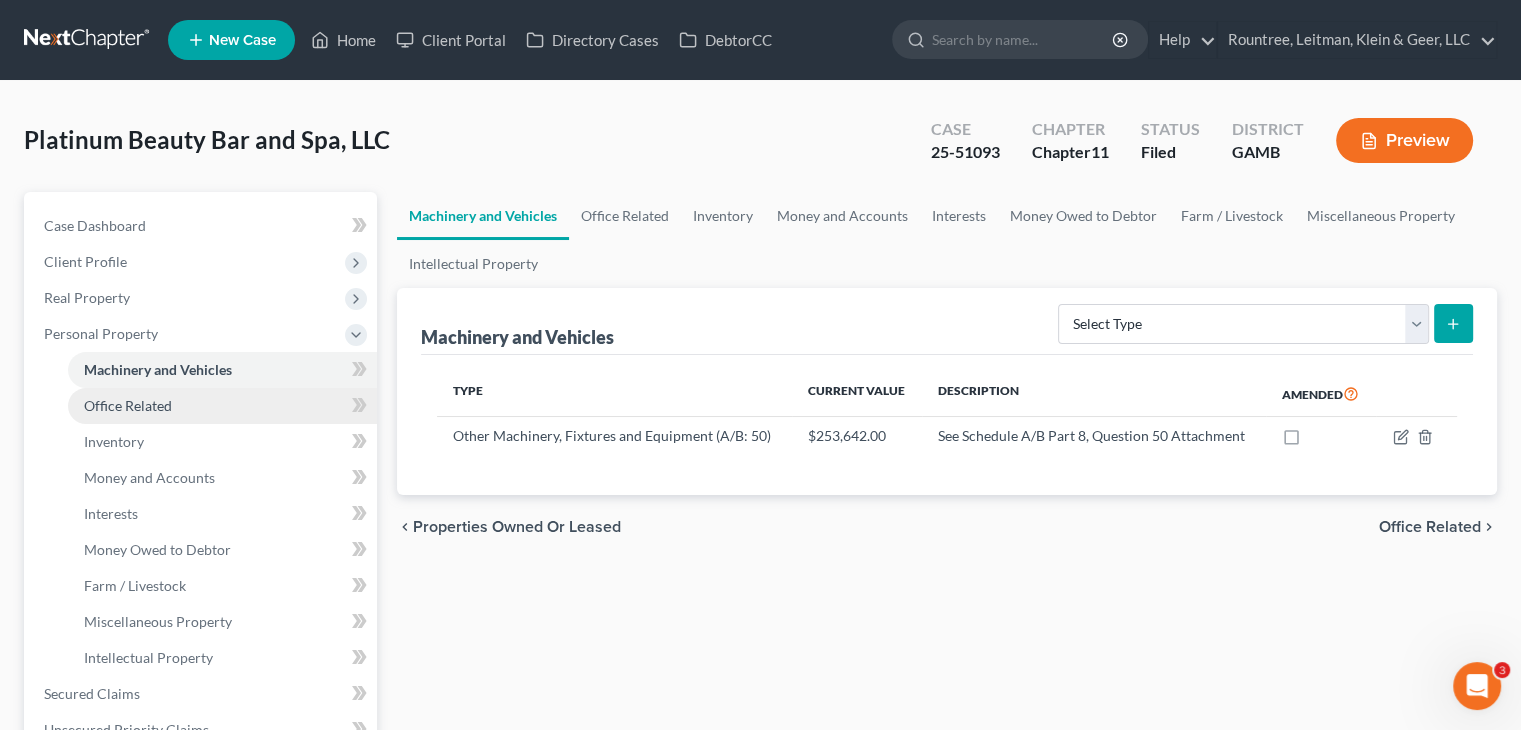 click on "Office Related" at bounding box center (128, 405) 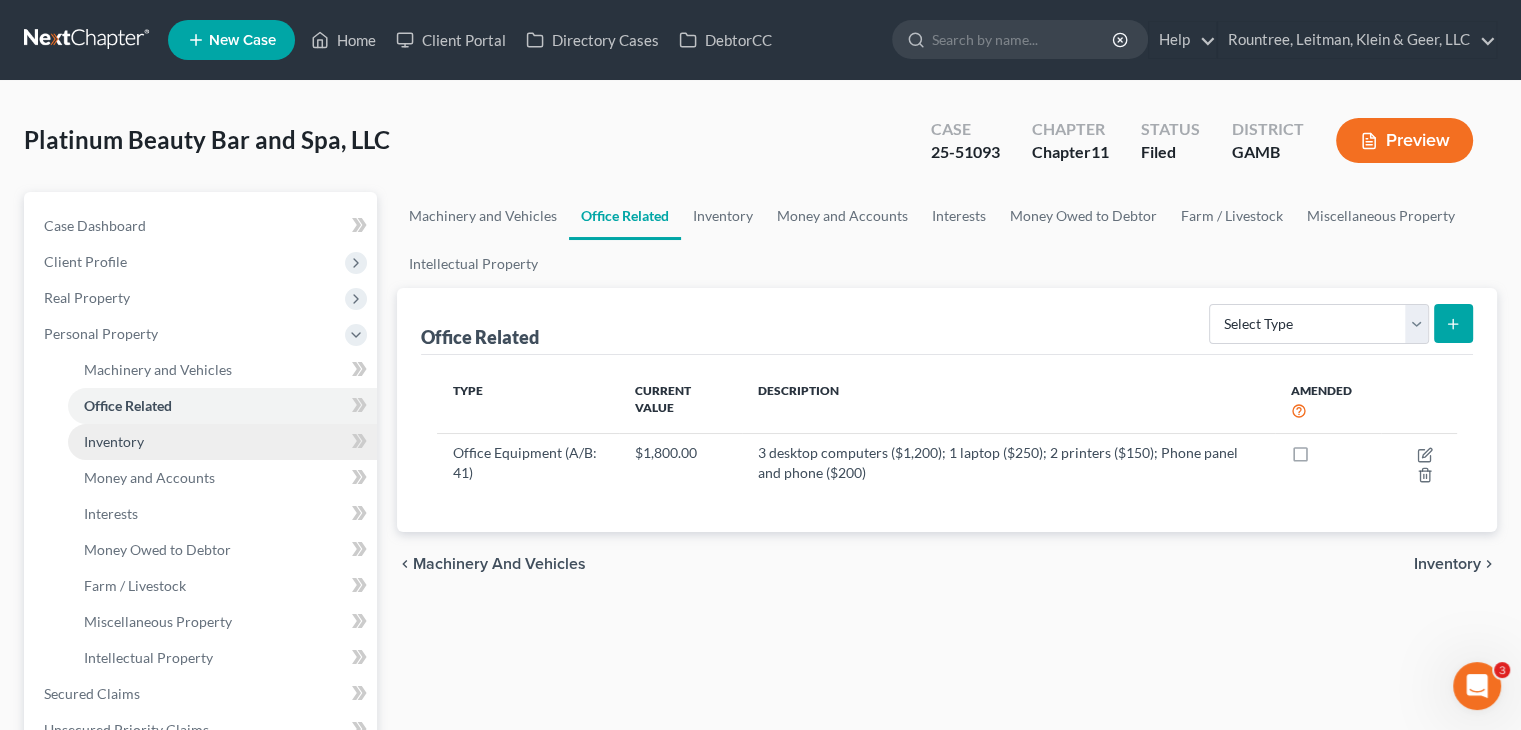 click on "Inventory" at bounding box center (114, 441) 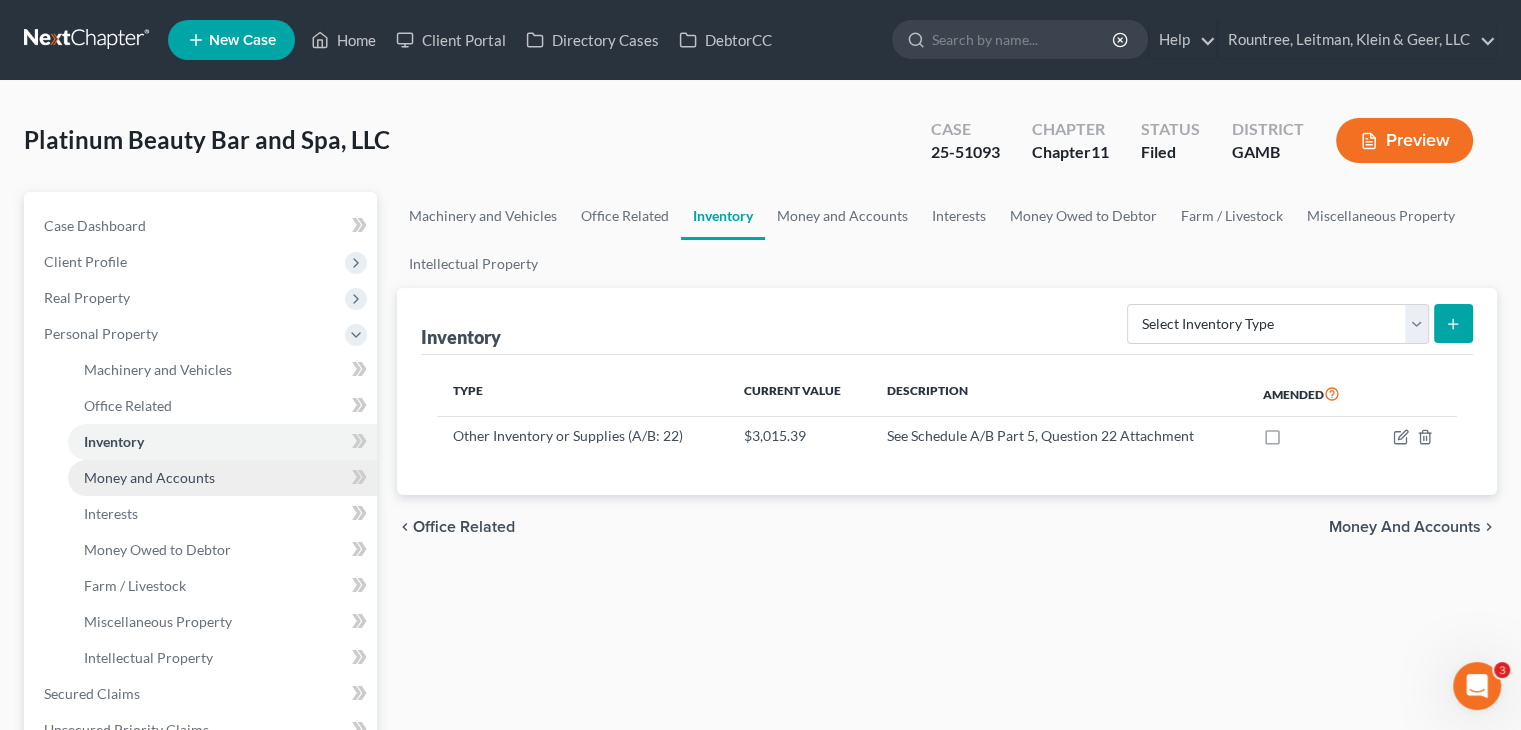 click on "Money and Accounts" at bounding box center [149, 477] 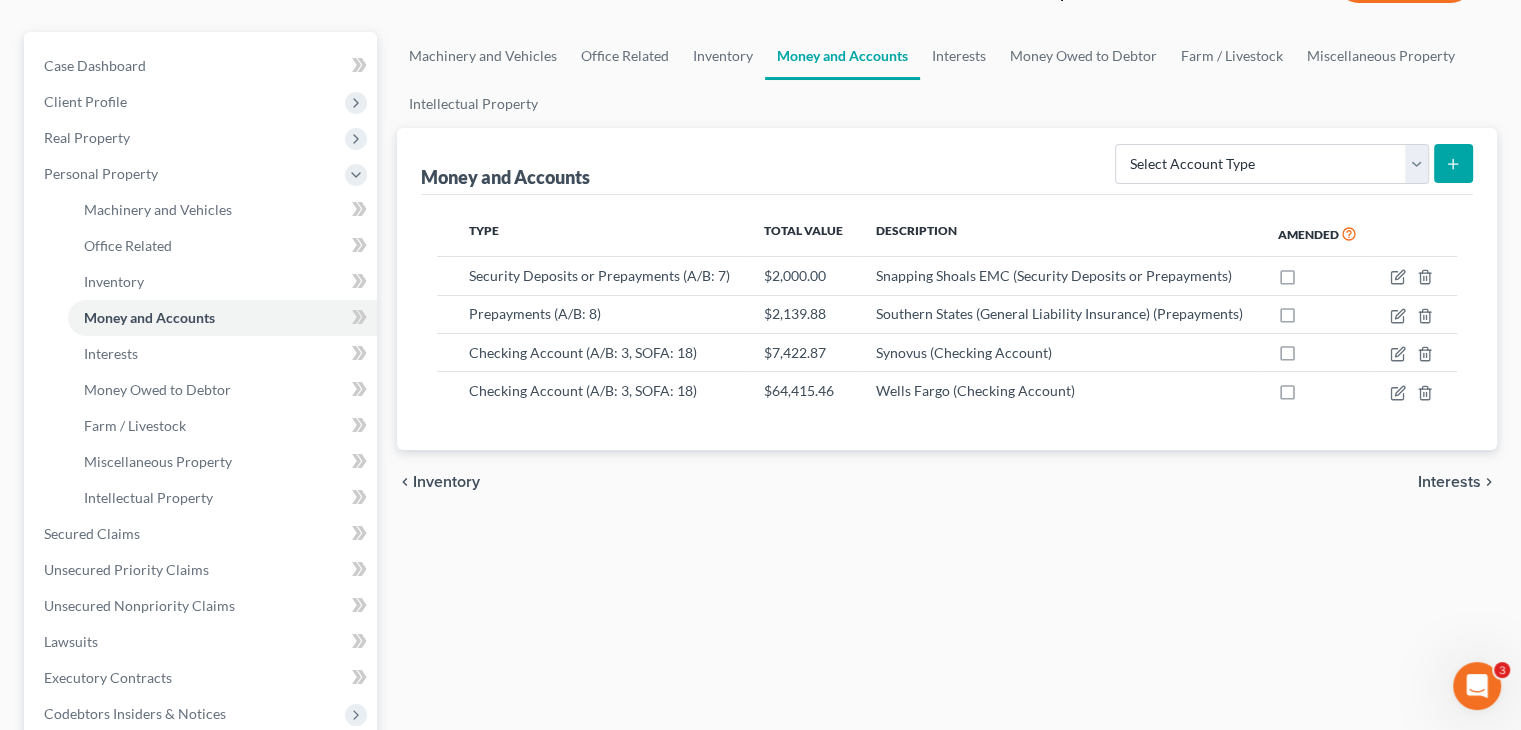 scroll, scrollTop: 400, scrollLeft: 0, axis: vertical 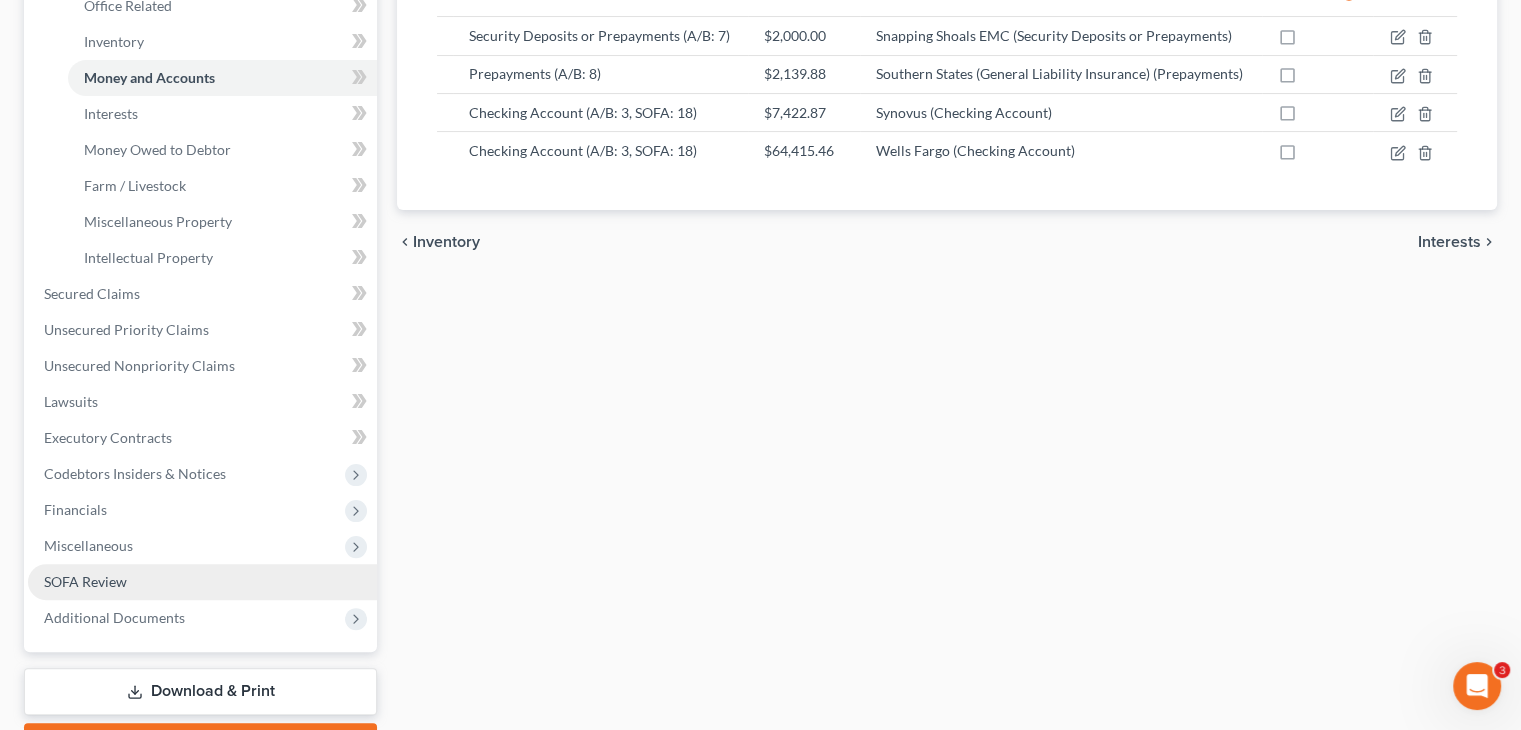 click on "SOFA Review" at bounding box center (85, 581) 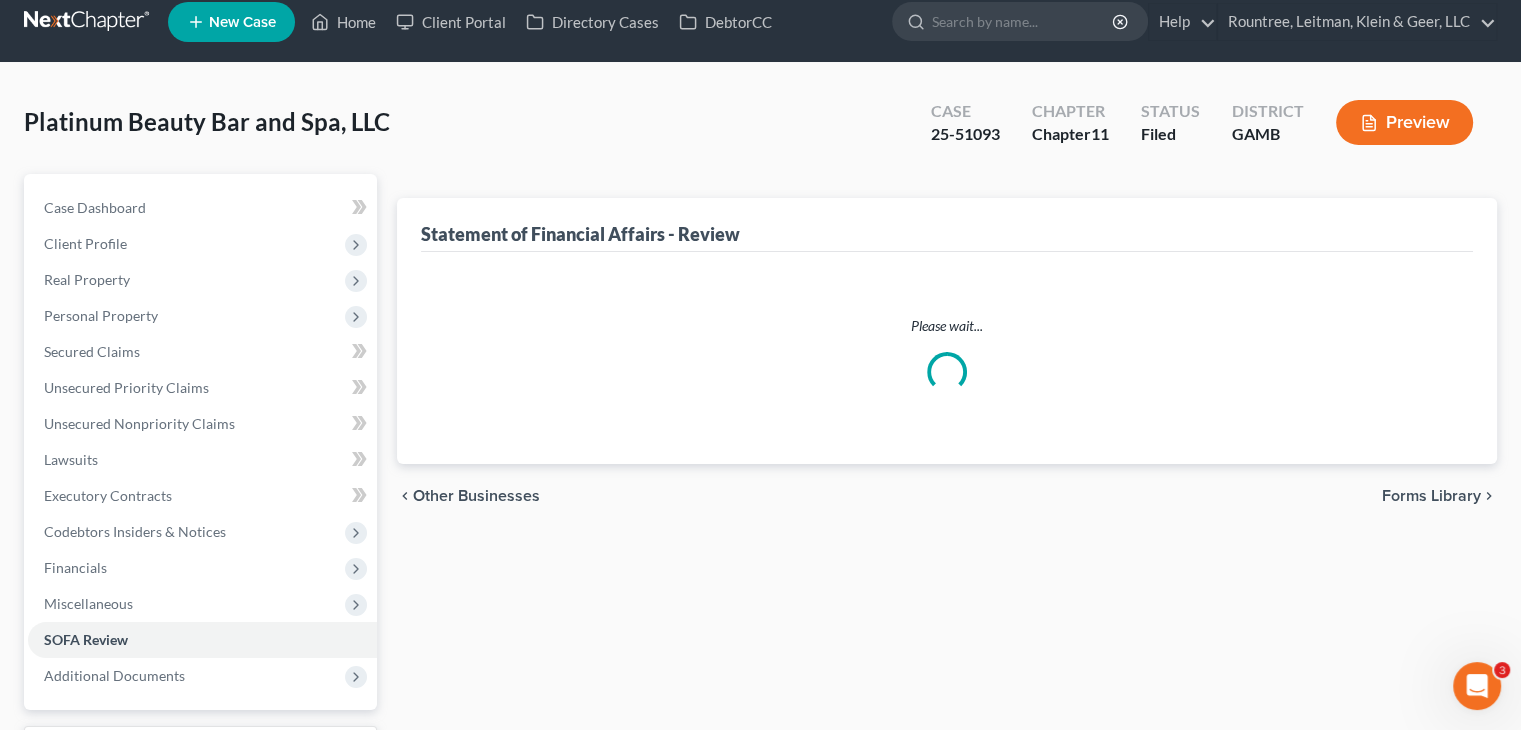 scroll, scrollTop: 0, scrollLeft: 0, axis: both 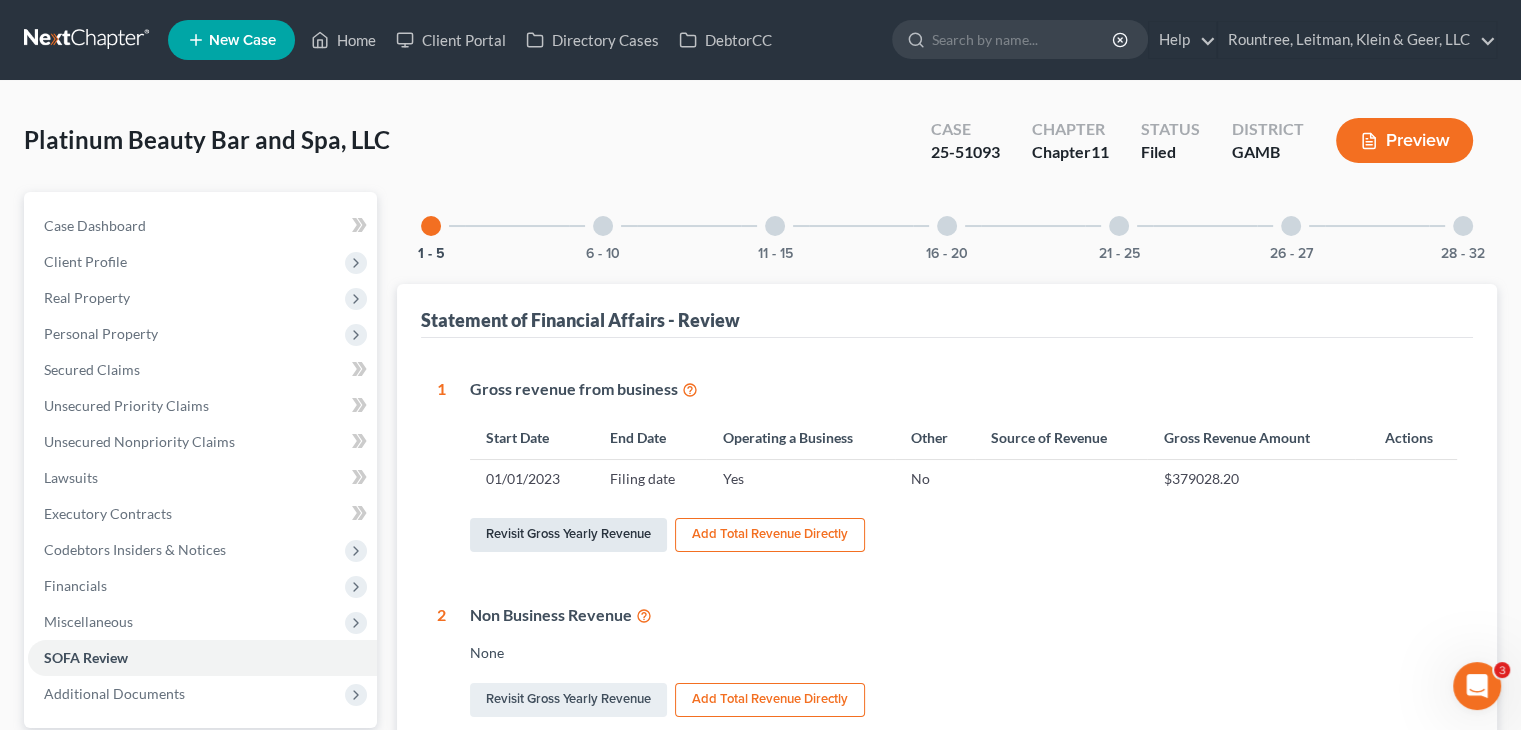 click on "Revisit Gross Yearly Revenue" at bounding box center [568, 535] 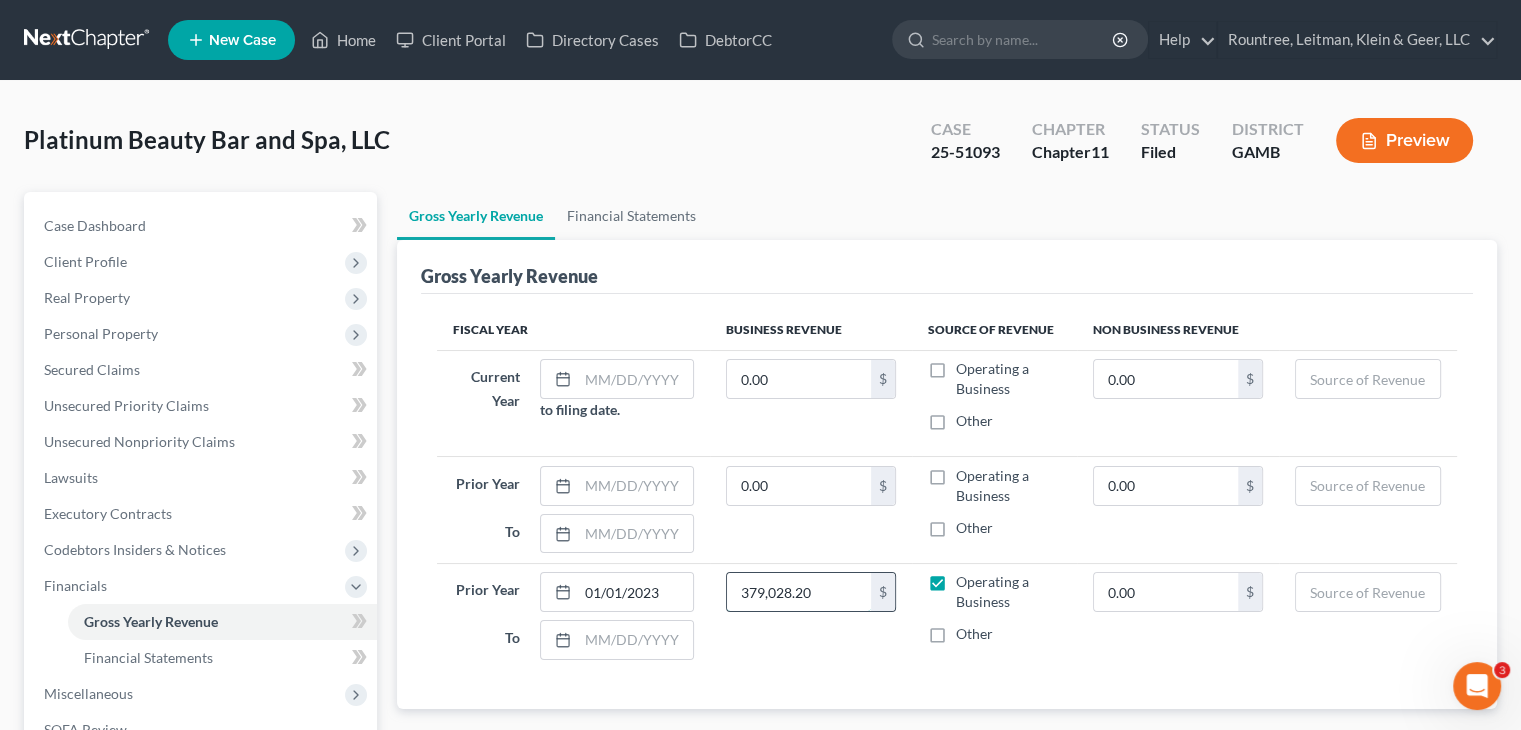 type 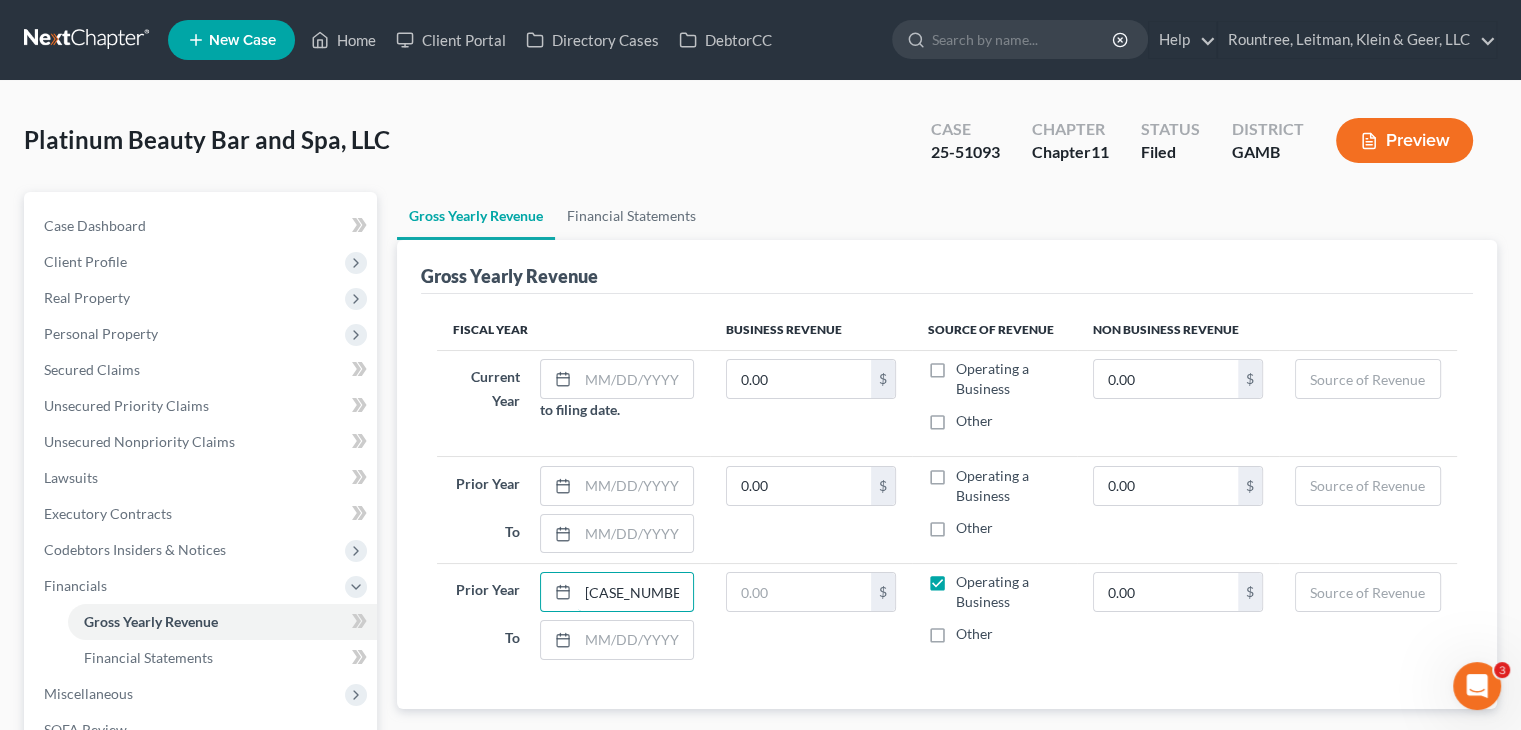 type on "[CASE_NUMBER]" 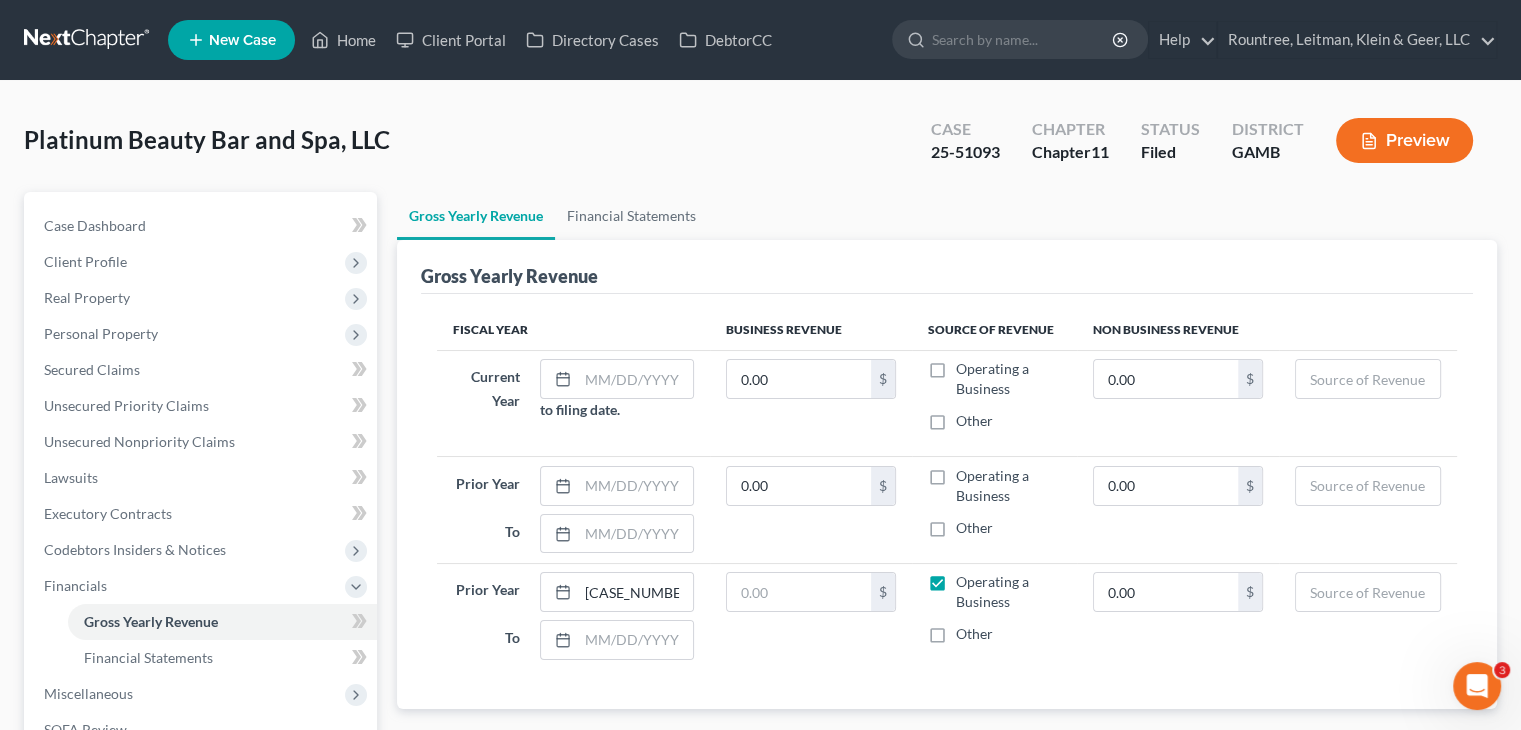 click on "$" at bounding box center [811, 616] 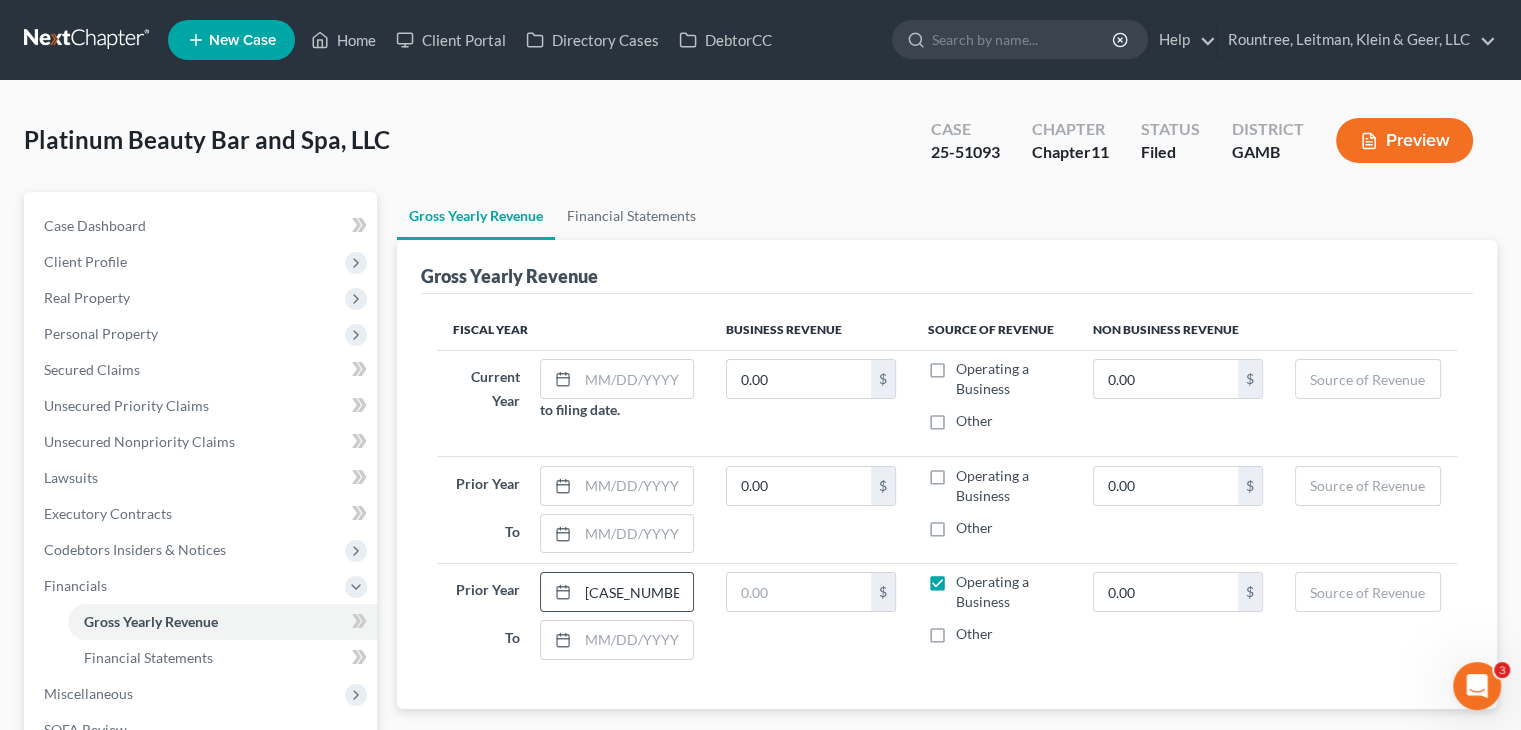 click at bounding box center (559, 592) 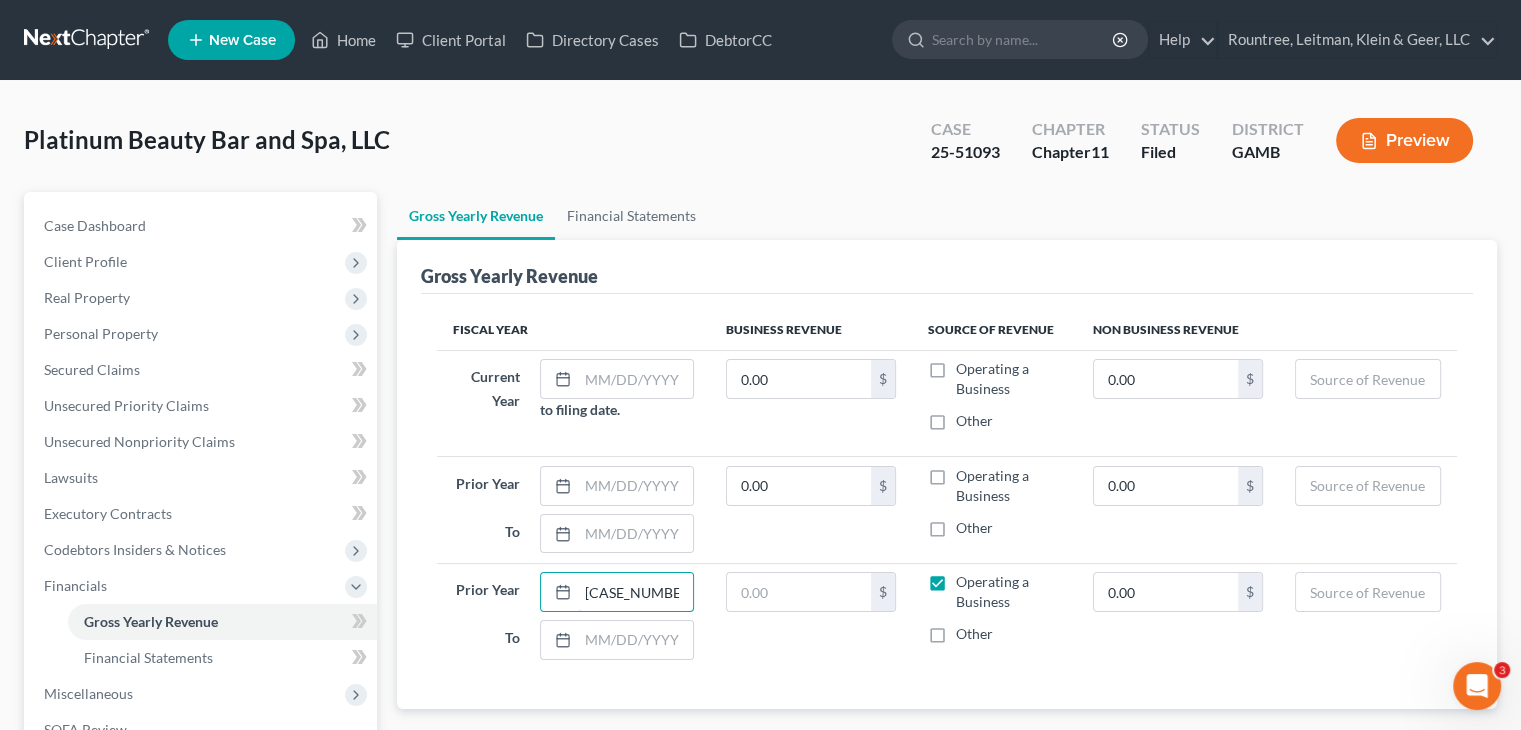scroll, scrollTop: 0, scrollLeft: 51, axis: horizontal 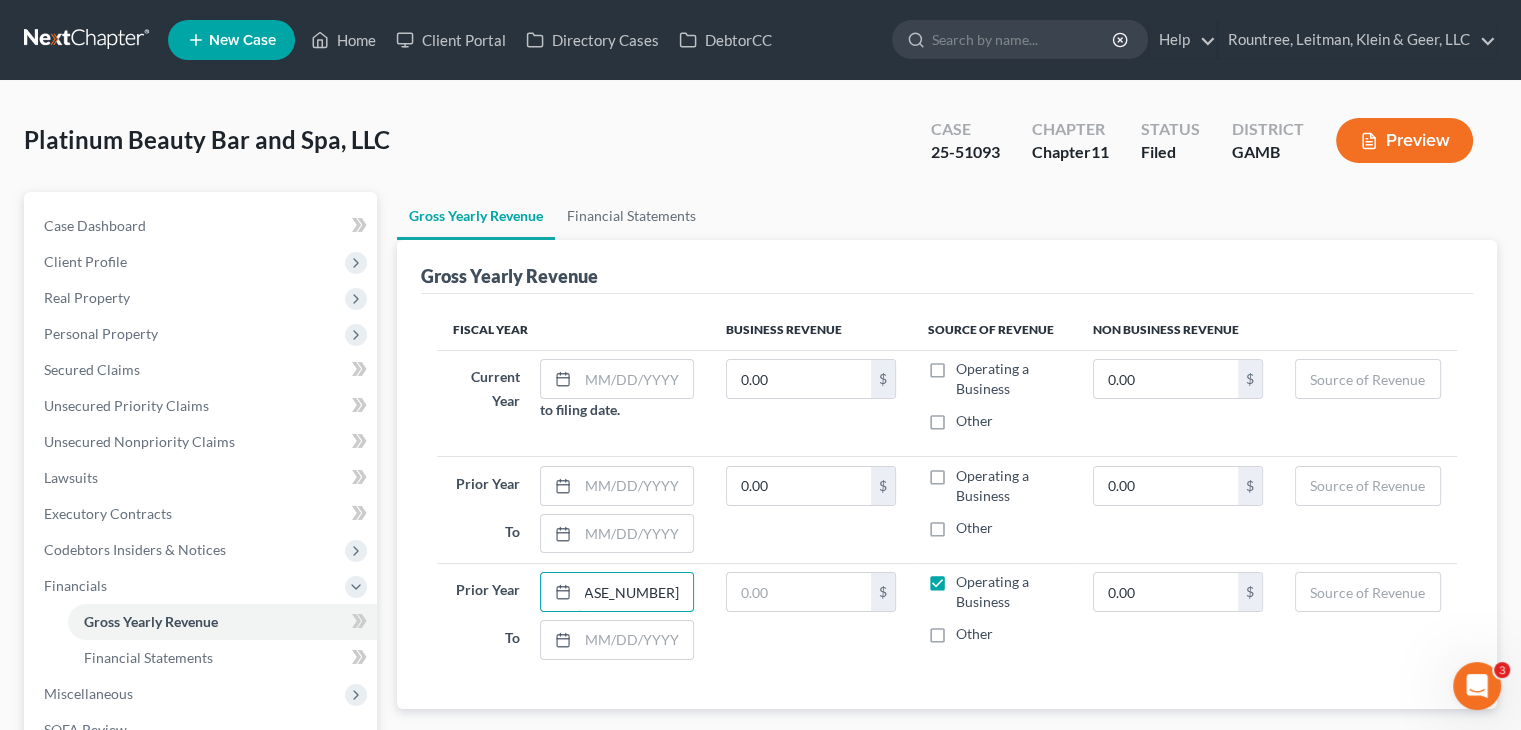 drag, startPoint x: 582, startPoint y: 590, endPoint x: 924, endPoint y: 618, distance: 343.1443 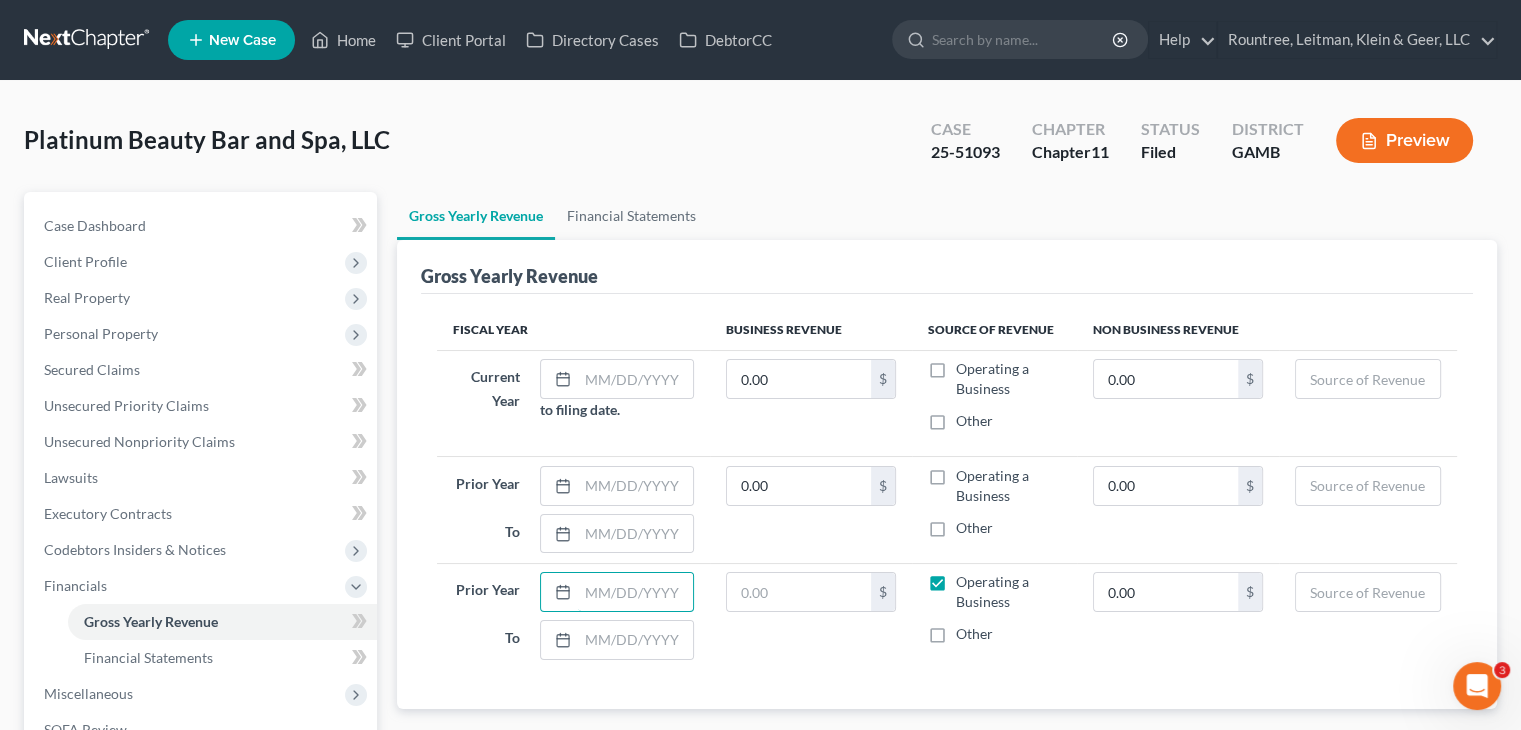 scroll, scrollTop: 0, scrollLeft: 0, axis: both 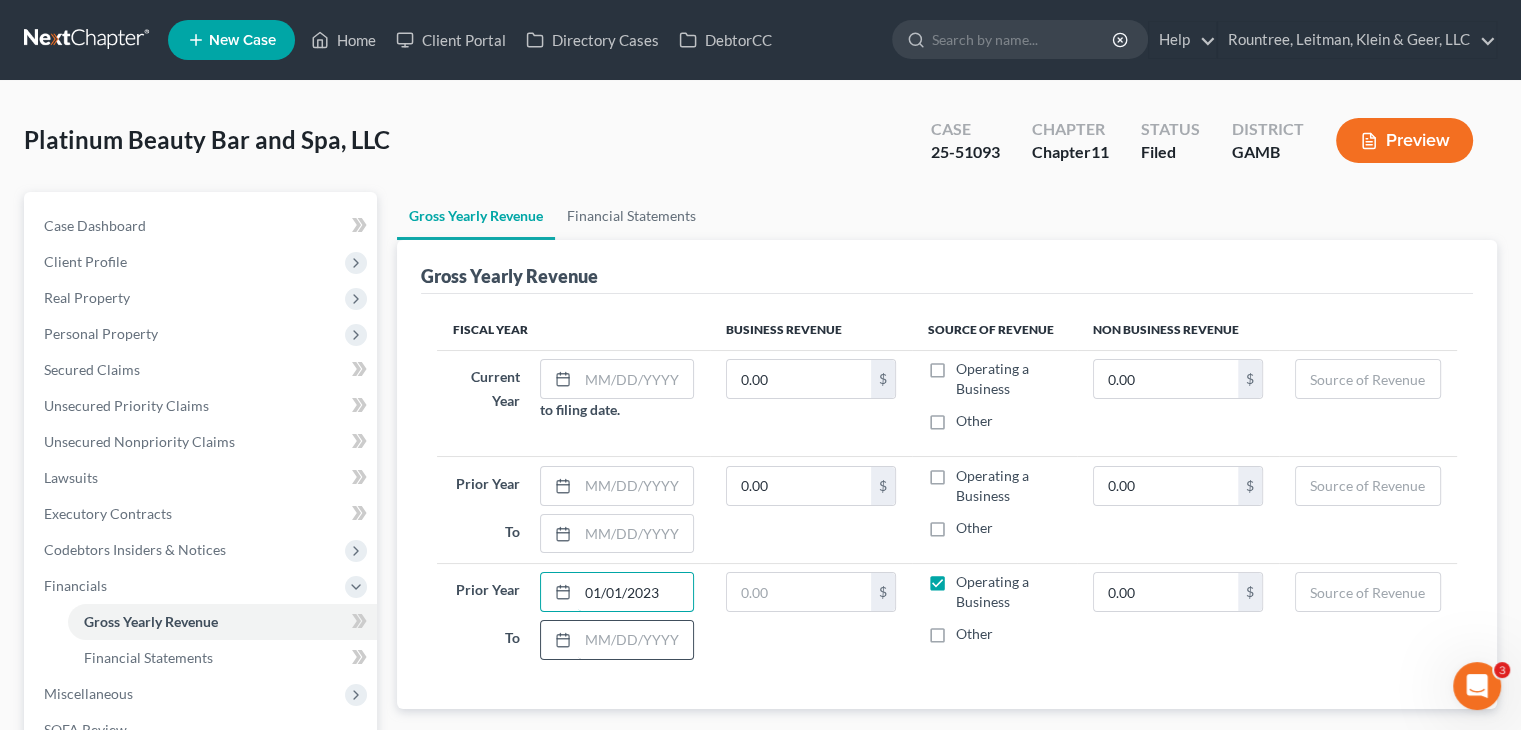 type on "01/01/2023" 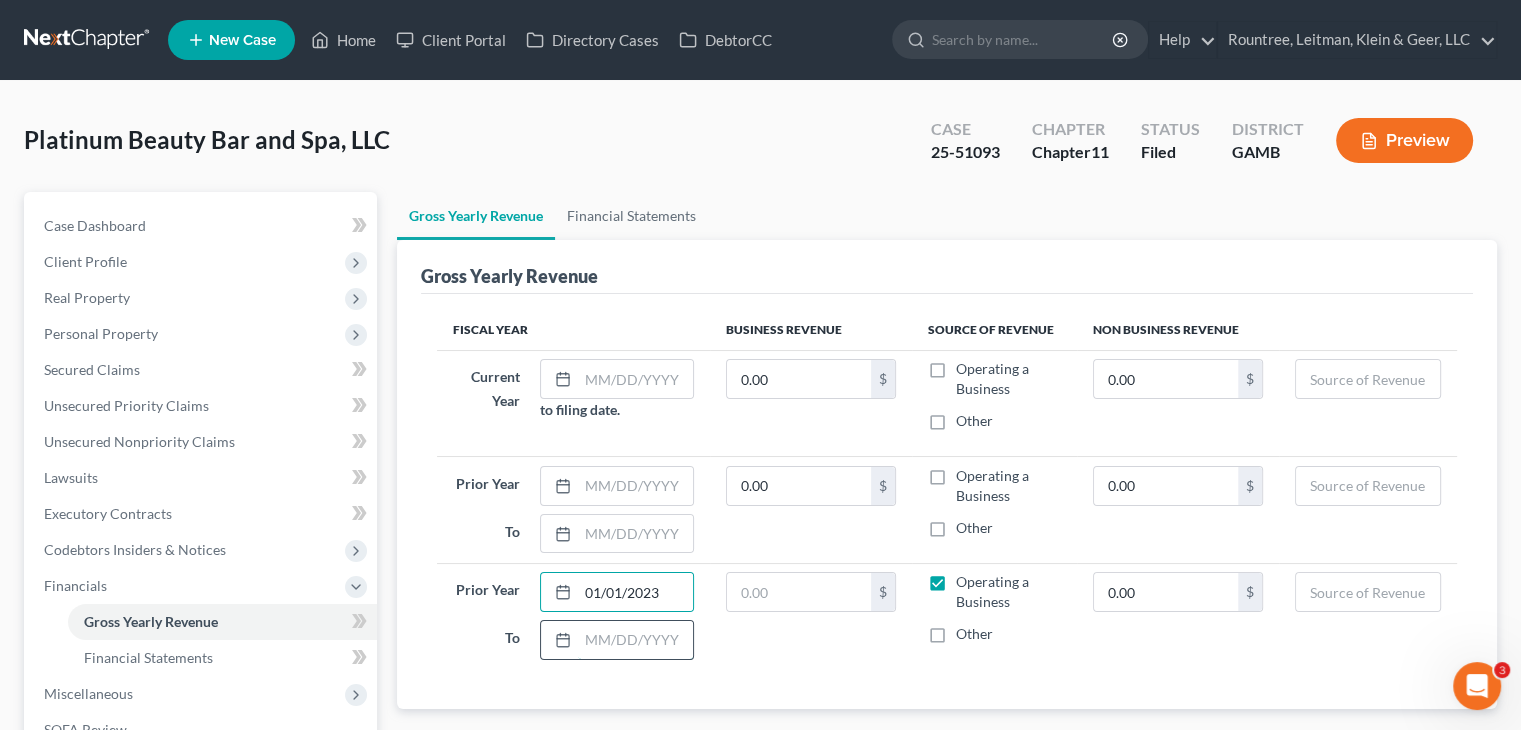 click at bounding box center [635, 640] 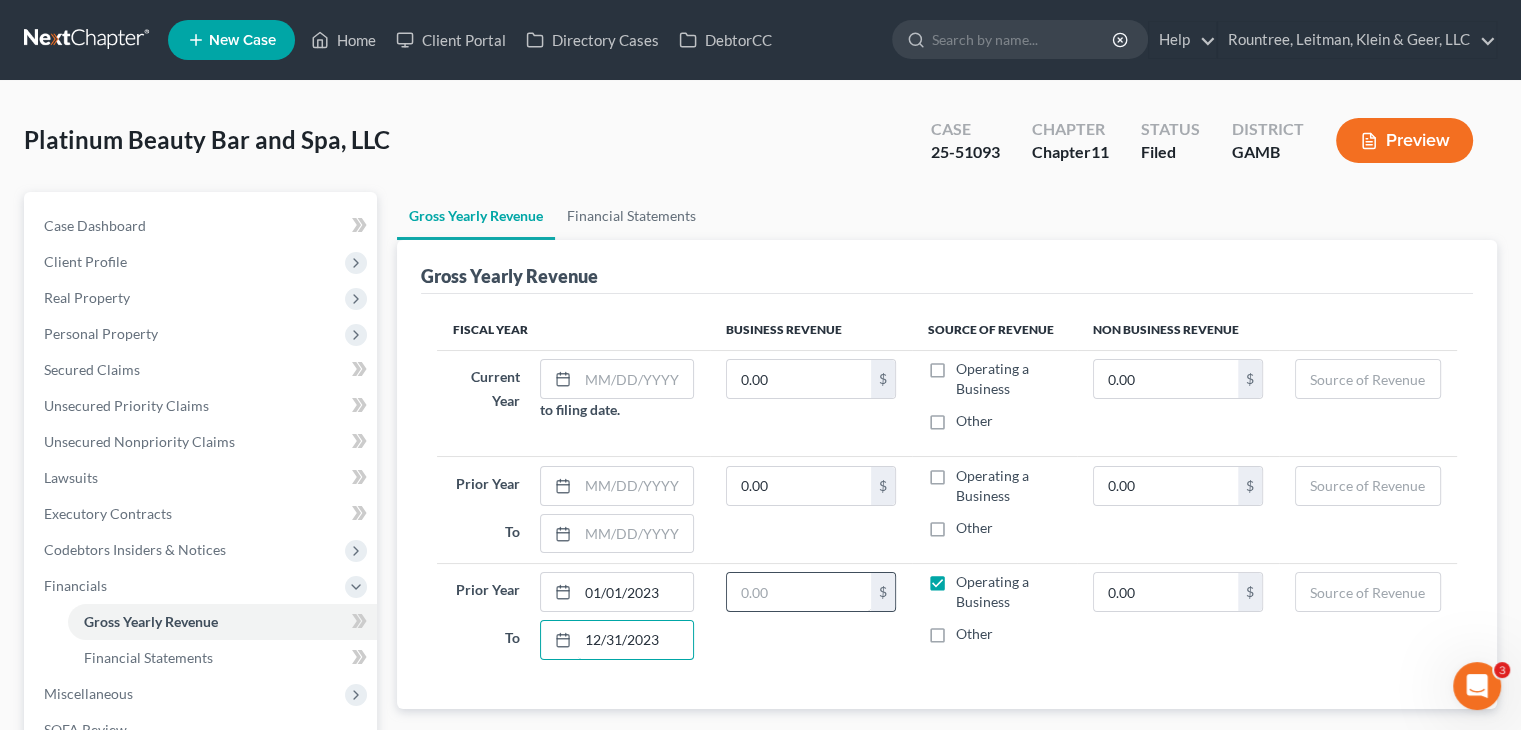 type on "12/31/2023" 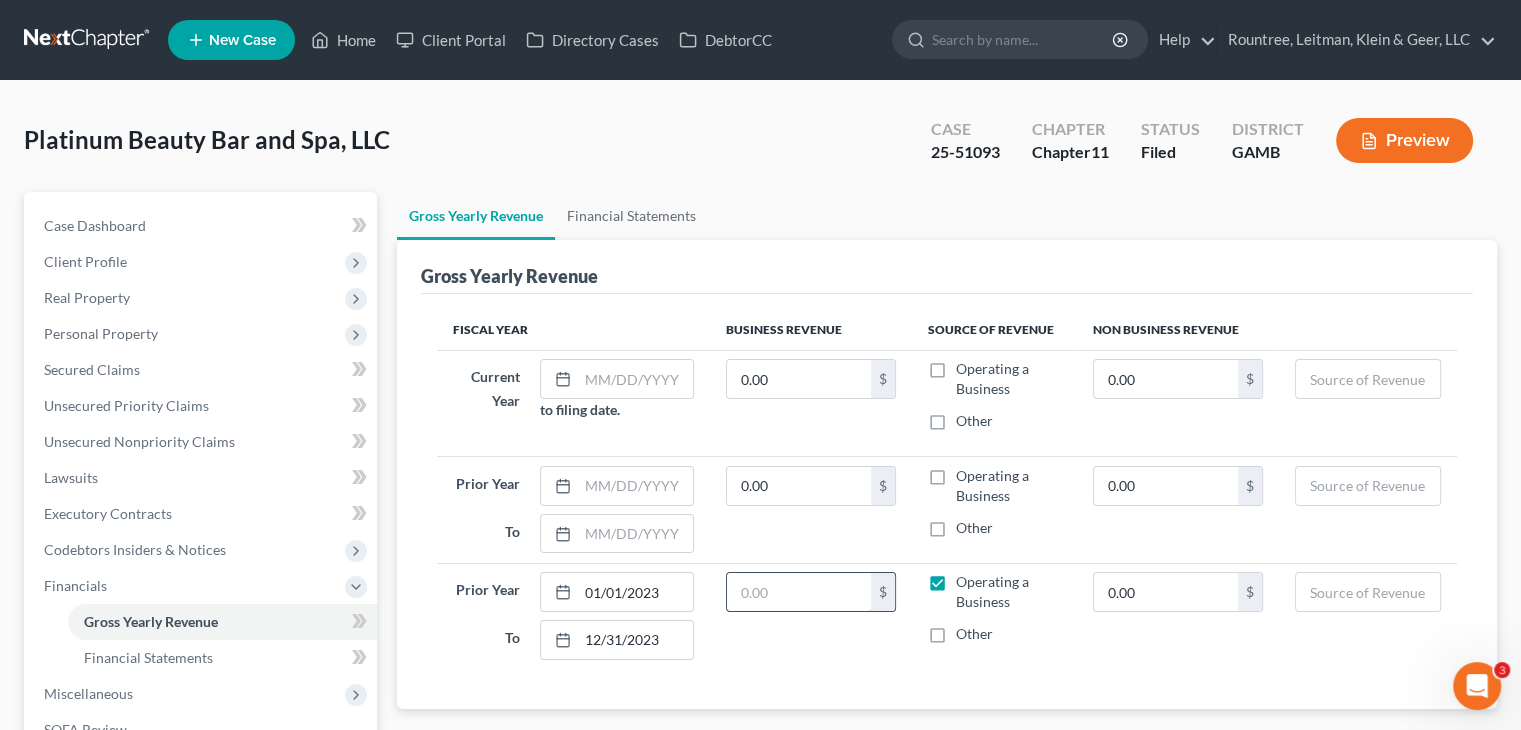 click at bounding box center [799, 592] 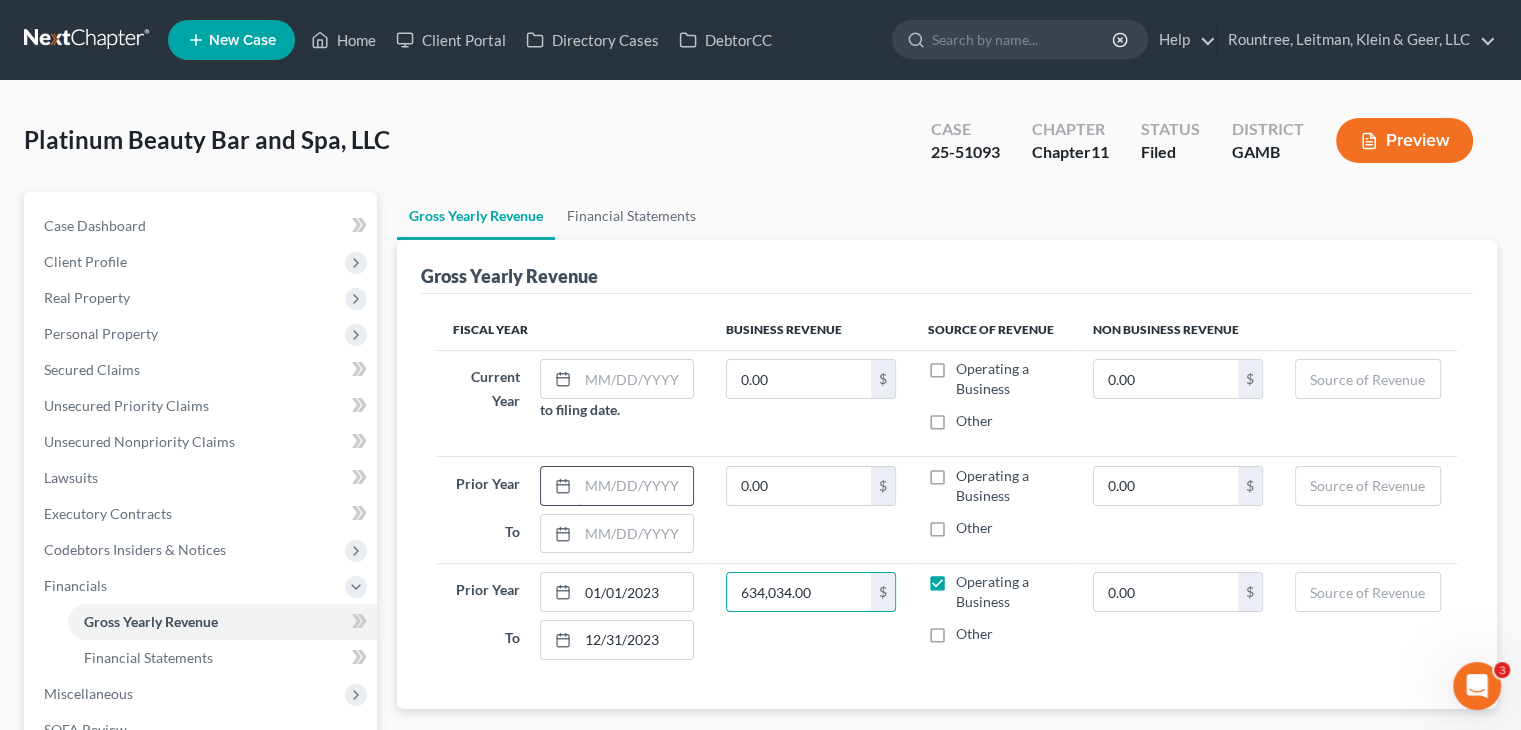 type on "634,034.00" 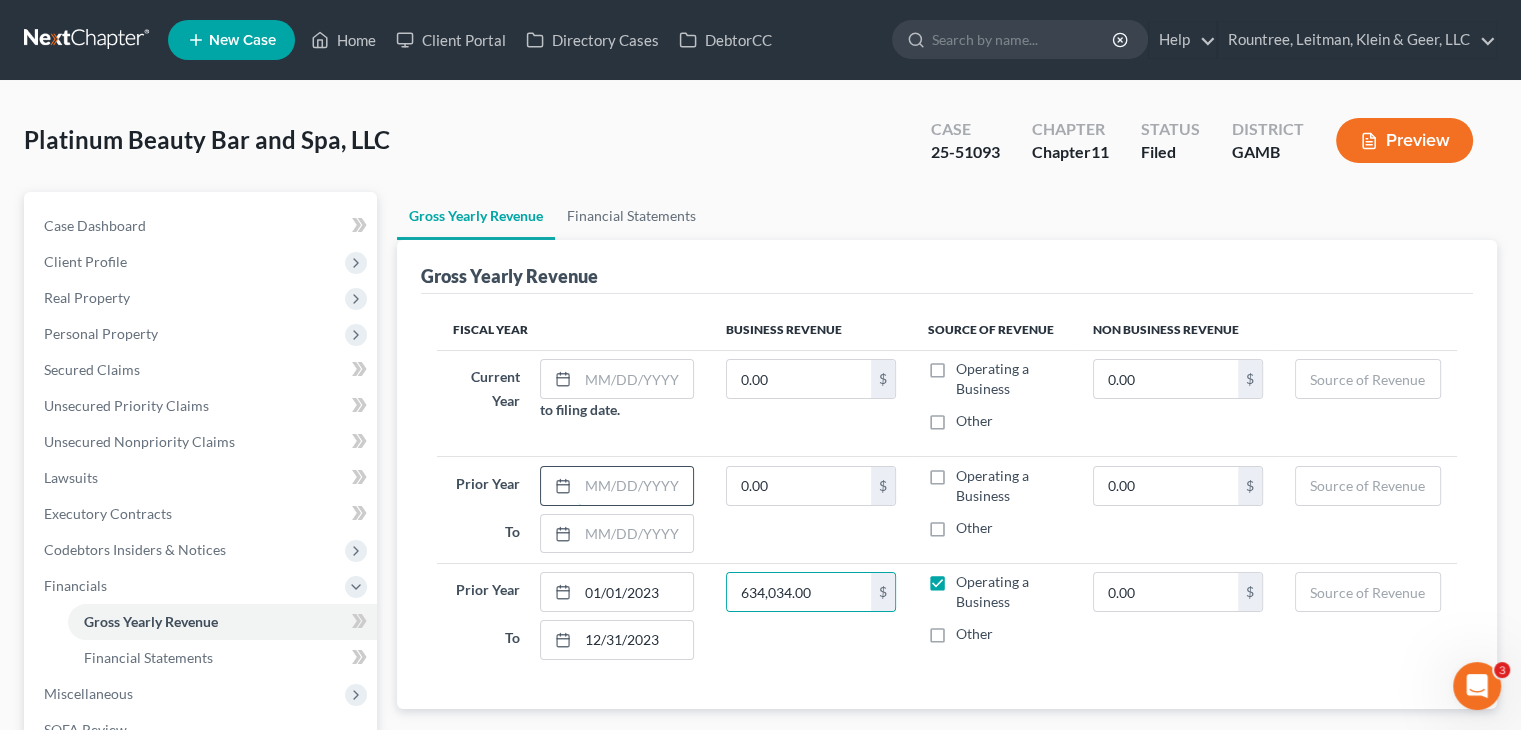 click at bounding box center [635, 486] 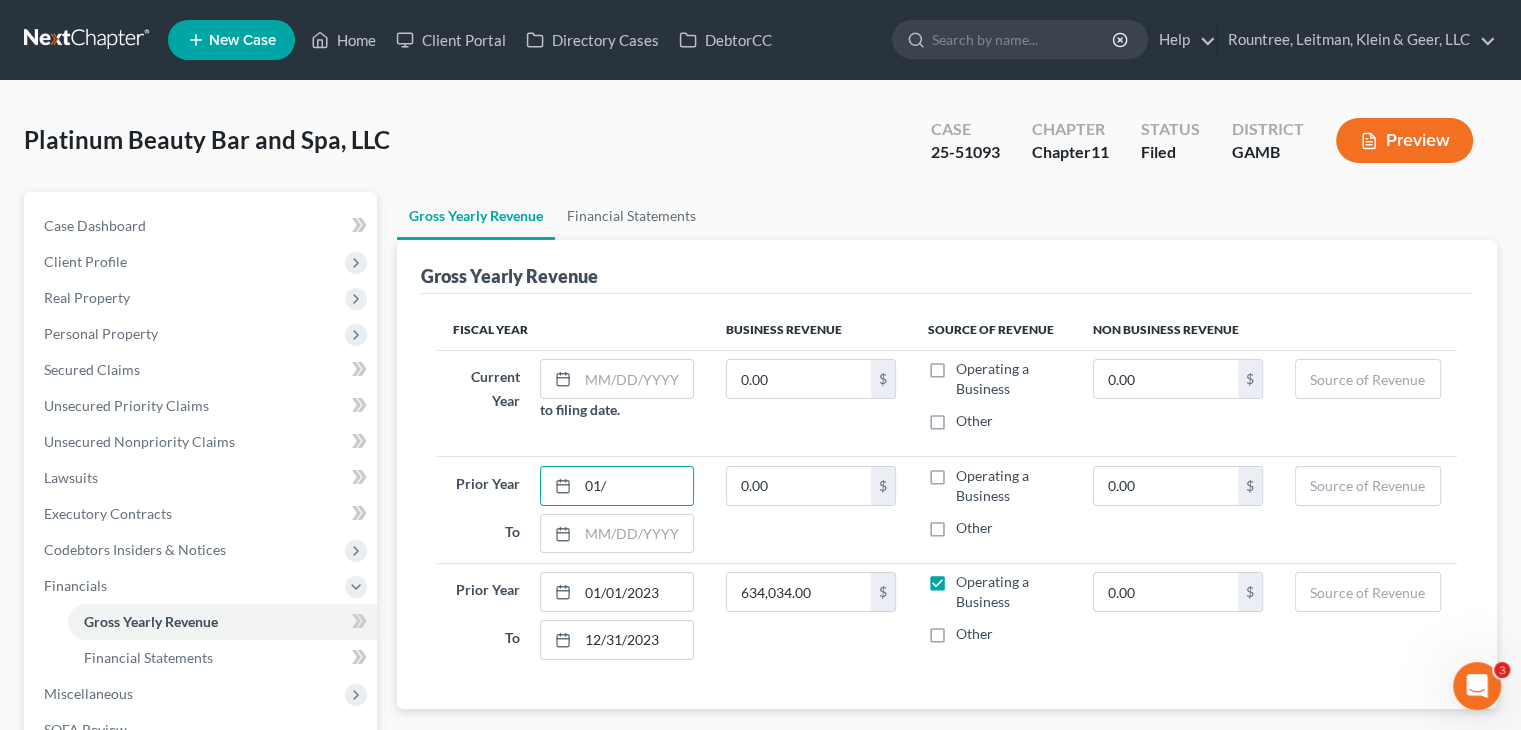 click on "Gross Yearly Revenue
Financial Statements" at bounding box center [947, 216] 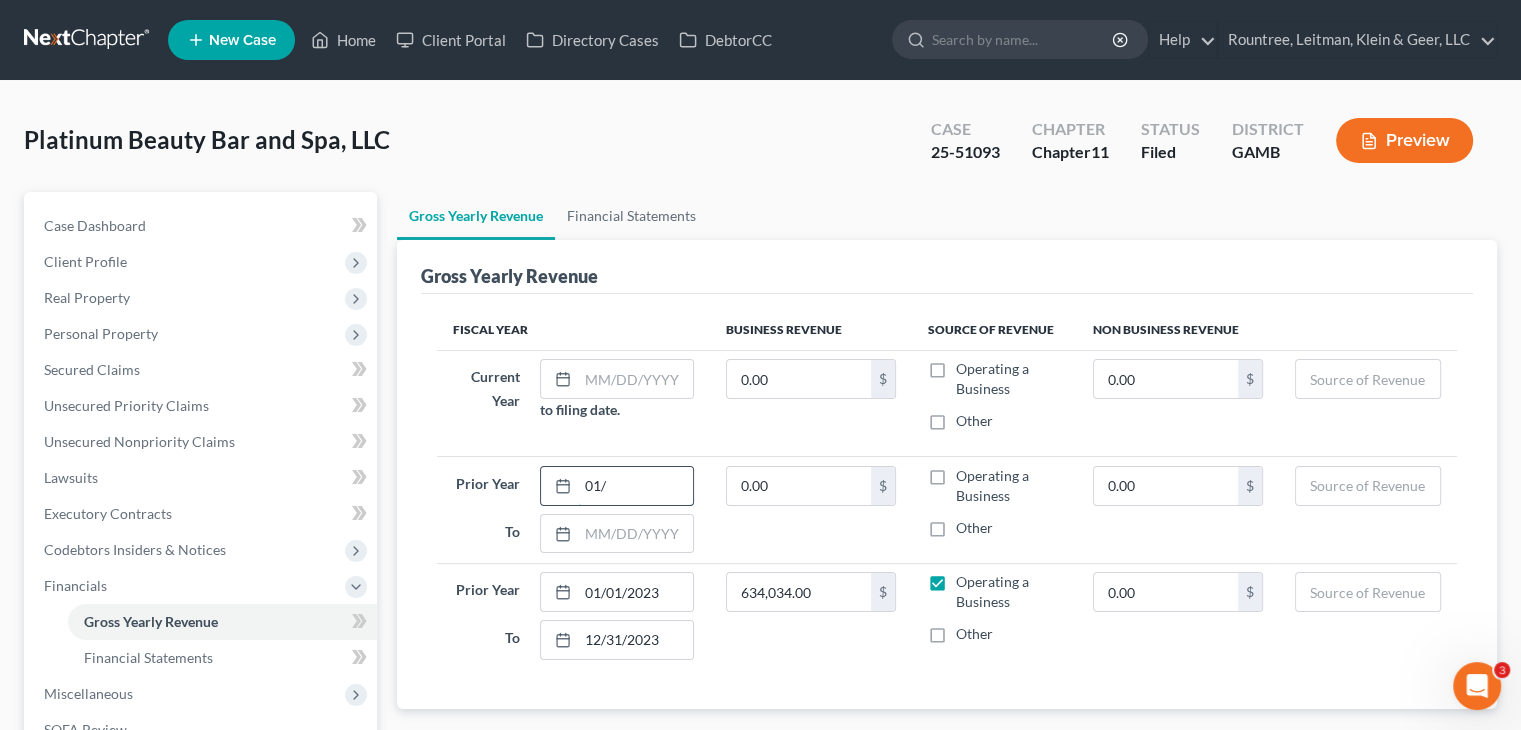 click on "01/" at bounding box center (635, 486) 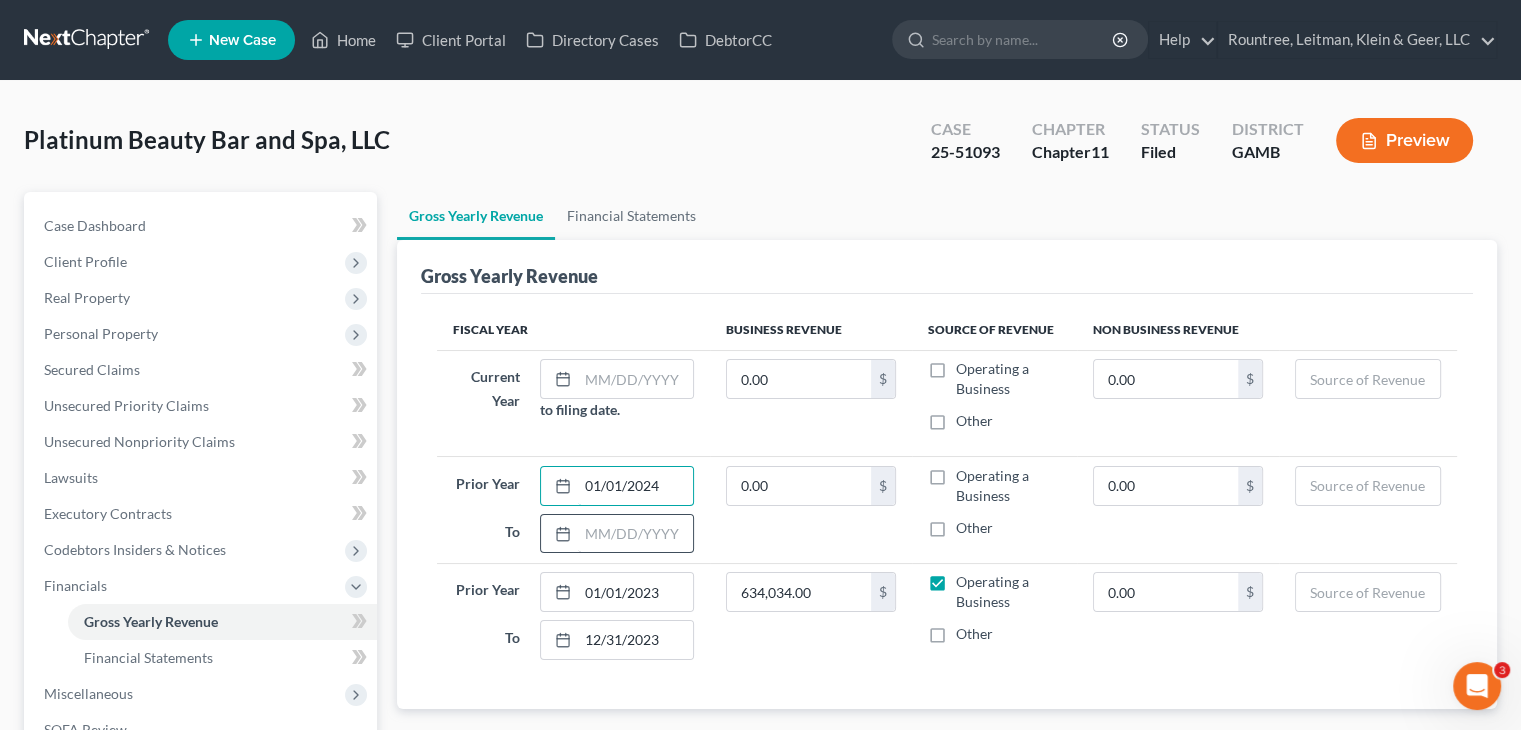 type on "01/01/2024" 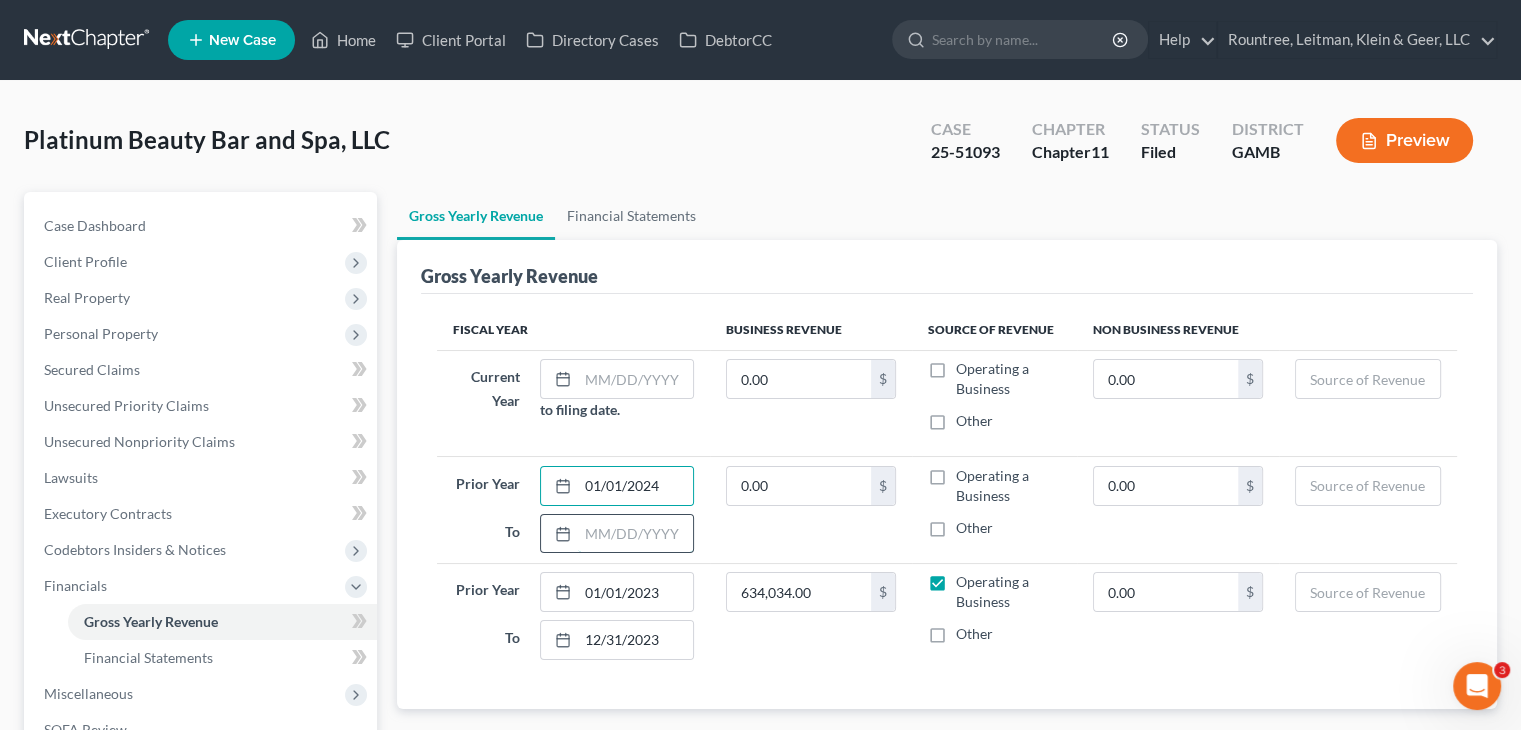click at bounding box center (635, 534) 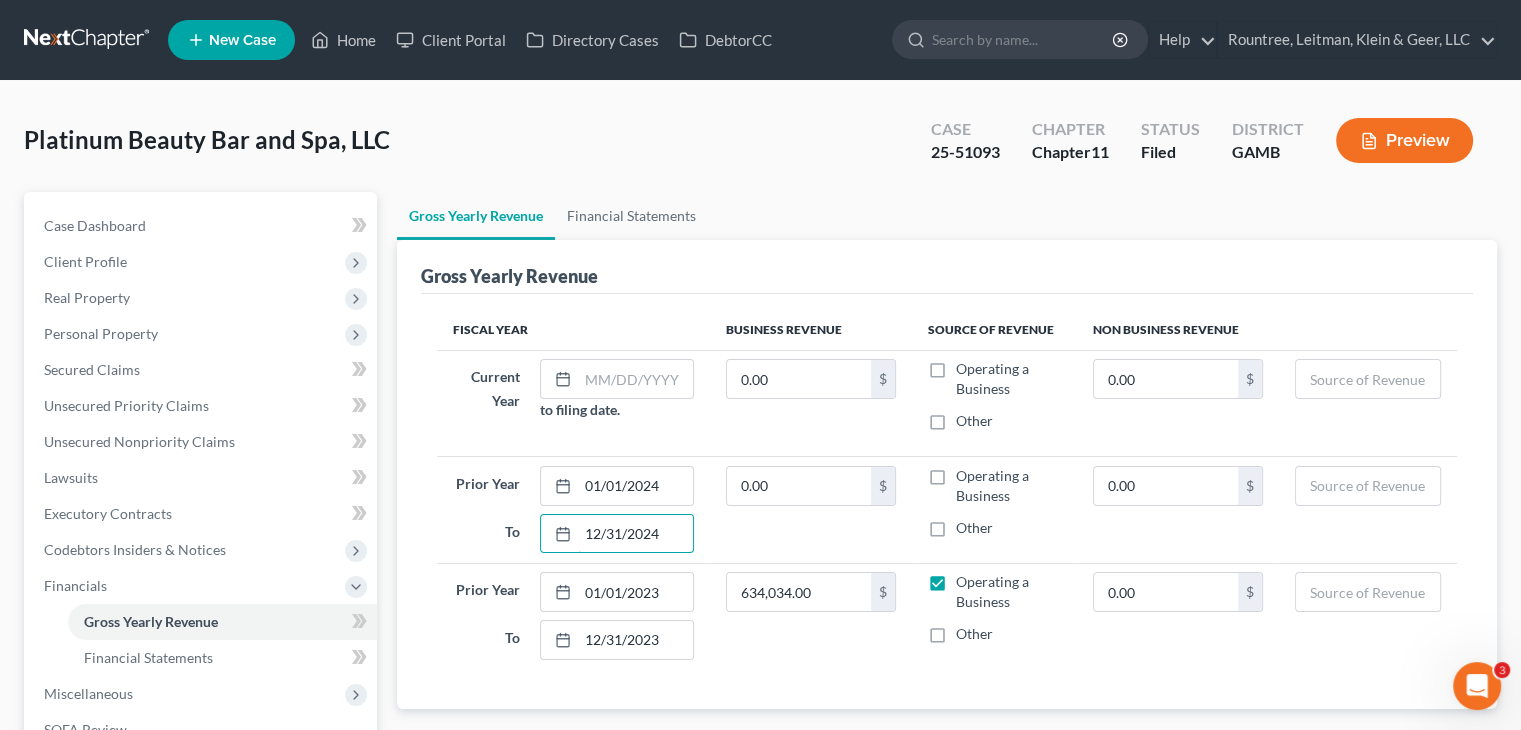 type on "12/31/2024" 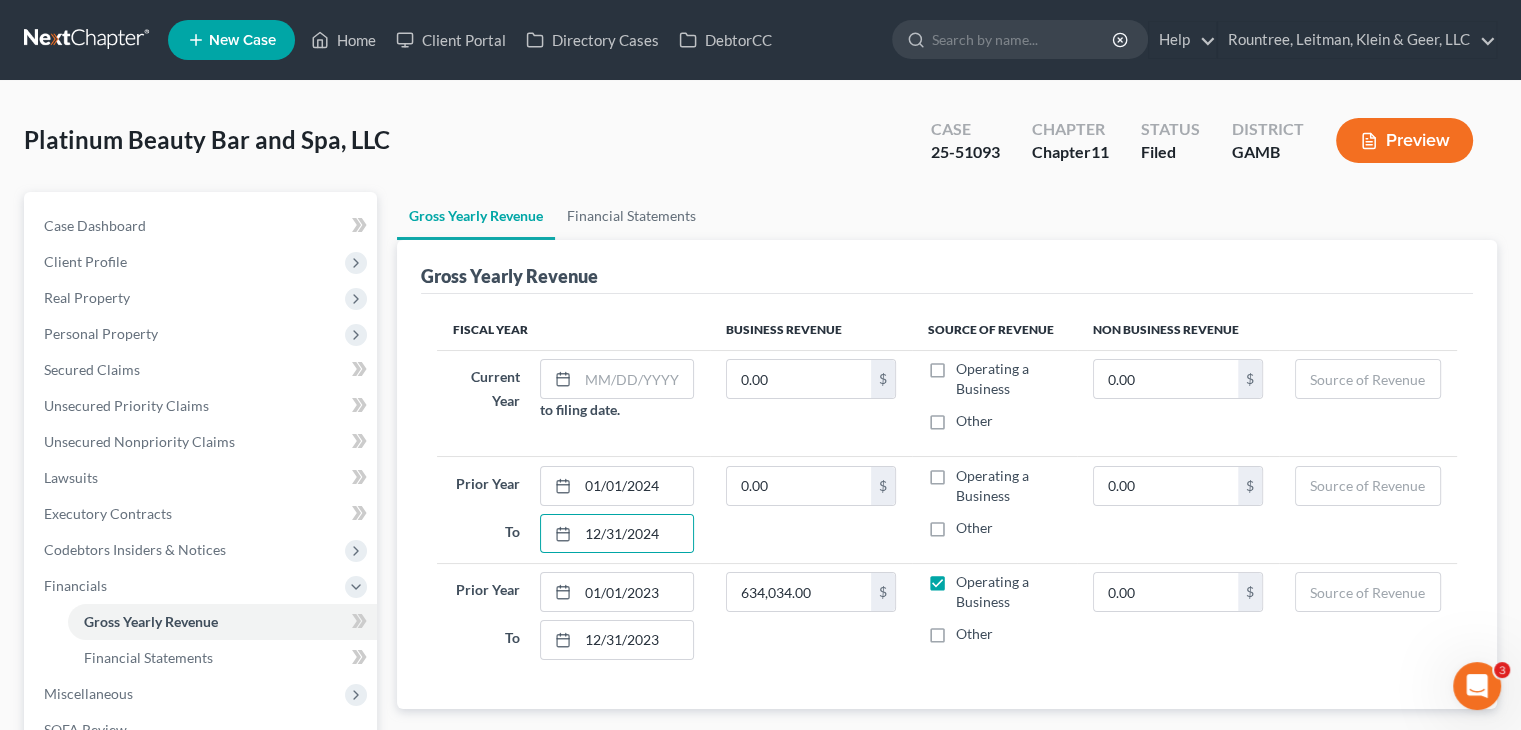 click on "Operating a Business" at bounding box center (1008, 486) 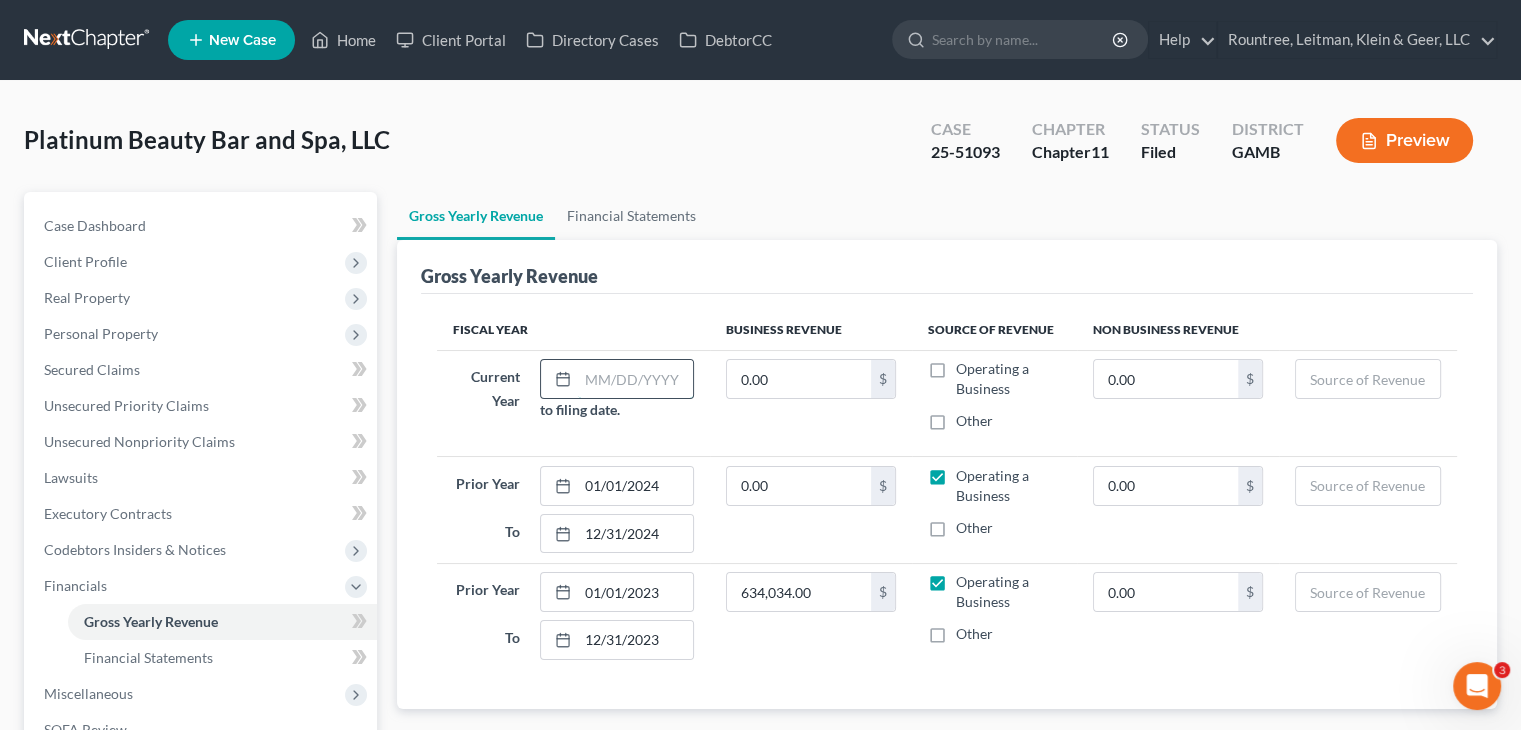 click at bounding box center (635, 379) 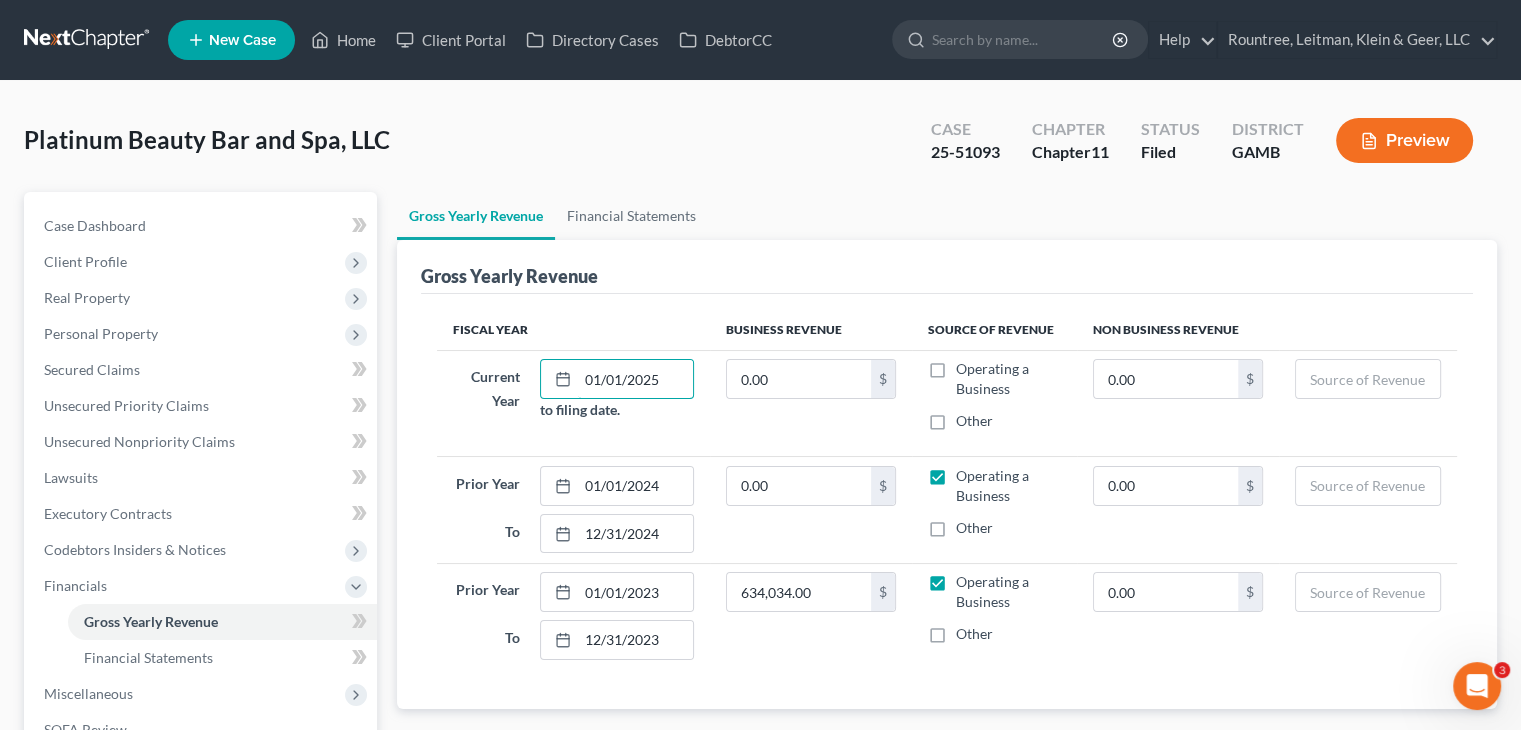 type on "01/01/2025" 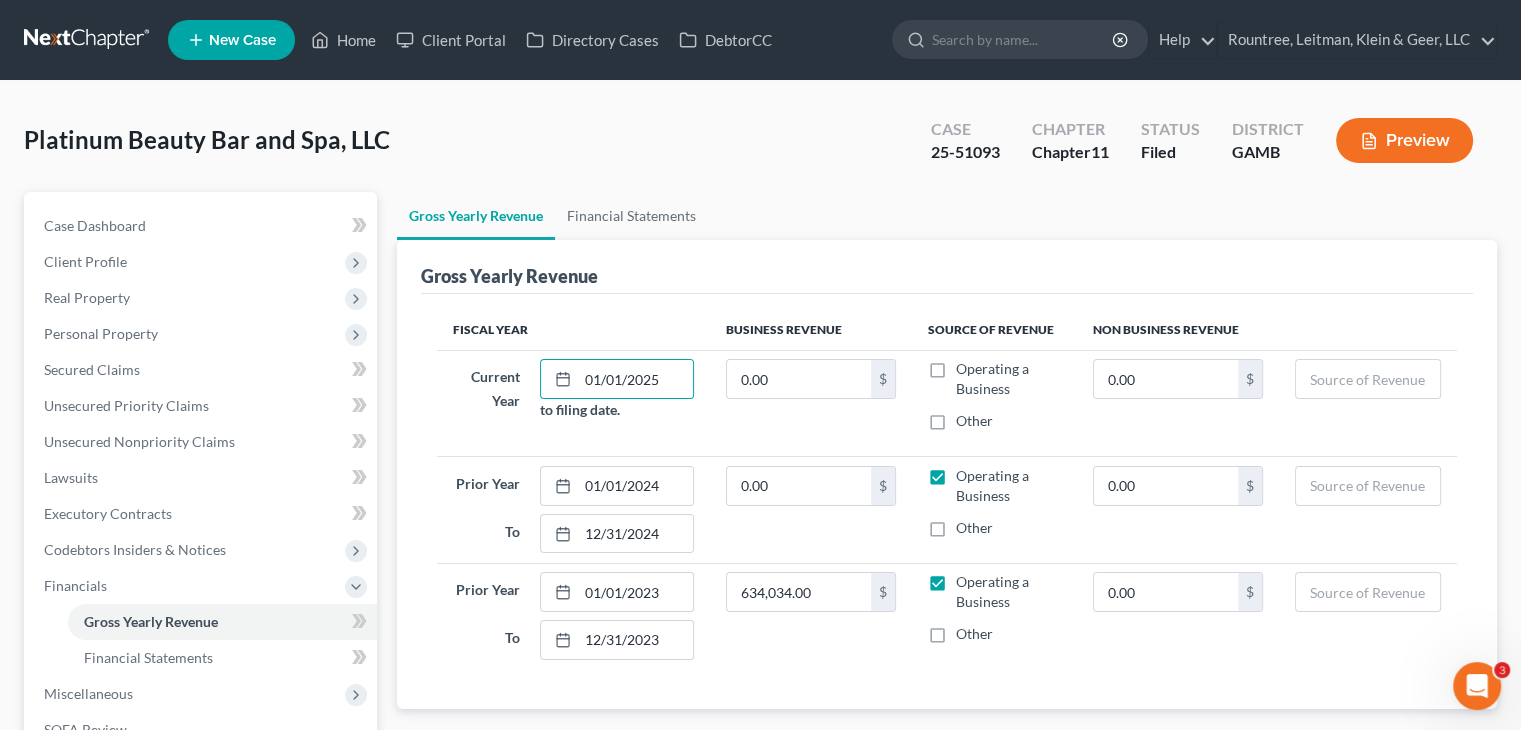 click on "Operating a Business" at bounding box center [1008, 379] 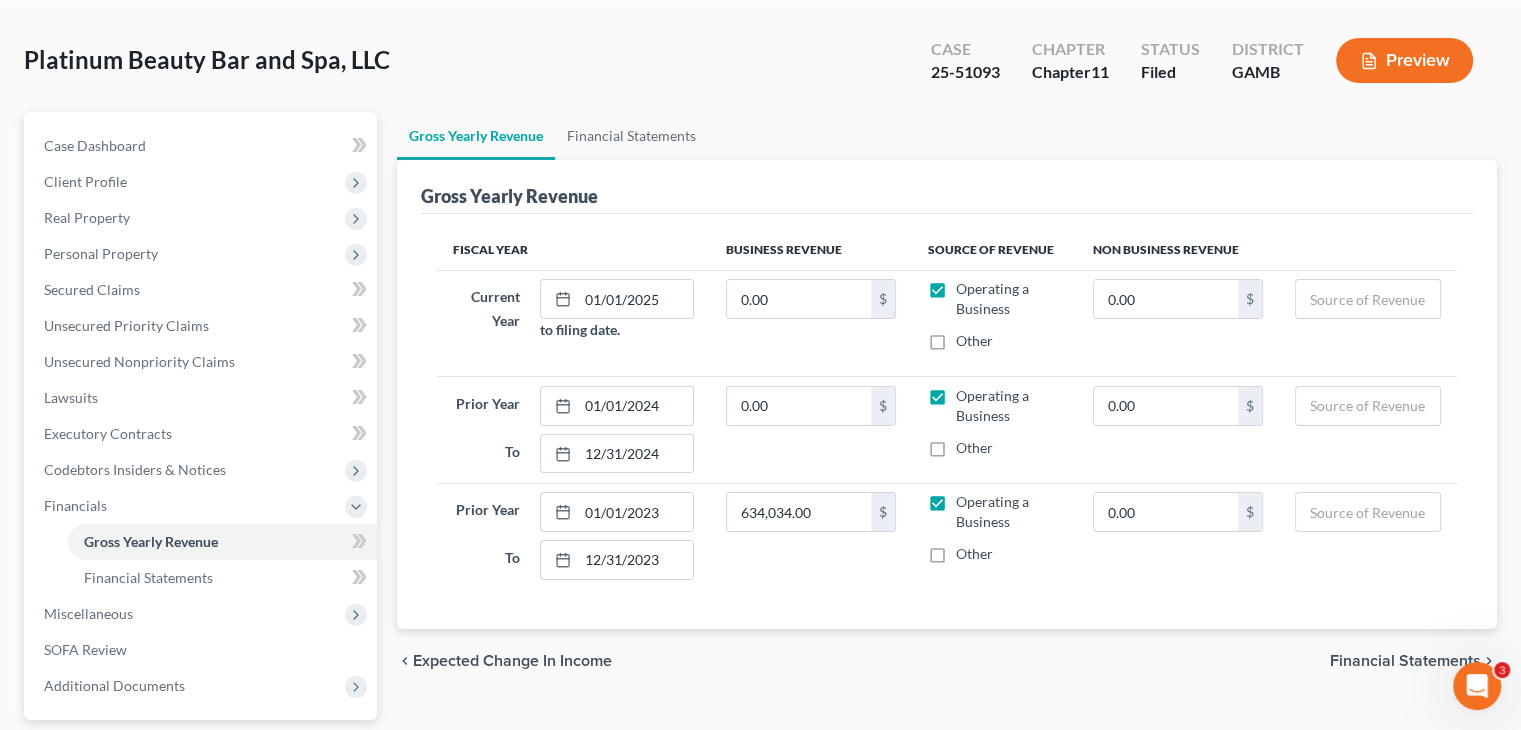 scroll, scrollTop: 200, scrollLeft: 0, axis: vertical 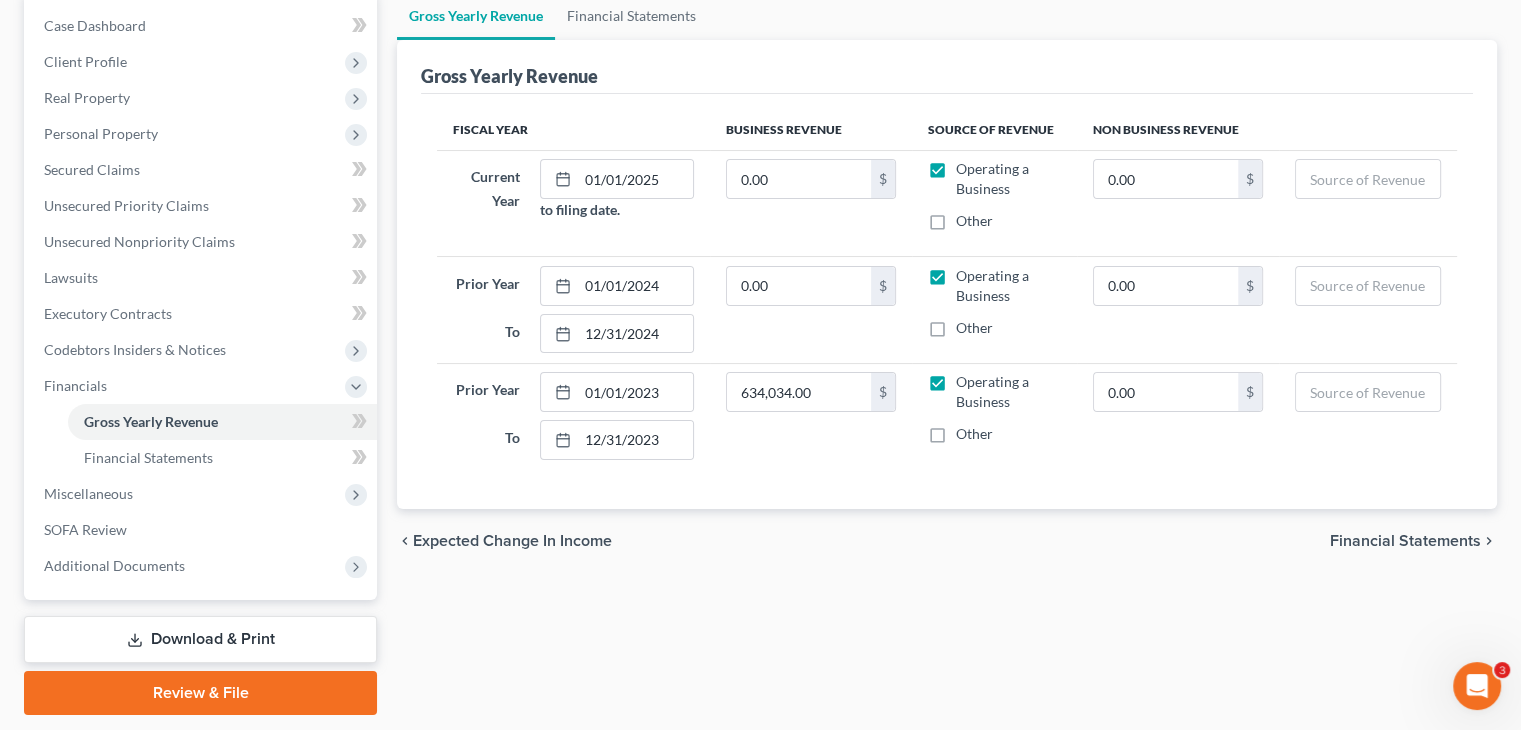 click on "Financial Statements" at bounding box center (1405, 541) 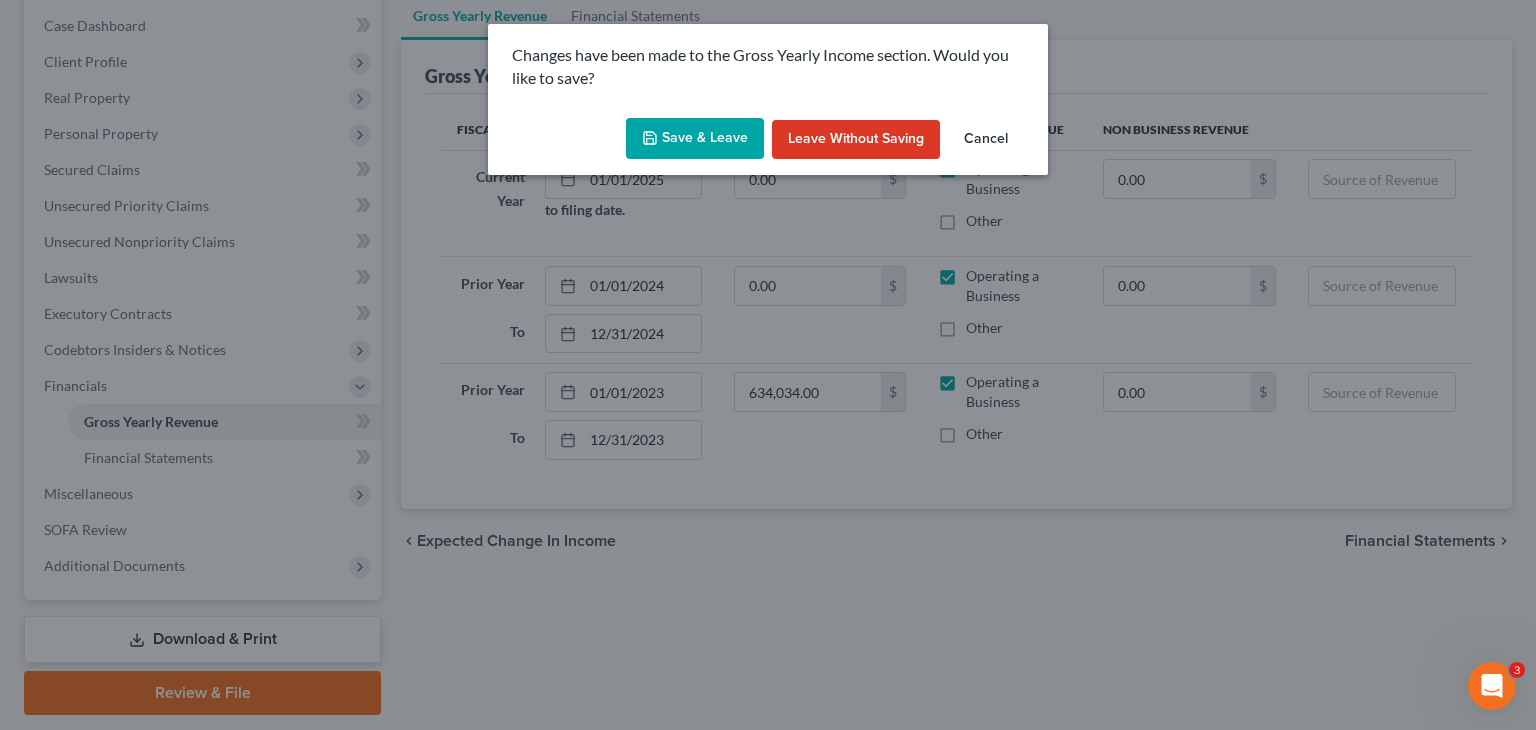 click on "Save & Leave" at bounding box center [695, 139] 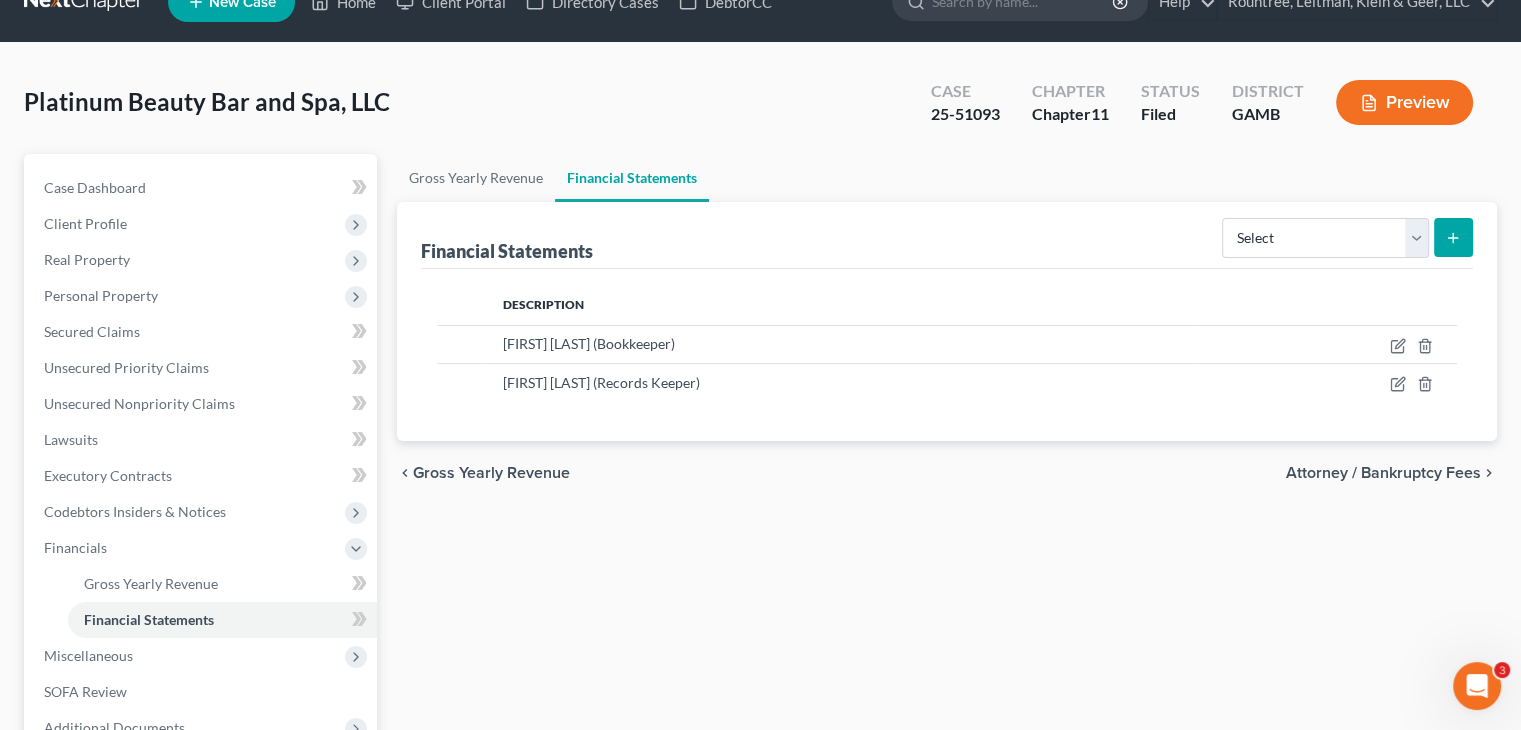scroll, scrollTop: 0, scrollLeft: 0, axis: both 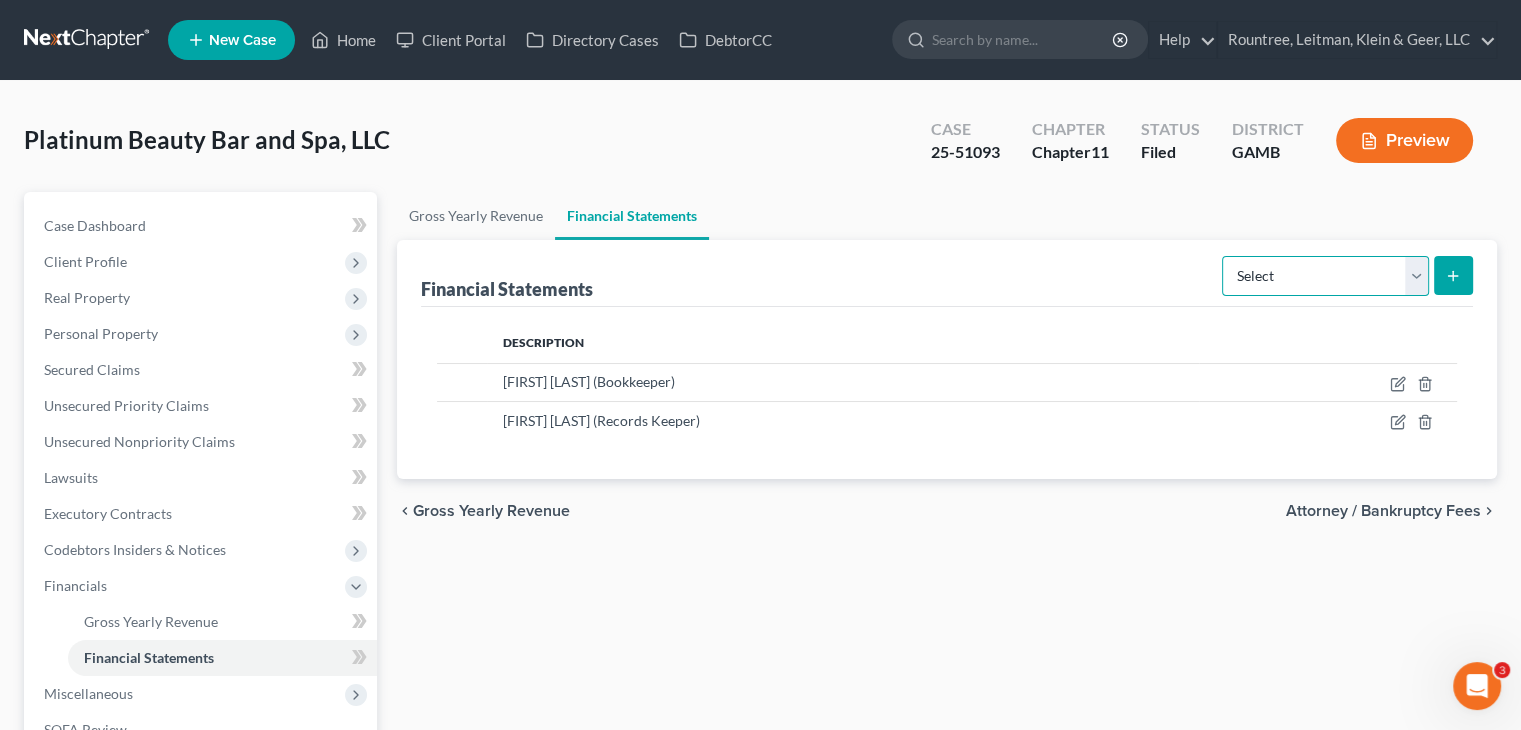 click on "Select Auditor Bookkeeper Creditor Pension Contribution Records Keeper Tax Consolidation Group" at bounding box center (1325, 276) 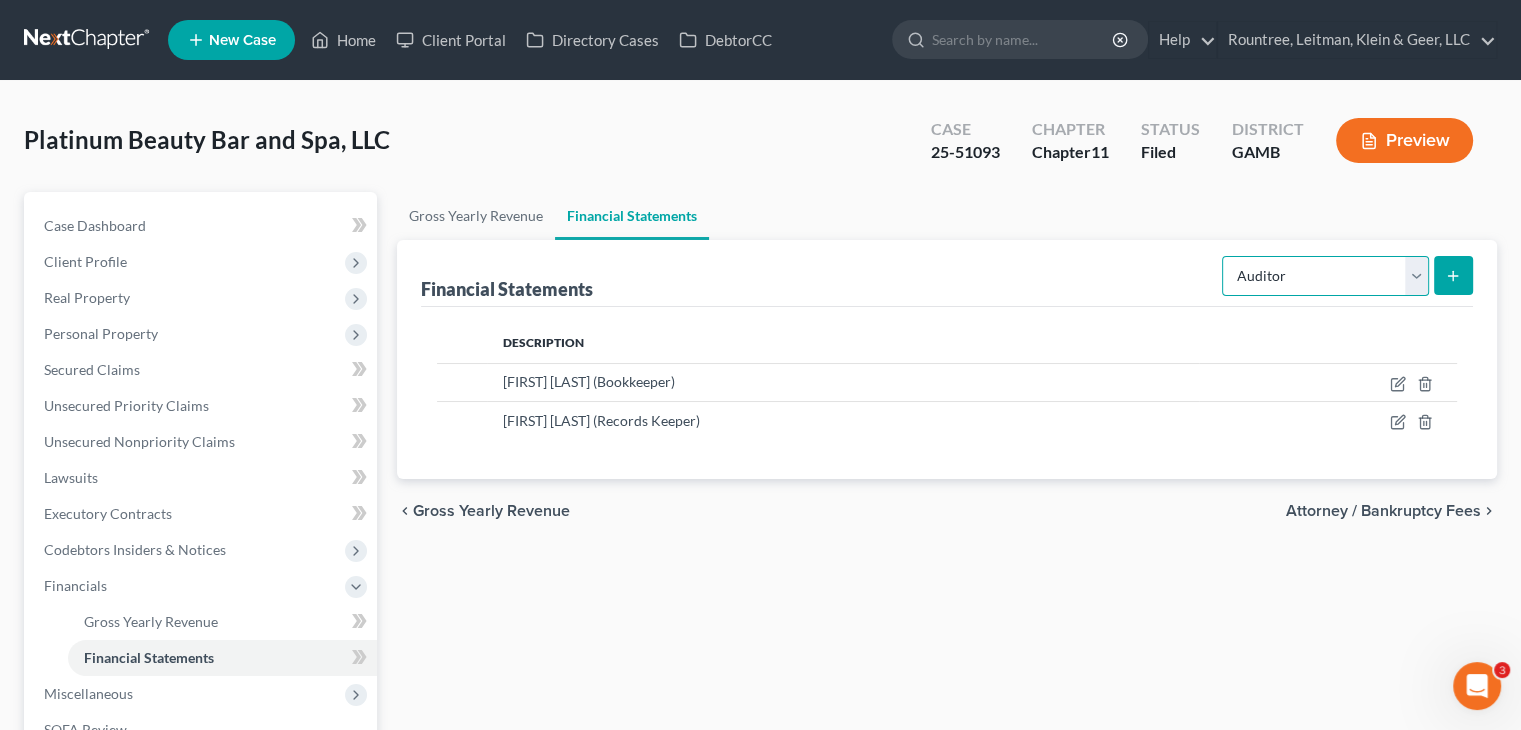 click on "Select Auditor Bookkeeper Creditor Pension Contribution Records Keeper Tax Consolidation Group" at bounding box center [1325, 276] 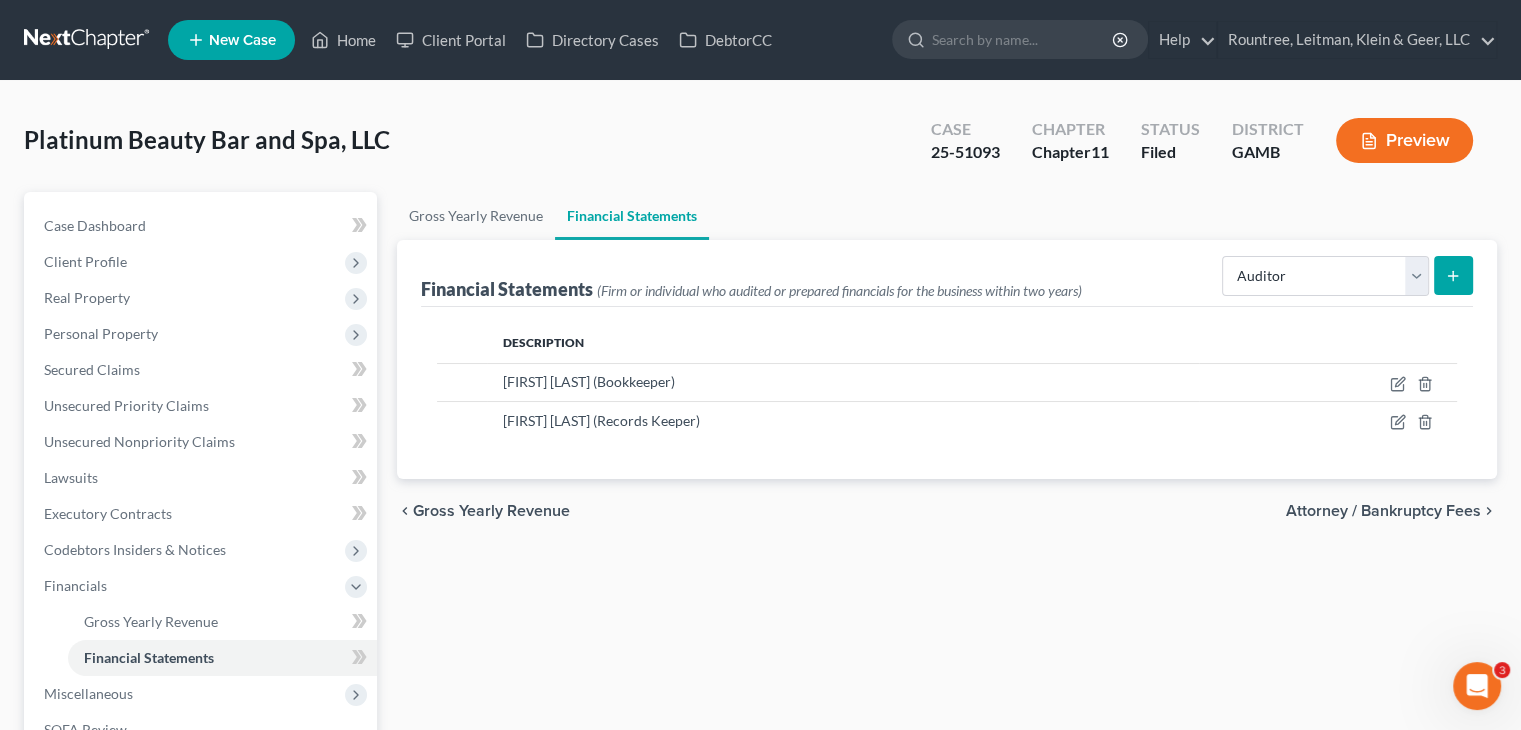 click 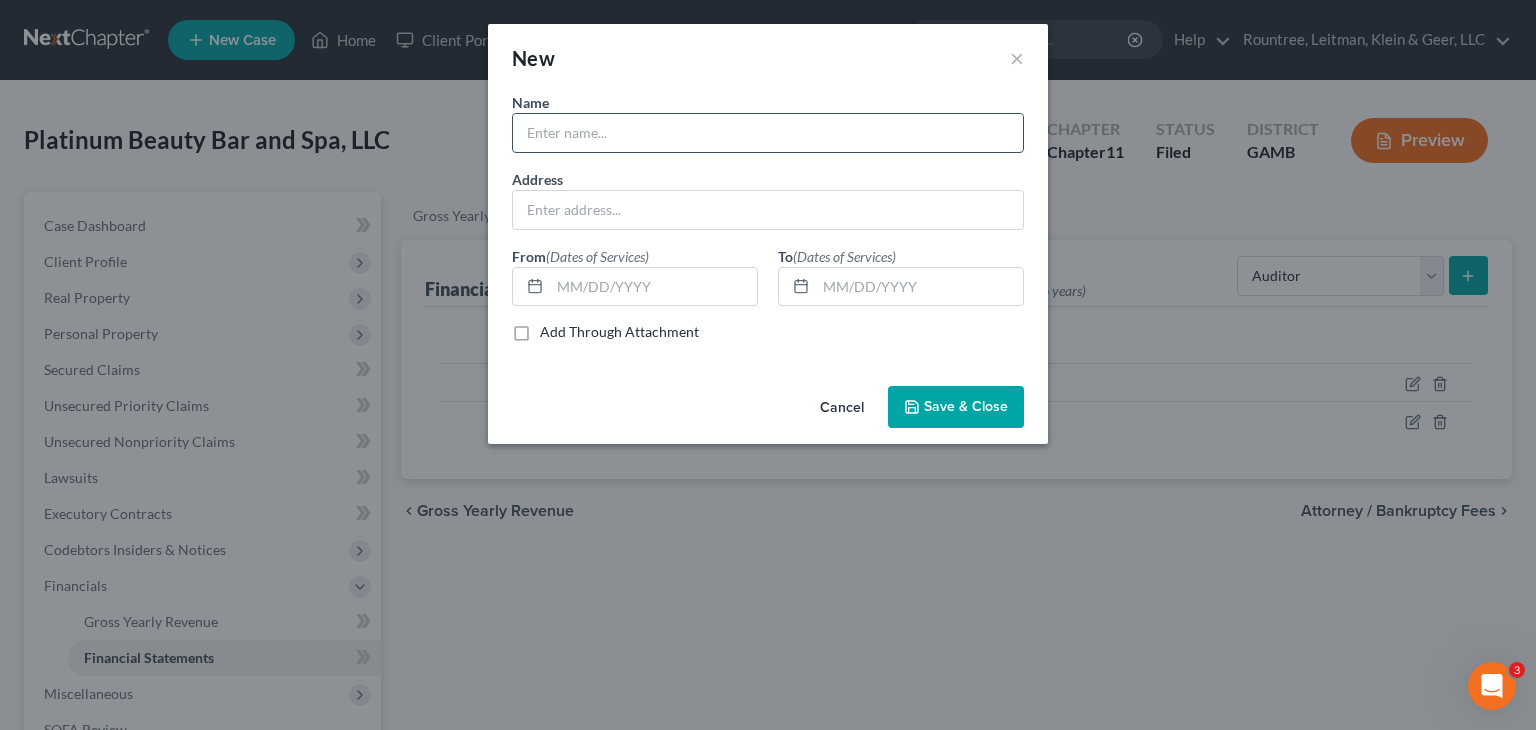 click at bounding box center (768, 133) 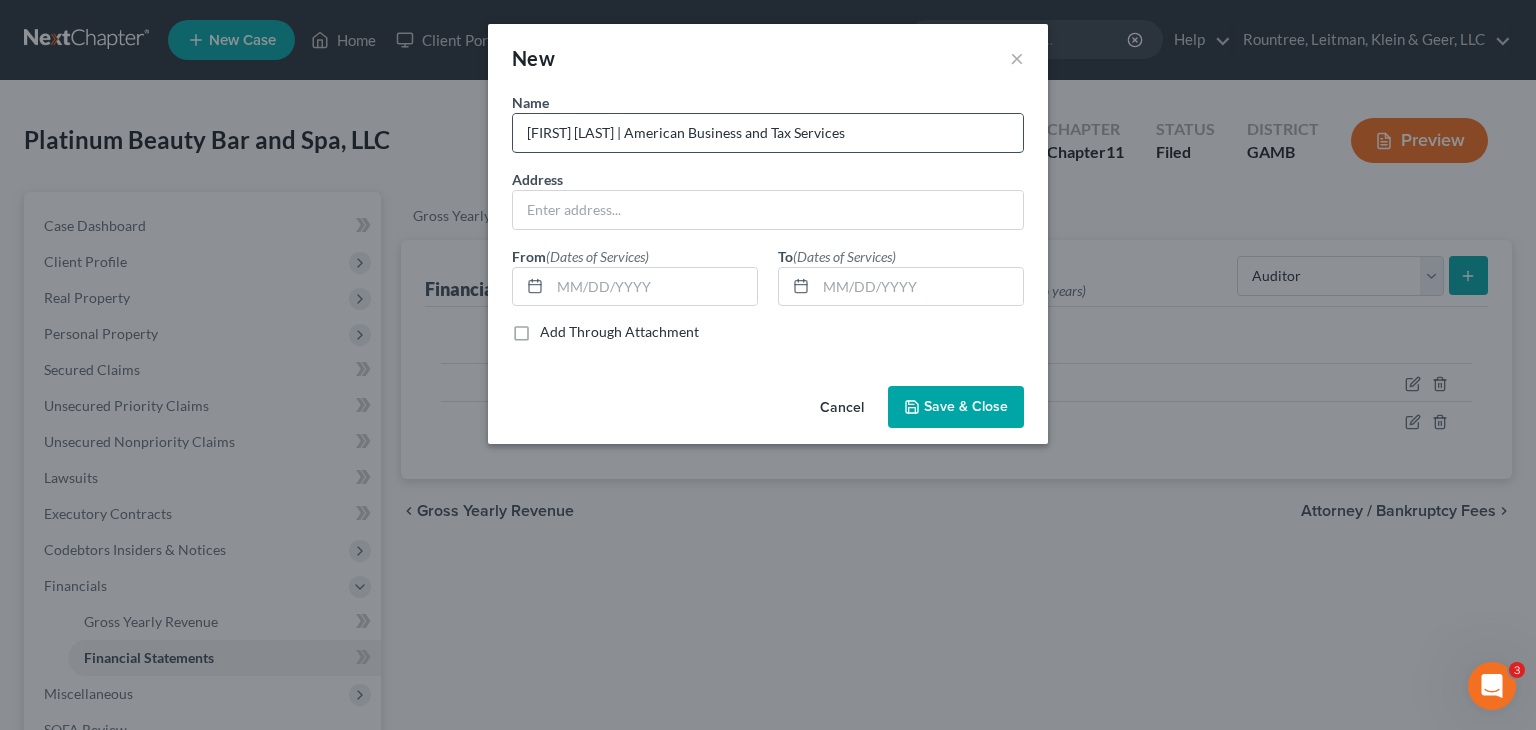 type on "[FIRST] [LAST] | American Business and Tax Services" 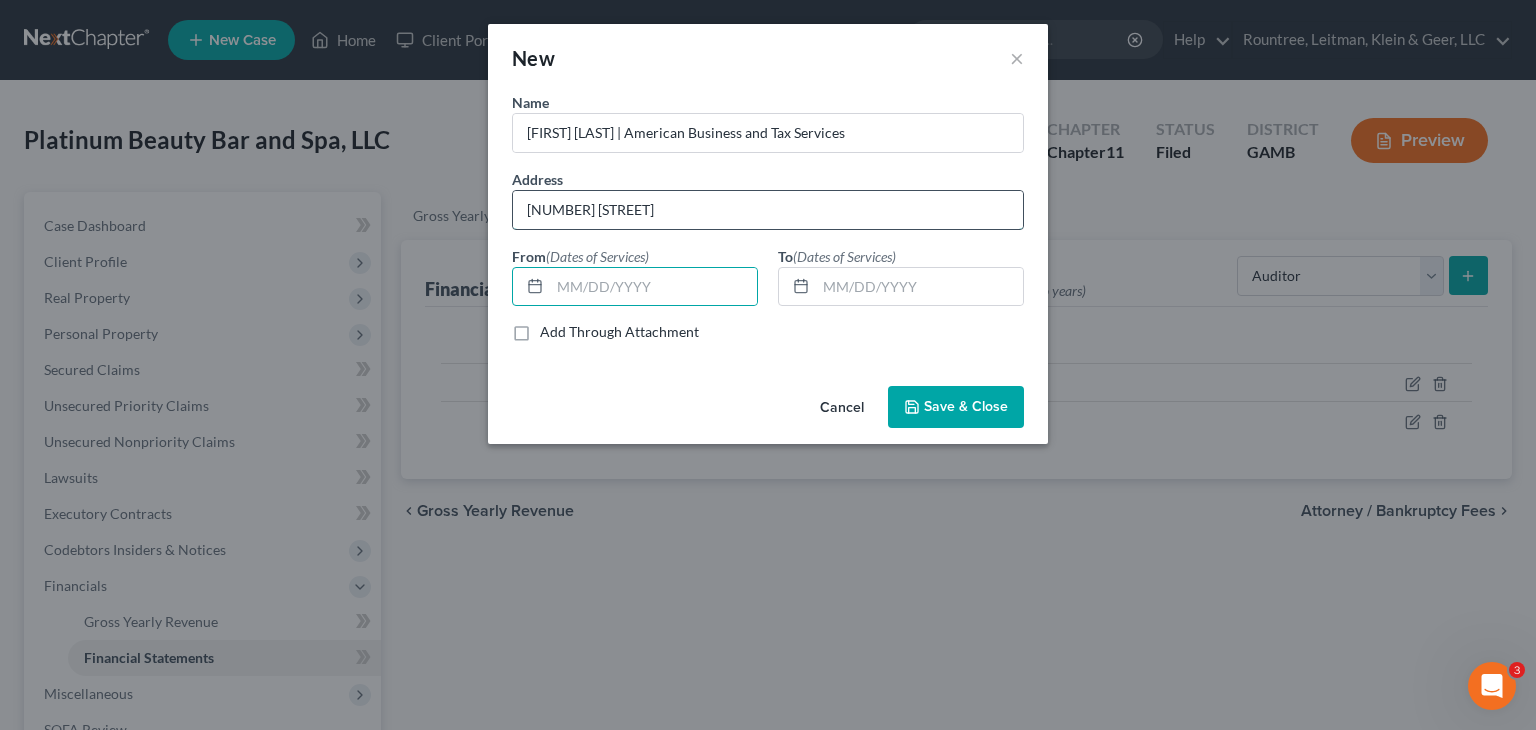 click on "[NUMBER] [STREET]" at bounding box center (768, 210) 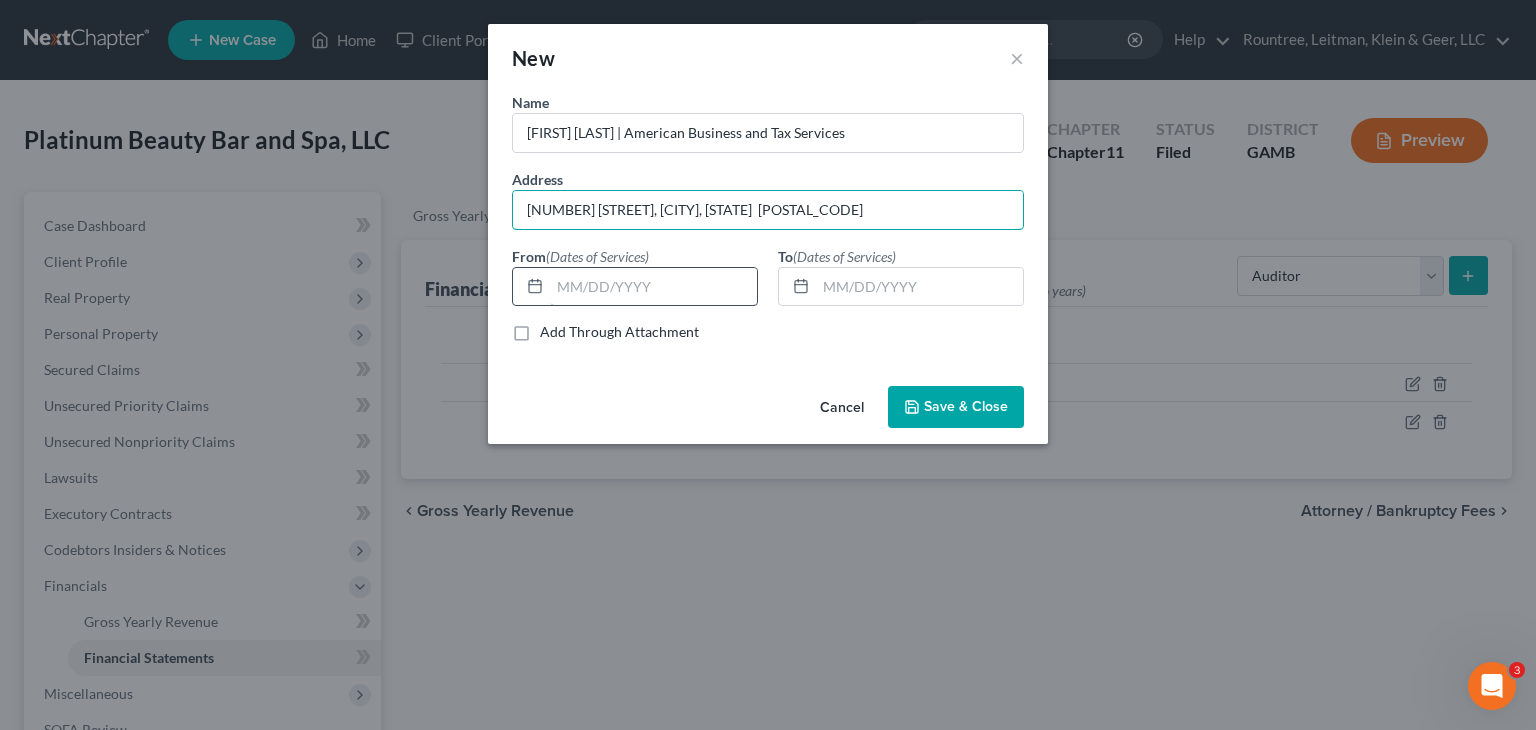 type on "[NUMBER] [STREET], [CITY], [STATE]  [POSTAL_CODE]" 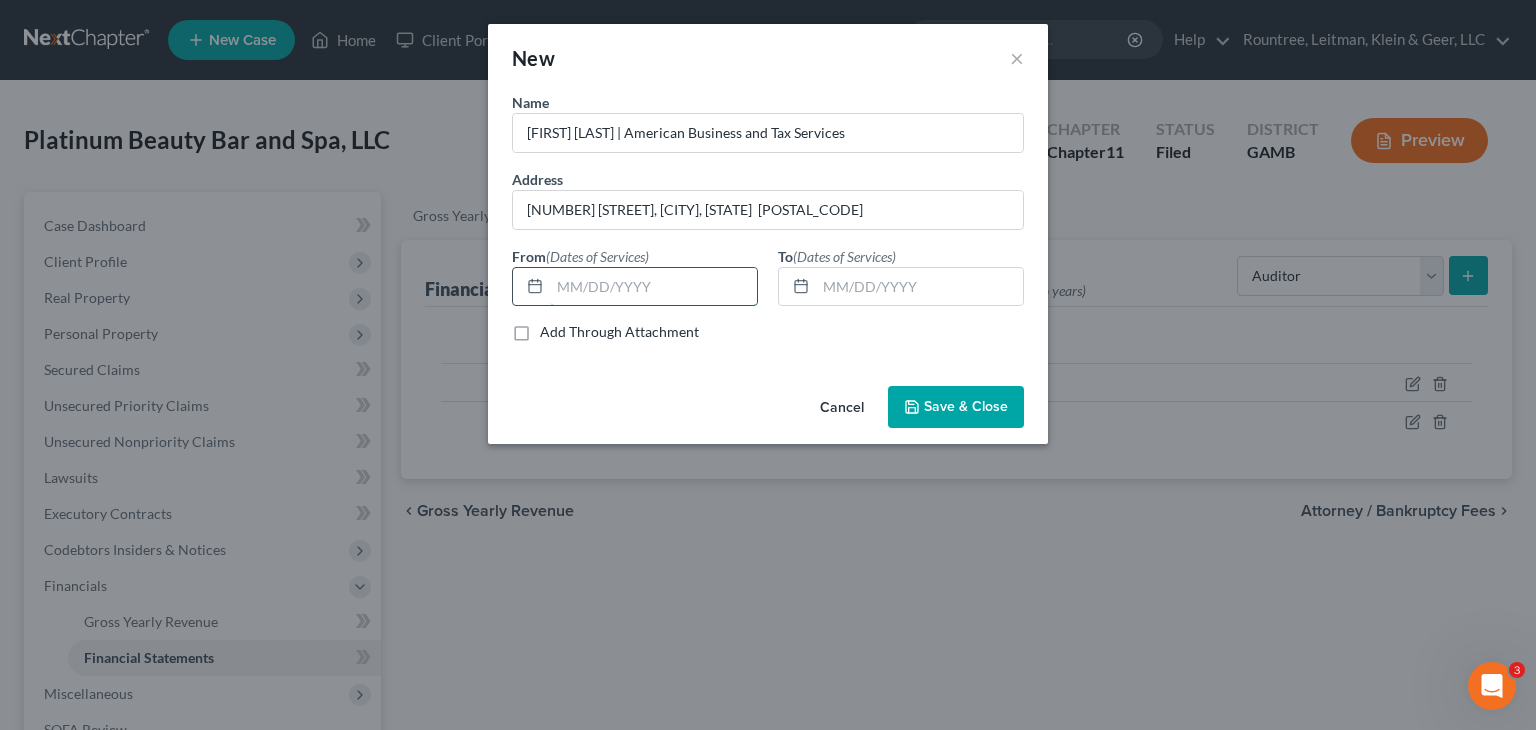 click at bounding box center (653, 287) 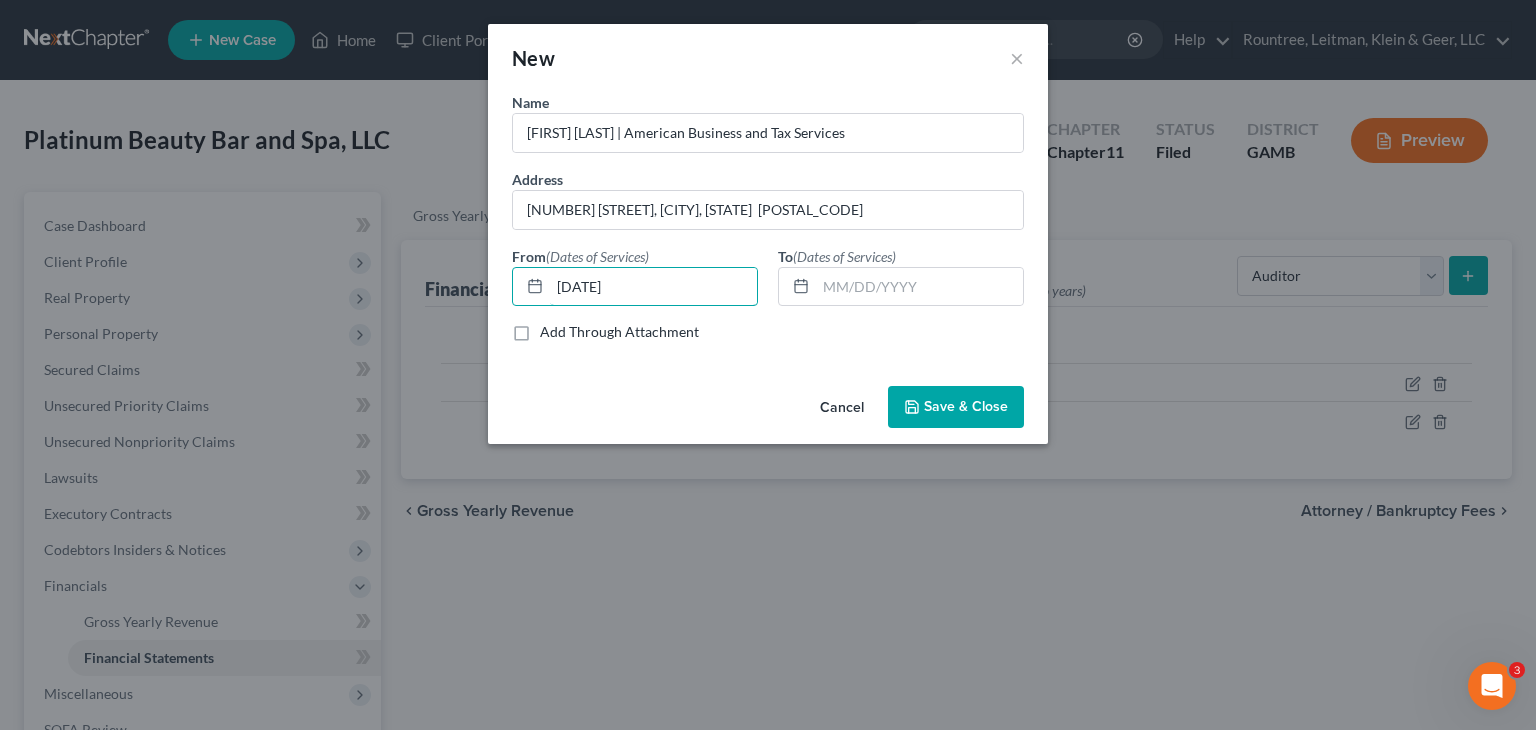 type on "[DATE]" 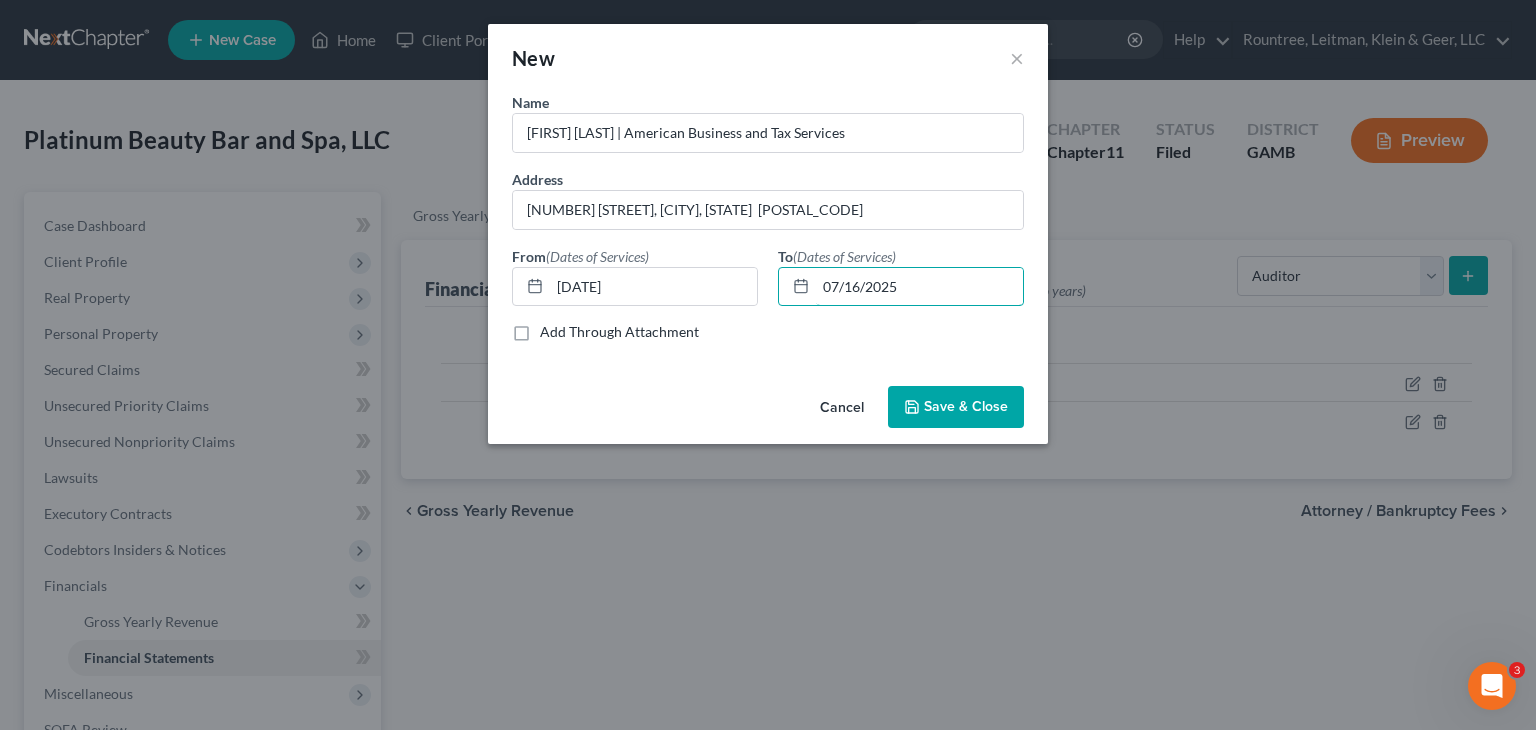 type on "07/16/2025" 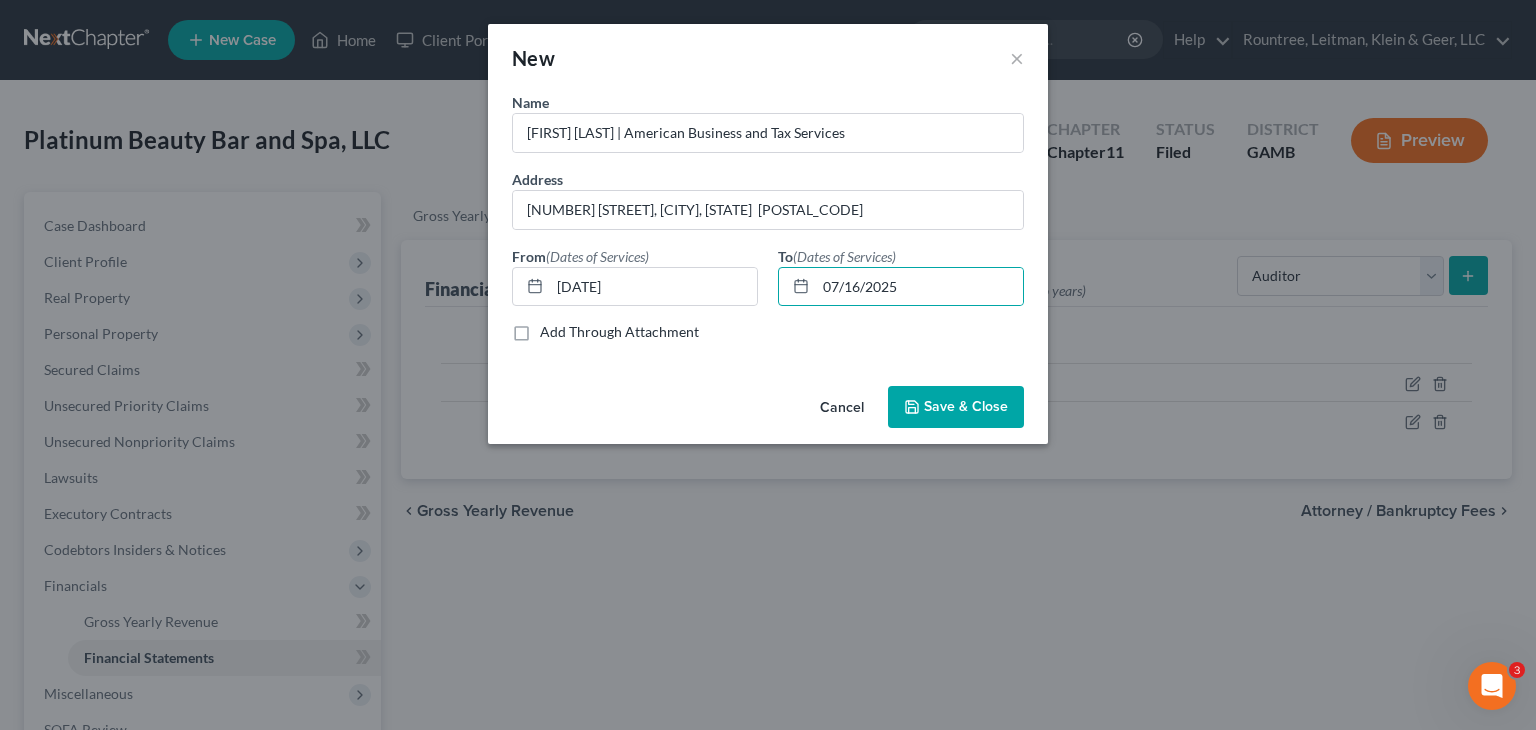 click on "Save & Close" at bounding box center (966, 406) 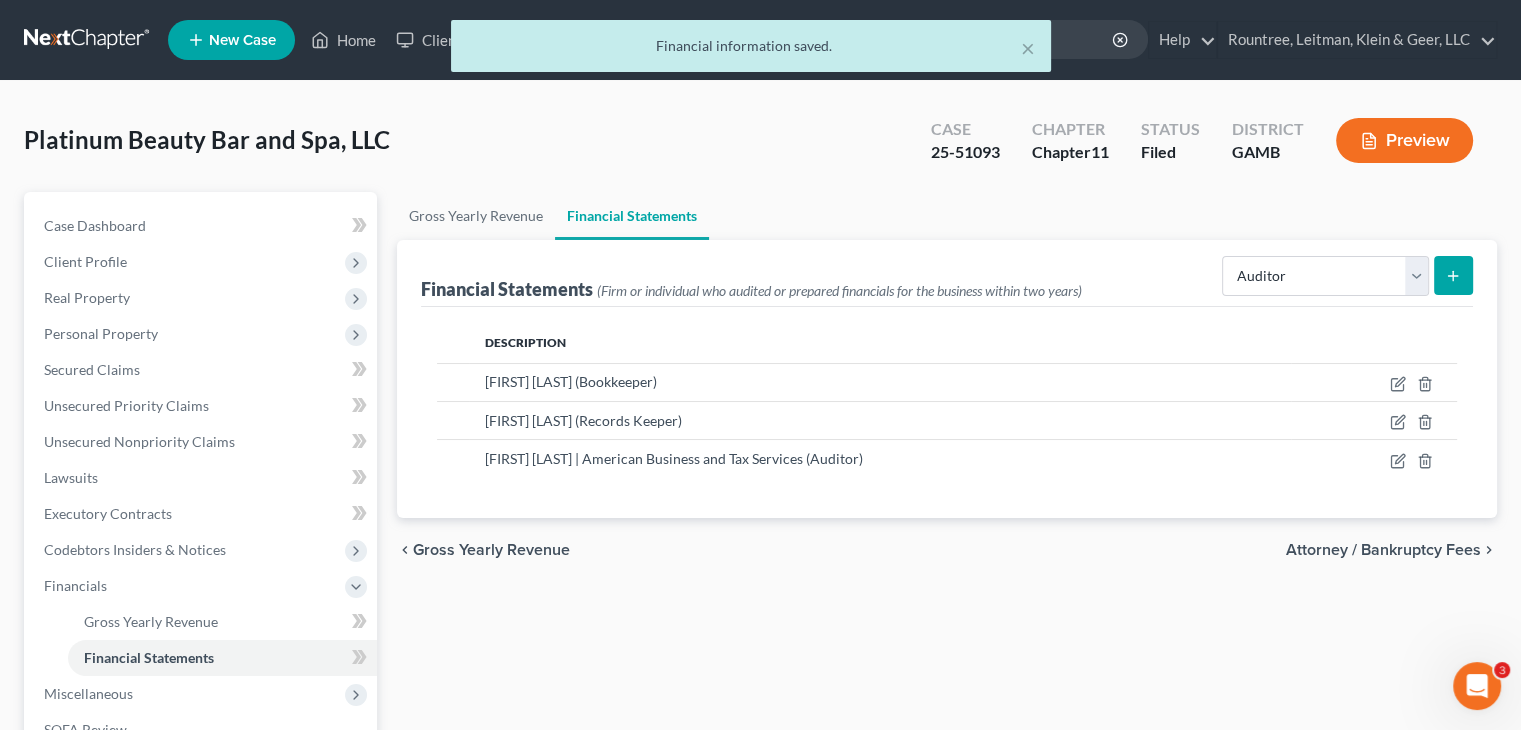 click on "Gross Yearly Revenue
Financial Statements
Financial Statements (Firm or individual who audited or prepared financials for the business within two years) Select Auditor Bookkeeper Creditor Pension Contribution Records Keeper Tax Consolidation Group
Description
[FIRST] [LAST] (Bookkeeper)
[FIRST] [LAST] (Records Keeper)
[FIRST] [LAST] | American Business and Tax Services (Auditor)" at bounding box center [947, 553] 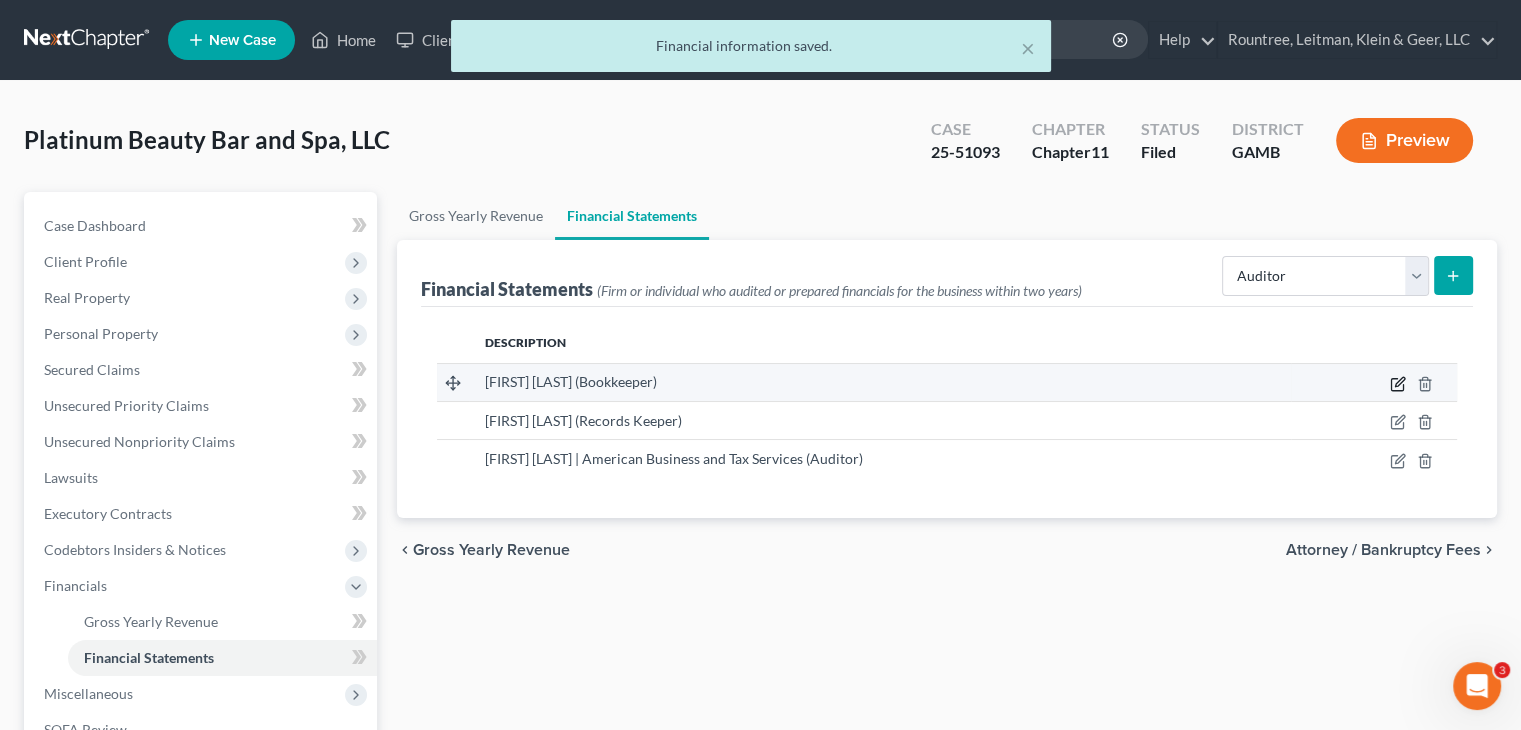 click 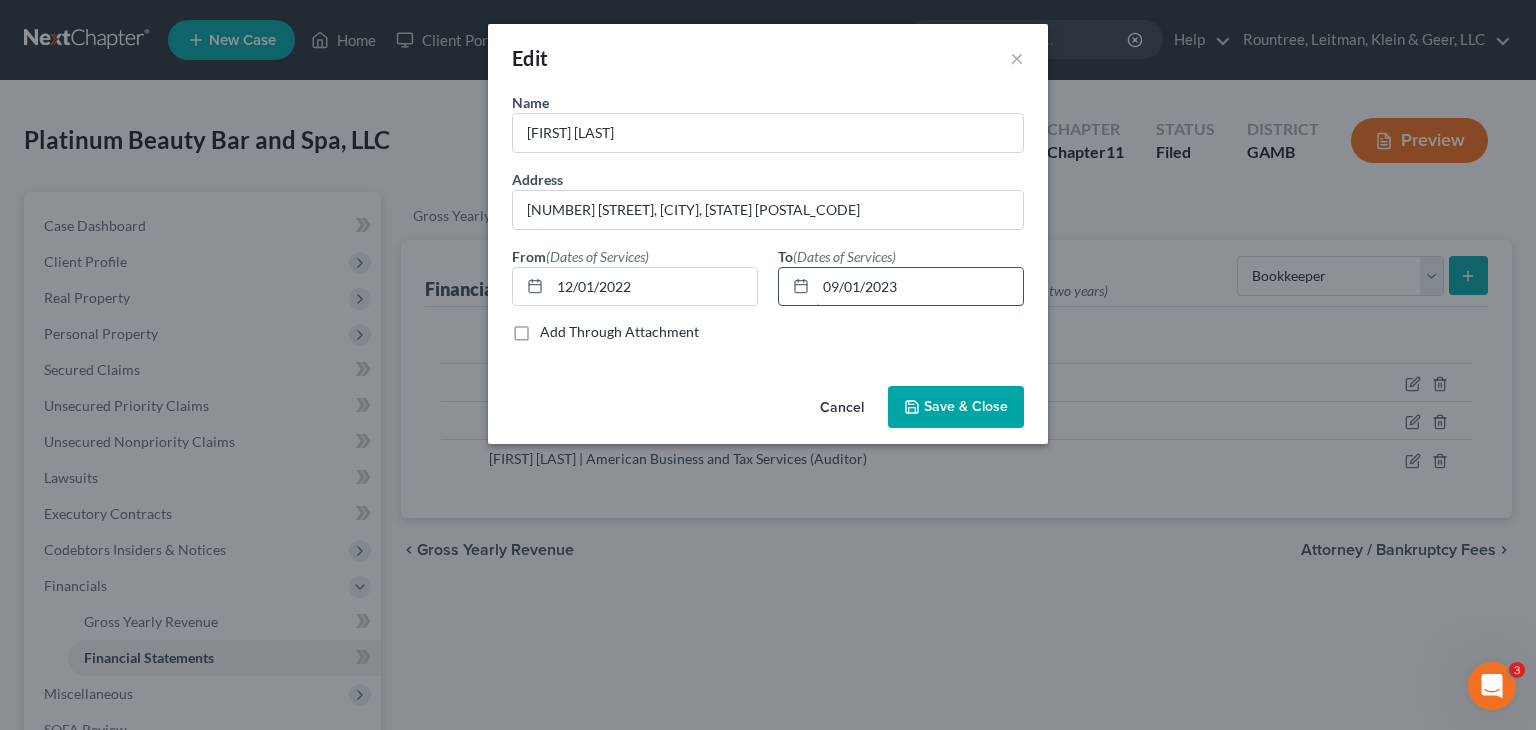 drag, startPoint x: 825, startPoint y: 284, endPoint x: 975, endPoint y: 289, distance: 150.08331 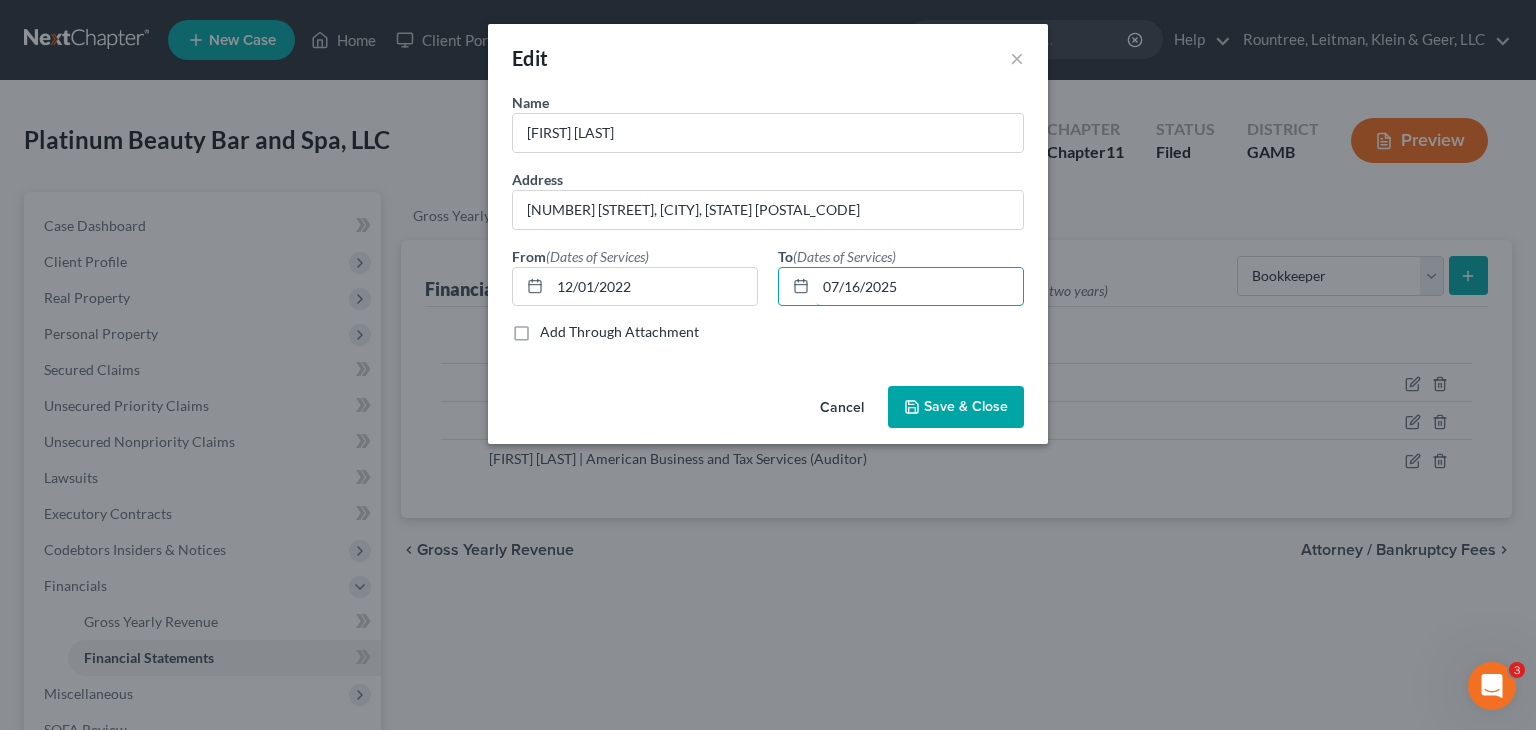 type on "07/16/2025" 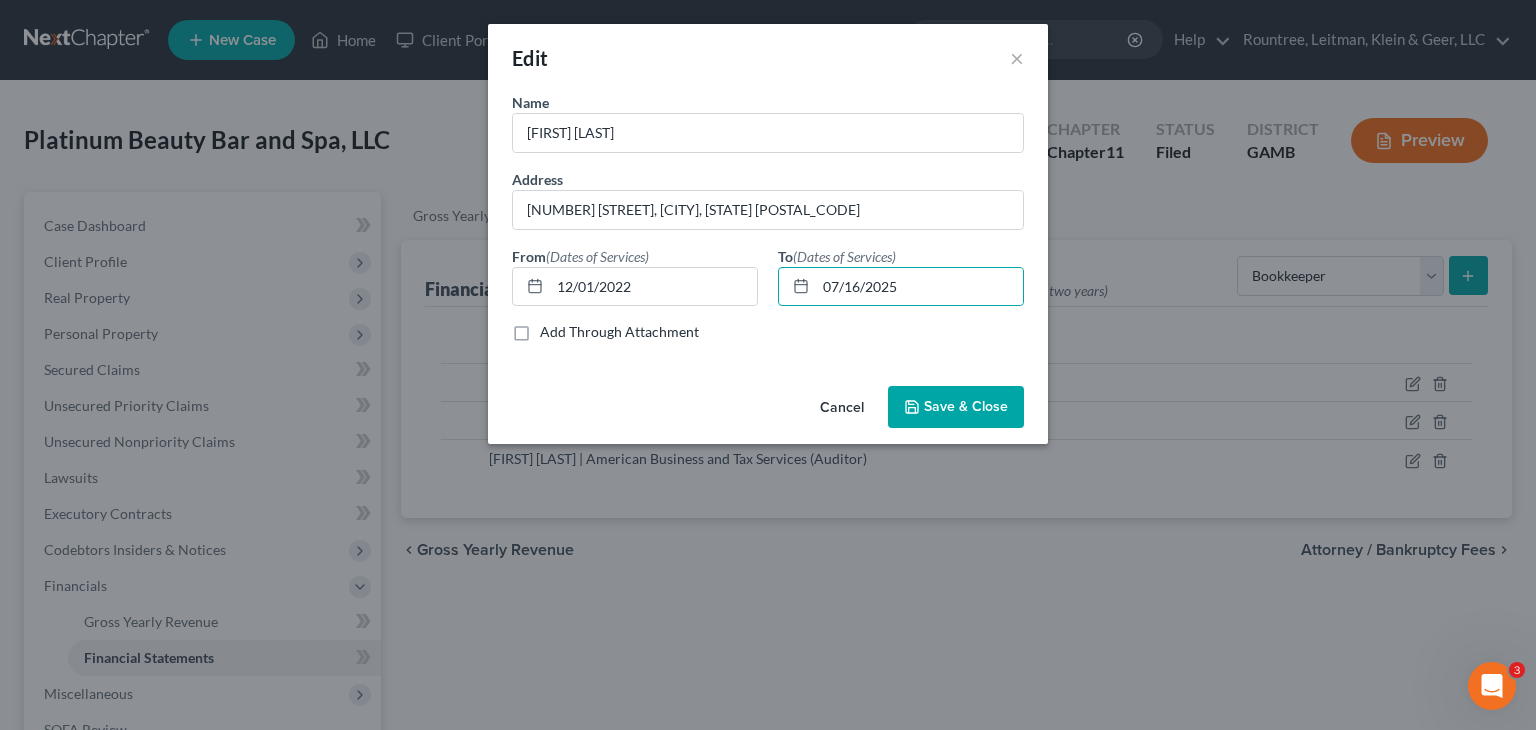 click on "Save & Close" at bounding box center (956, 407) 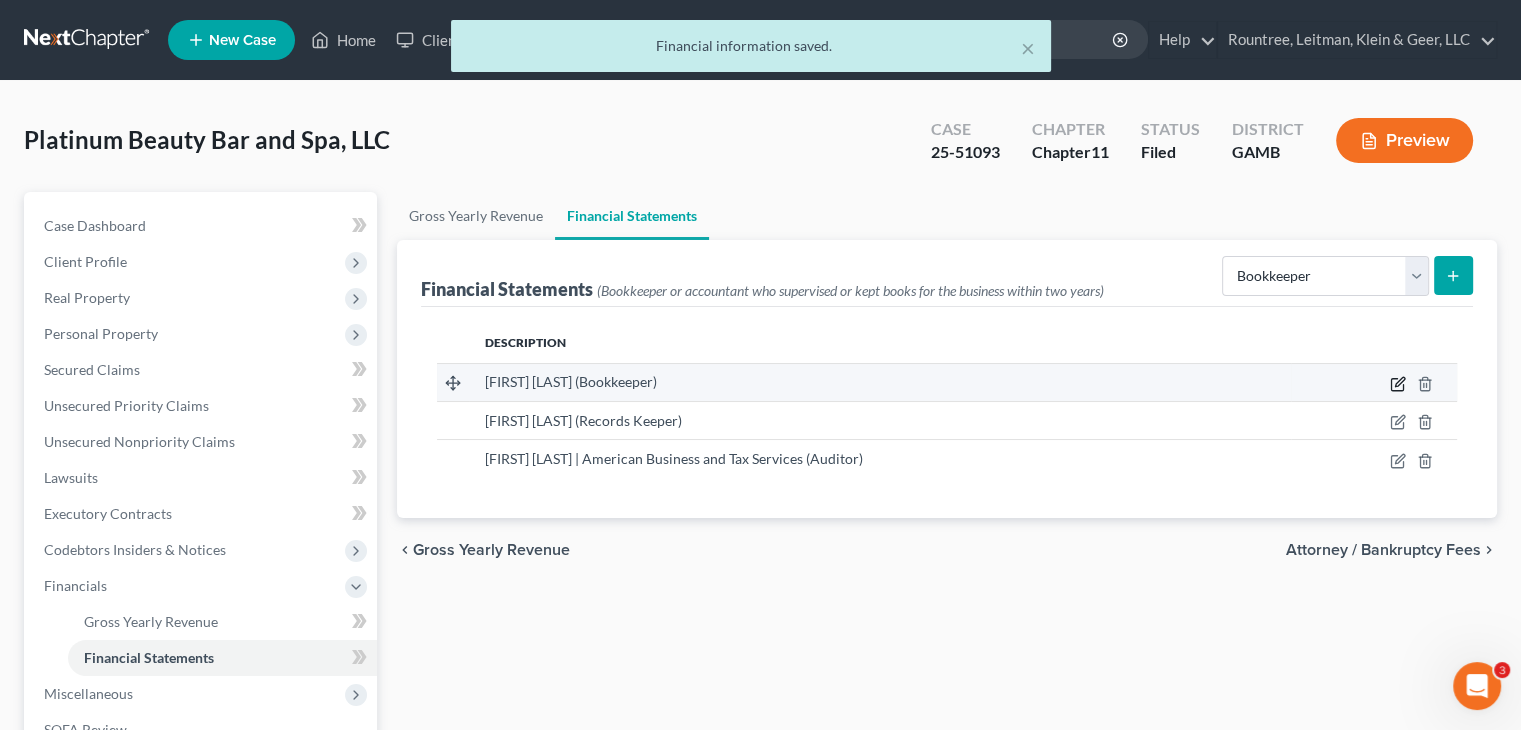 click 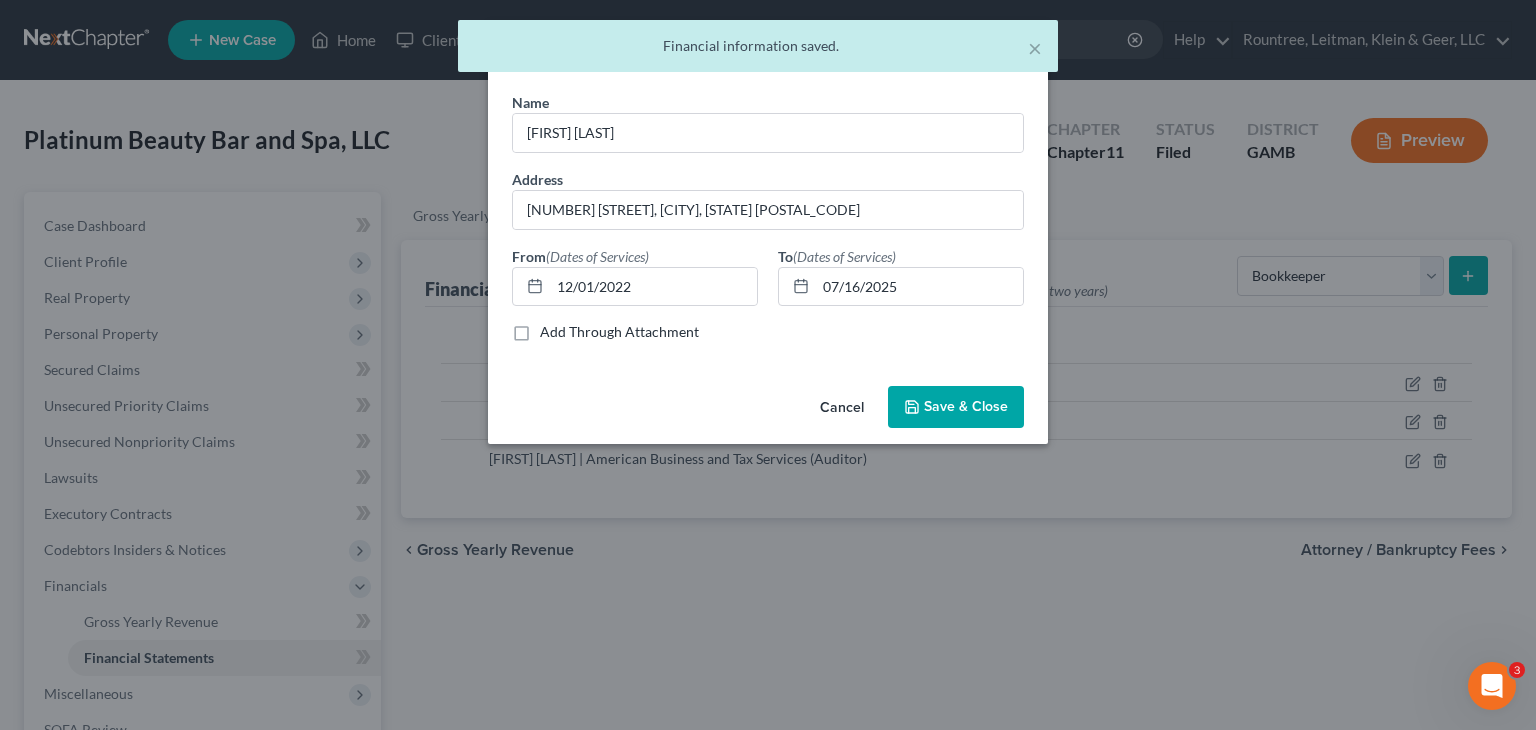 click on "Save & Close" at bounding box center (966, 406) 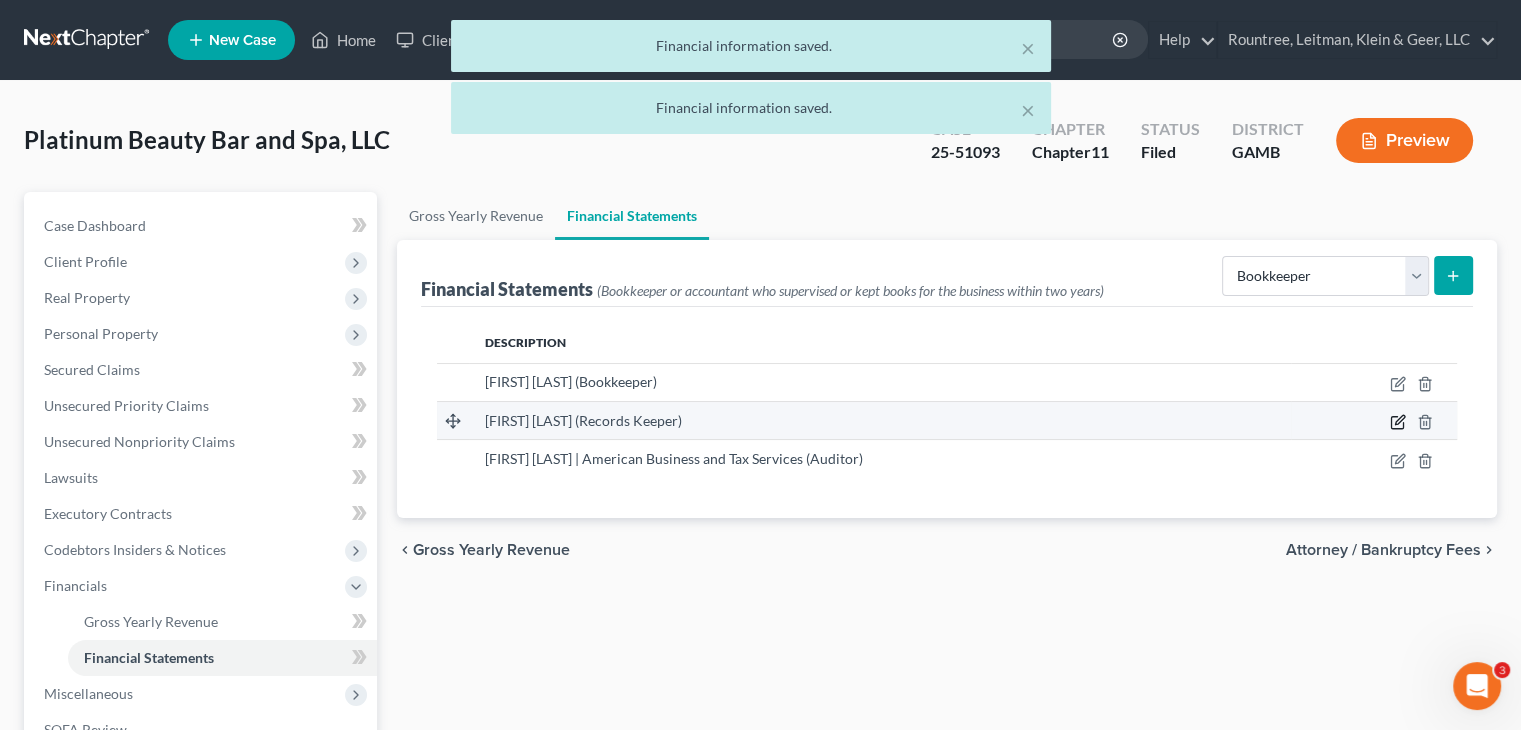 click 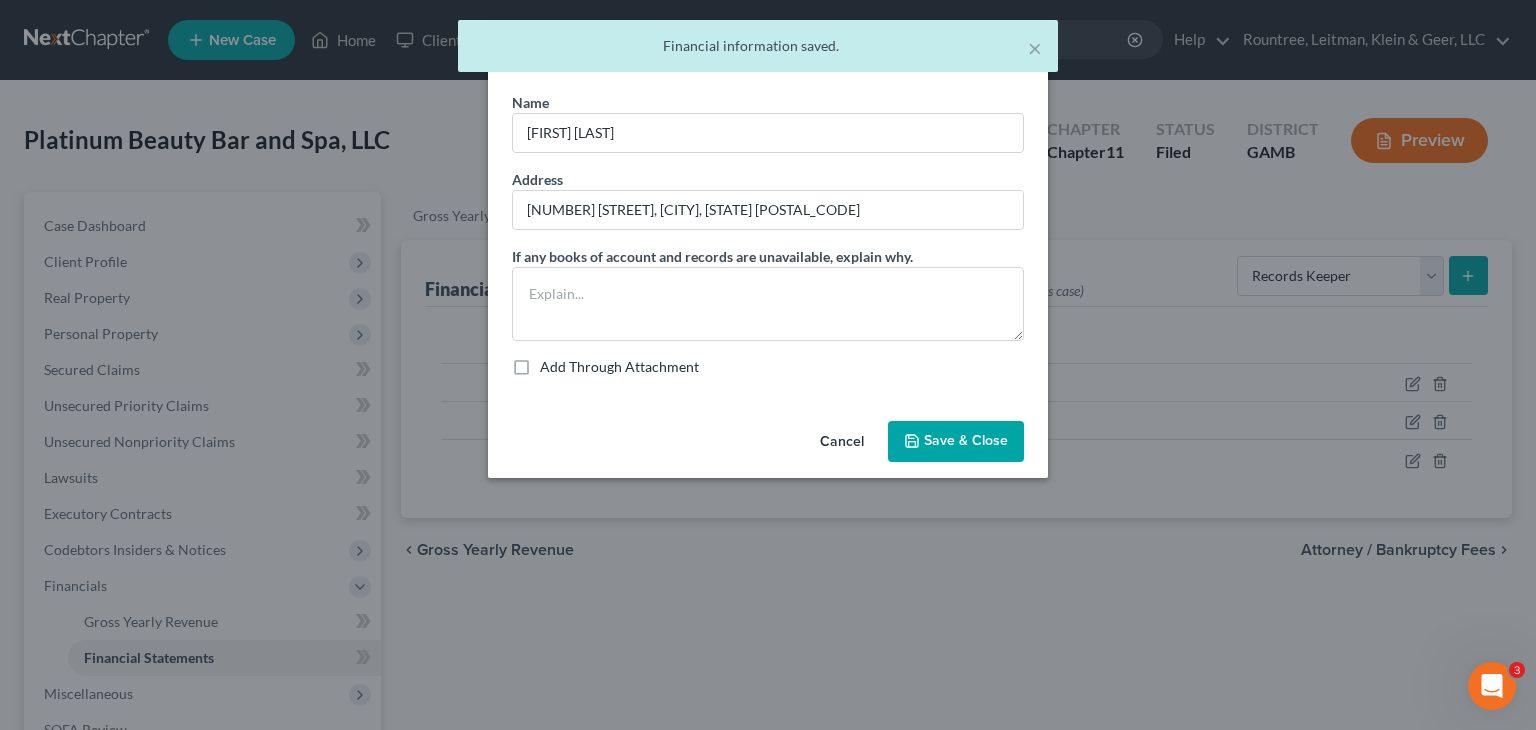 click on "Save & Close" at bounding box center [956, 442] 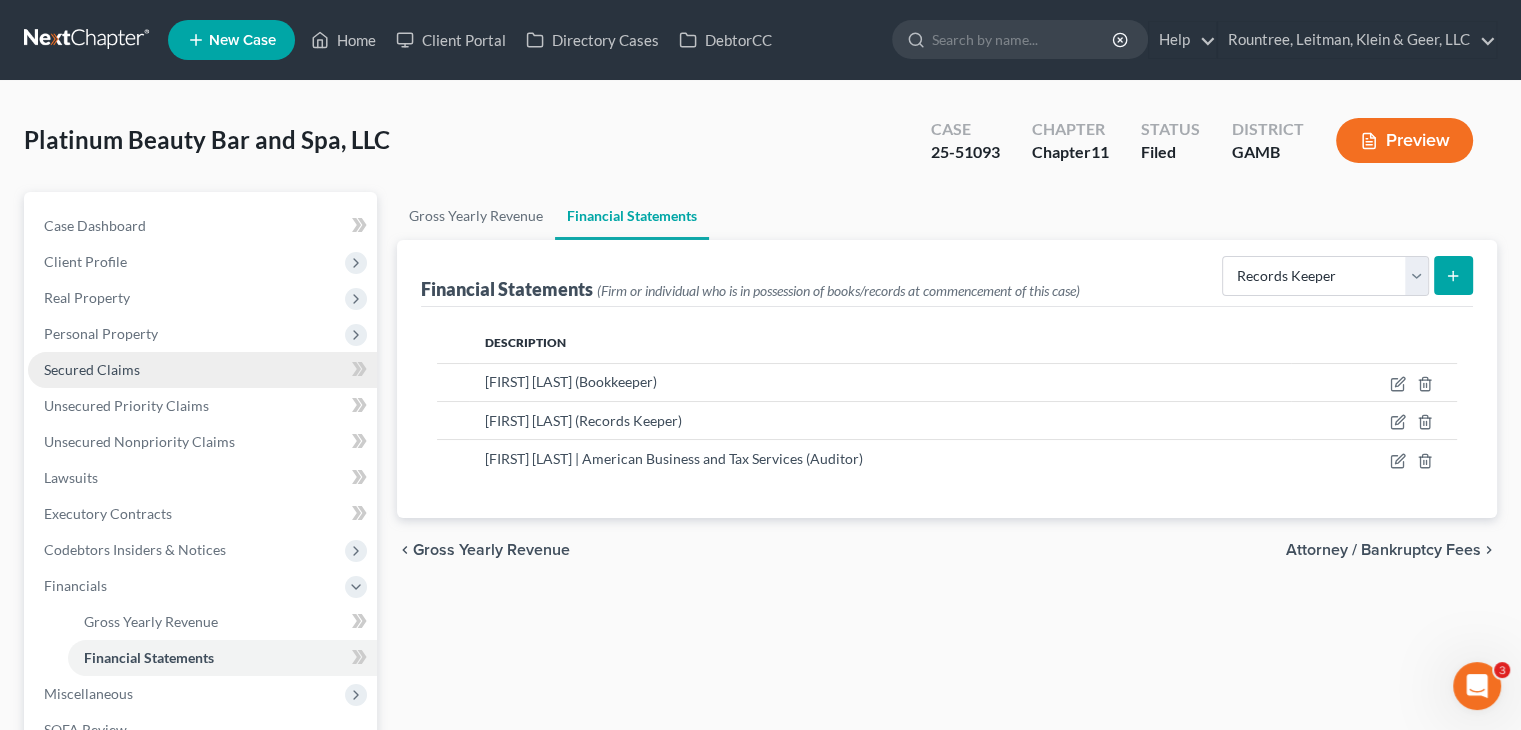 click on "Secured Claims" at bounding box center [92, 369] 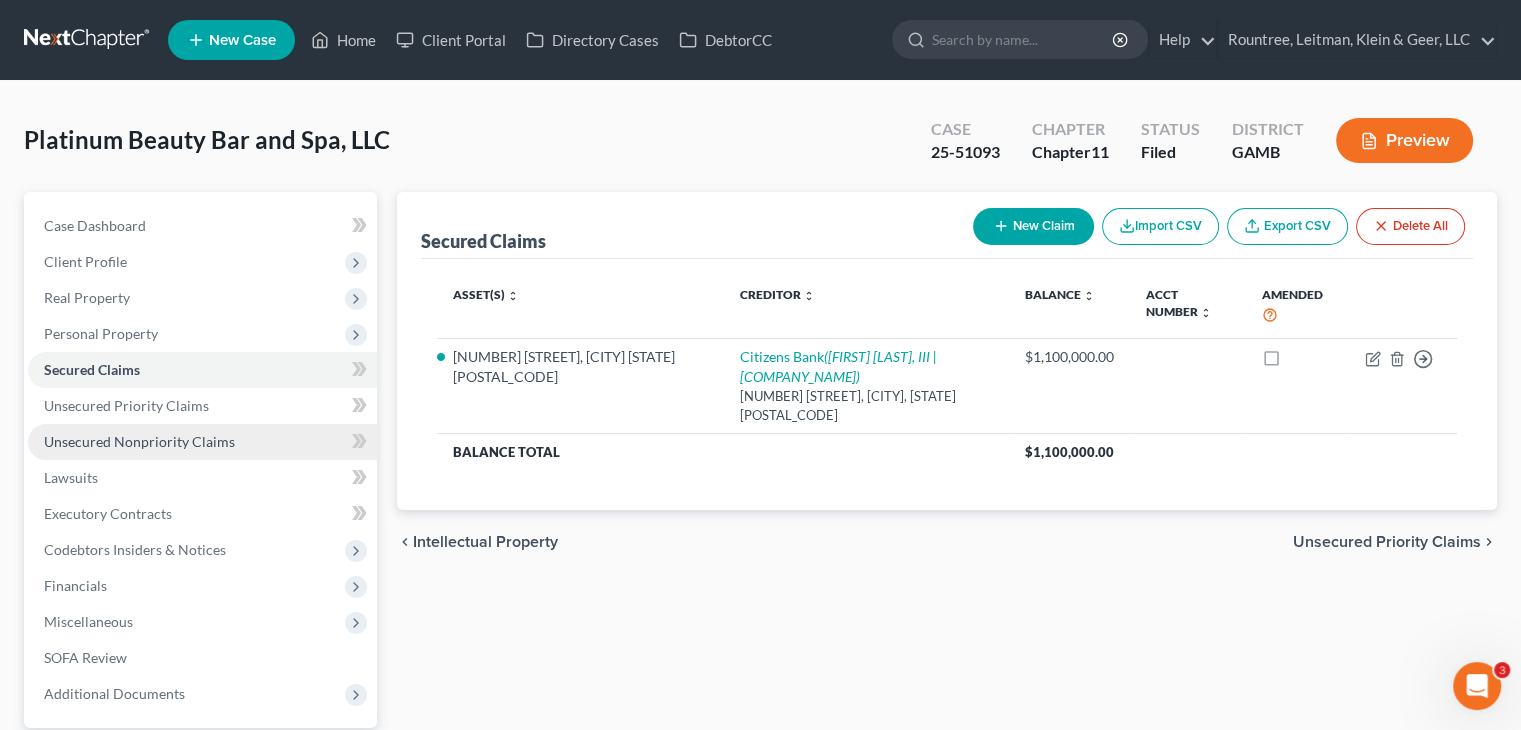 click on "Unsecured Nonpriority Claims" at bounding box center [139, 441] 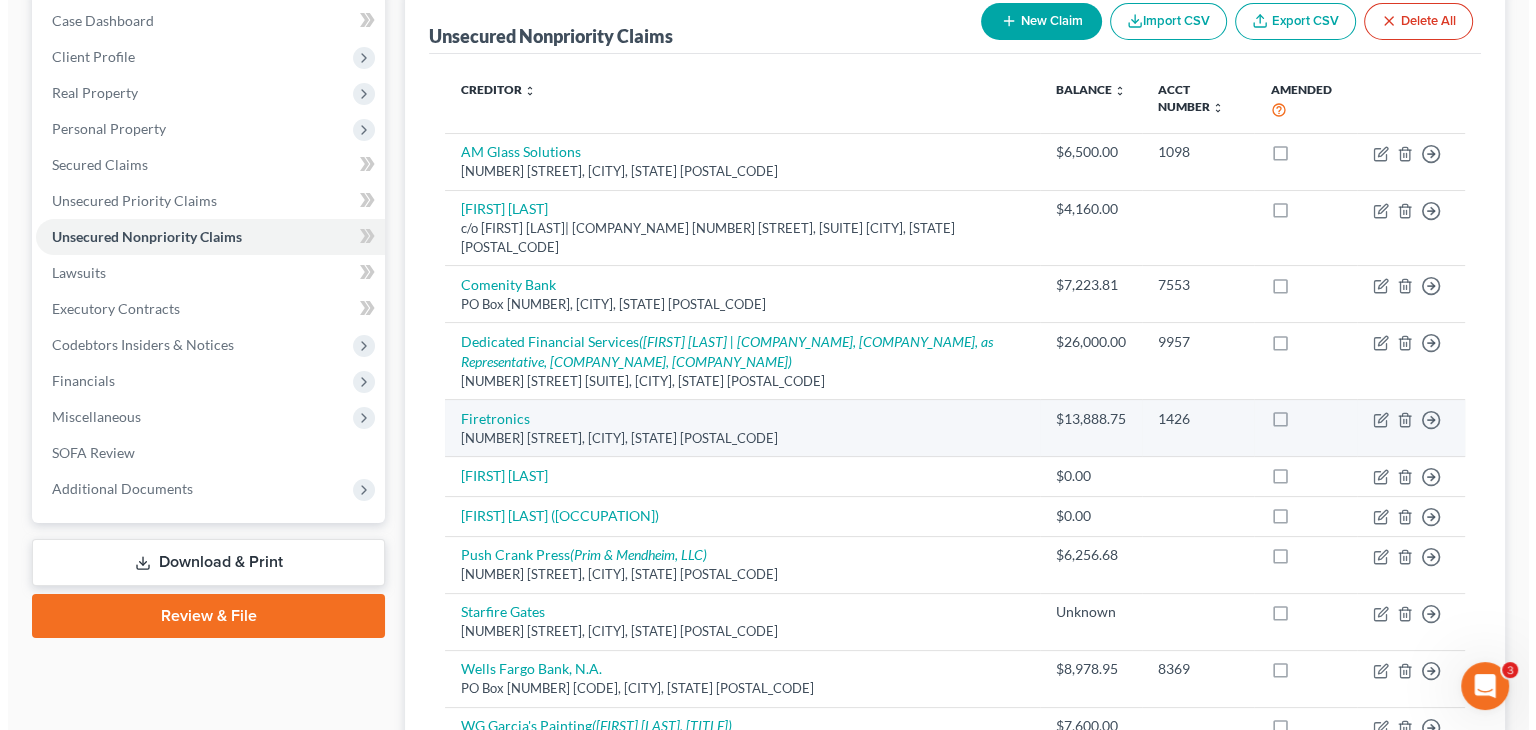 scroll, scrollTop: 0, scrollLeft: 0, axis: both 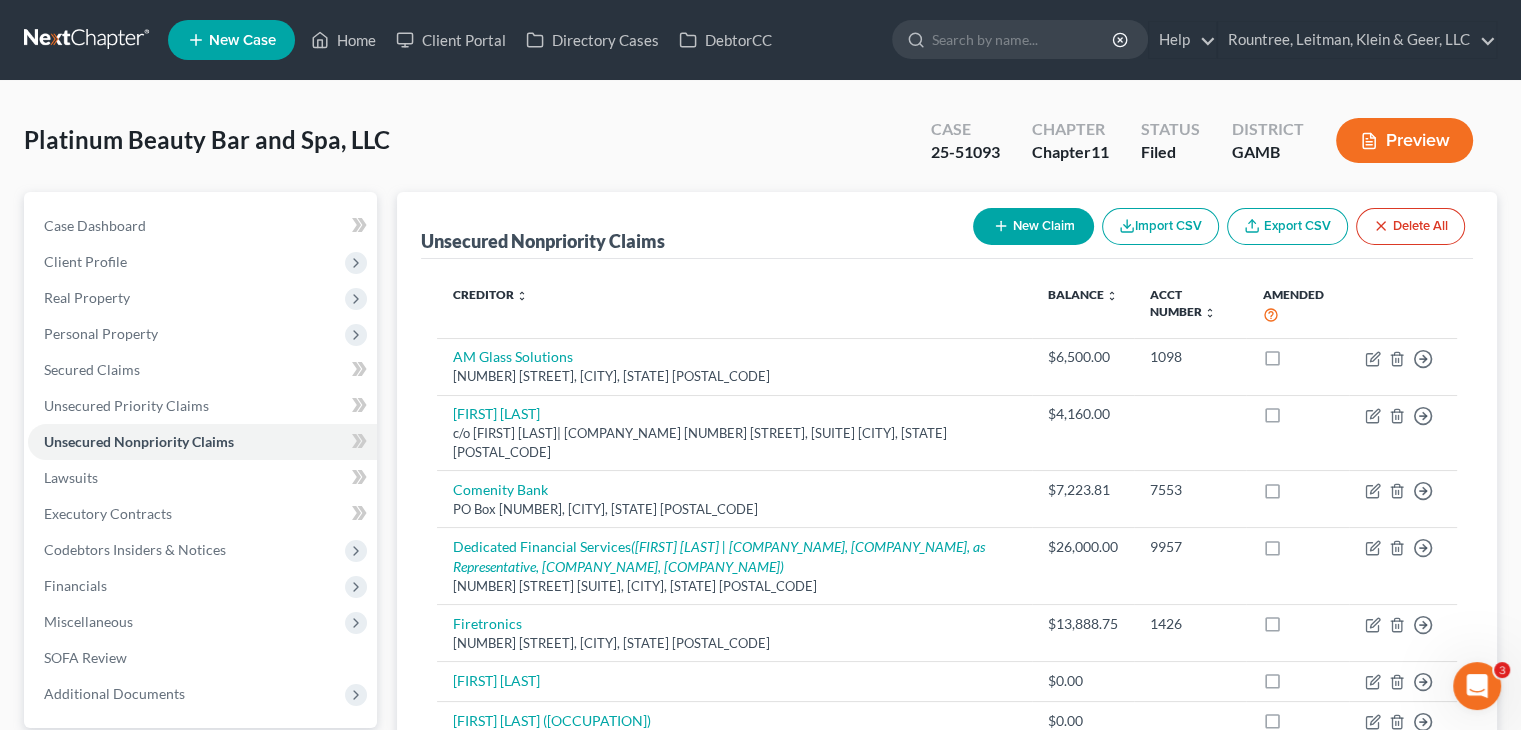 click on "New Claim" at bounding box center [1033, 226] 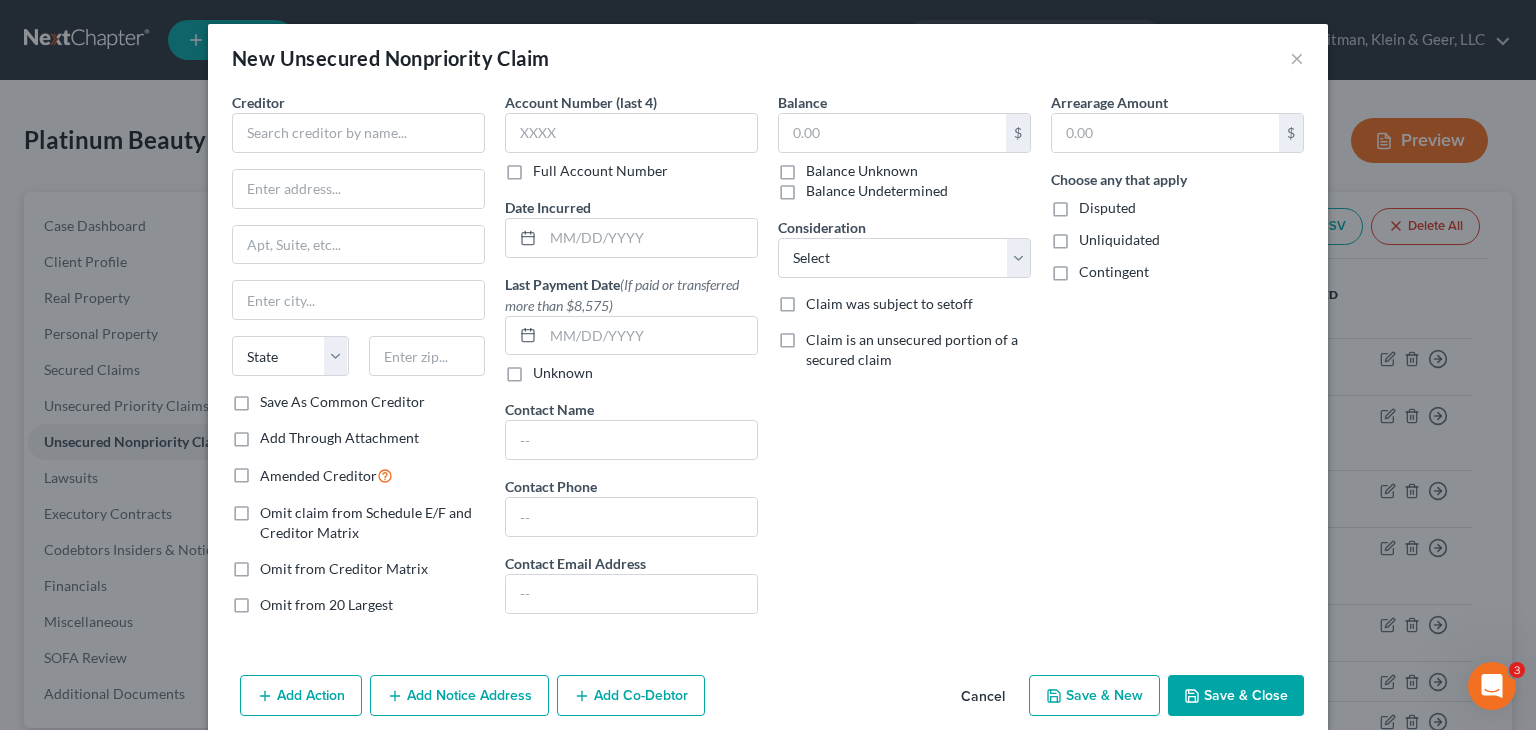 click on "Cancel" at bounding box center [983, 697] 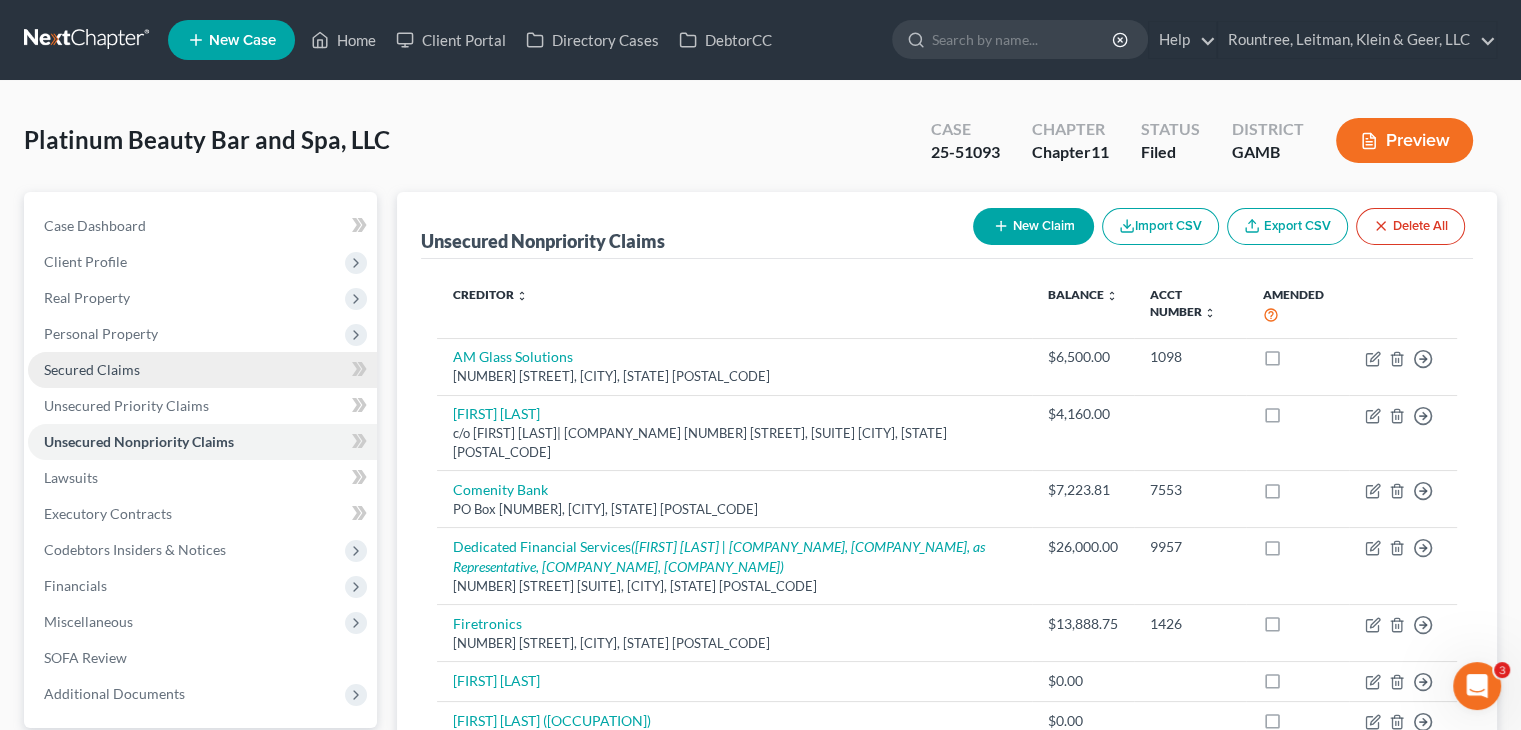 click on "Secured Claims" at bounding box center (92, 369) 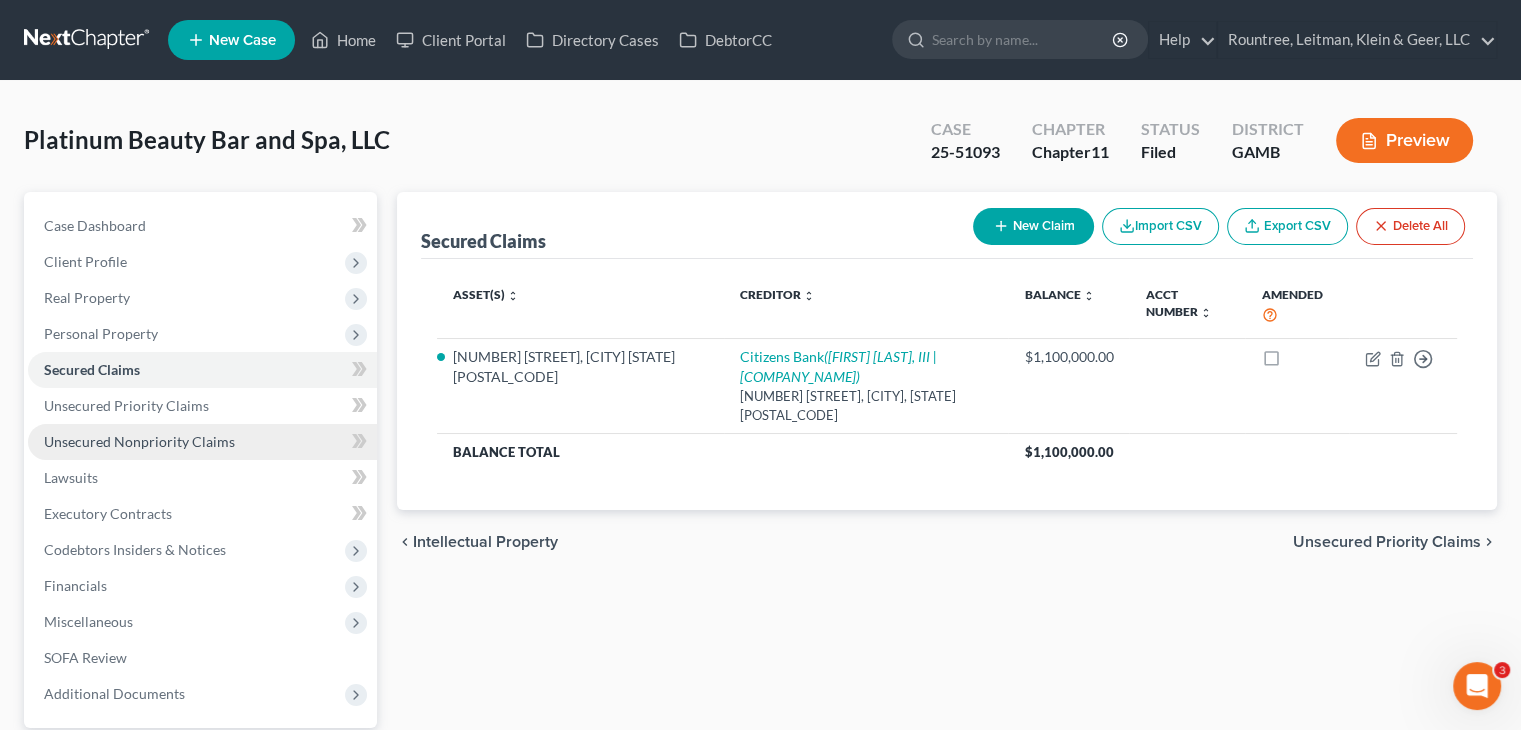 click on "Unsecured Nonpriority Claims" at bounding box center (139, 441) 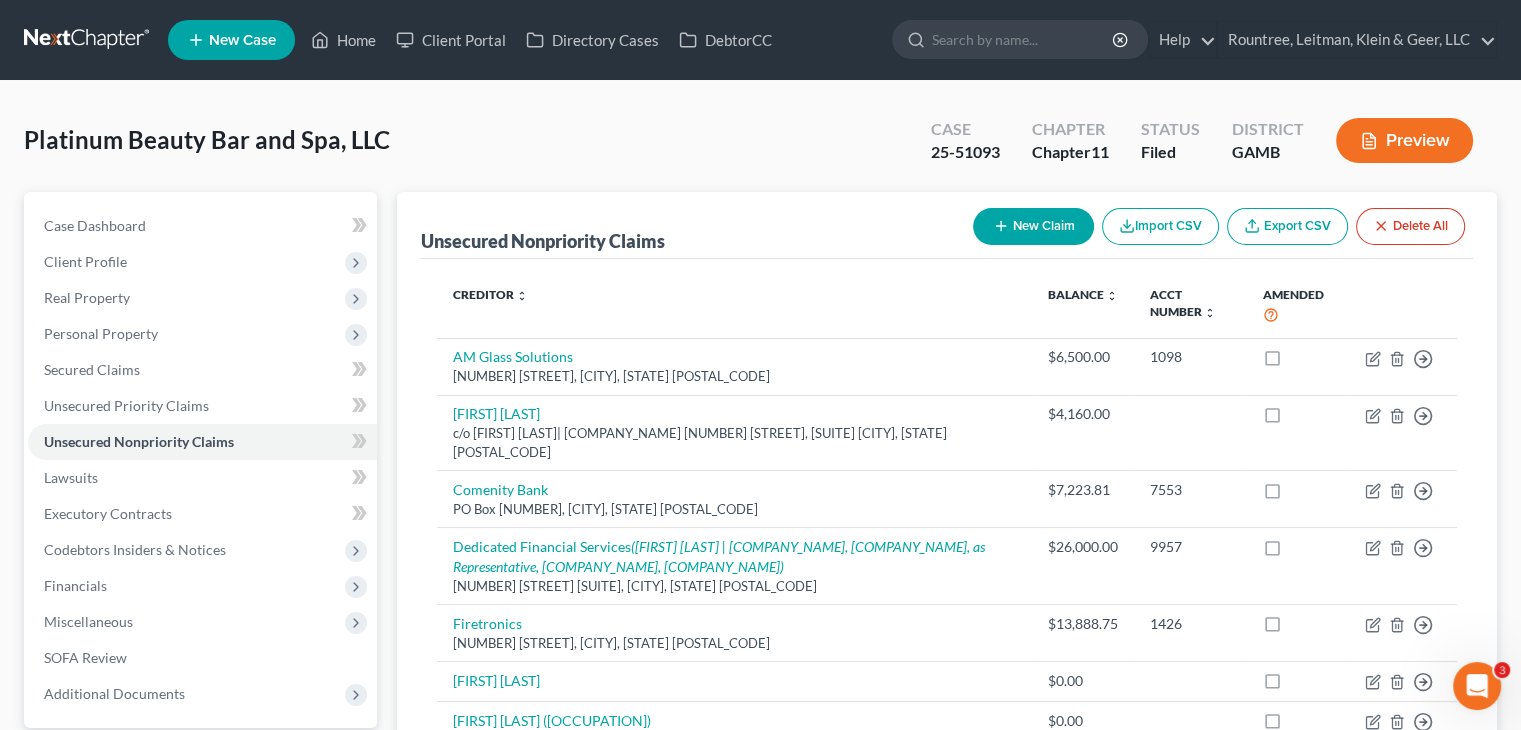 click on "New Claim" at bounding box center [1033, 226] 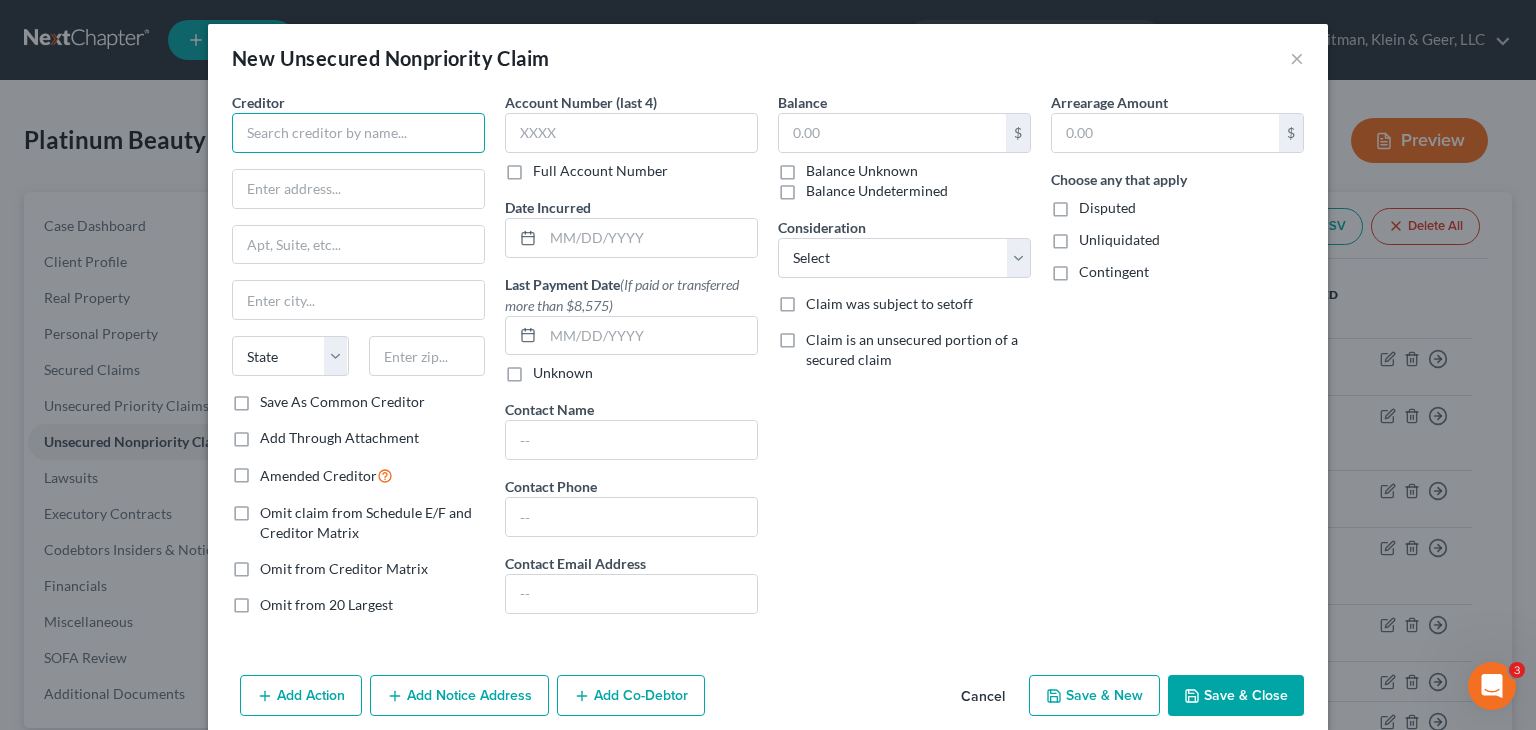 click at bounding box center (358, 133) 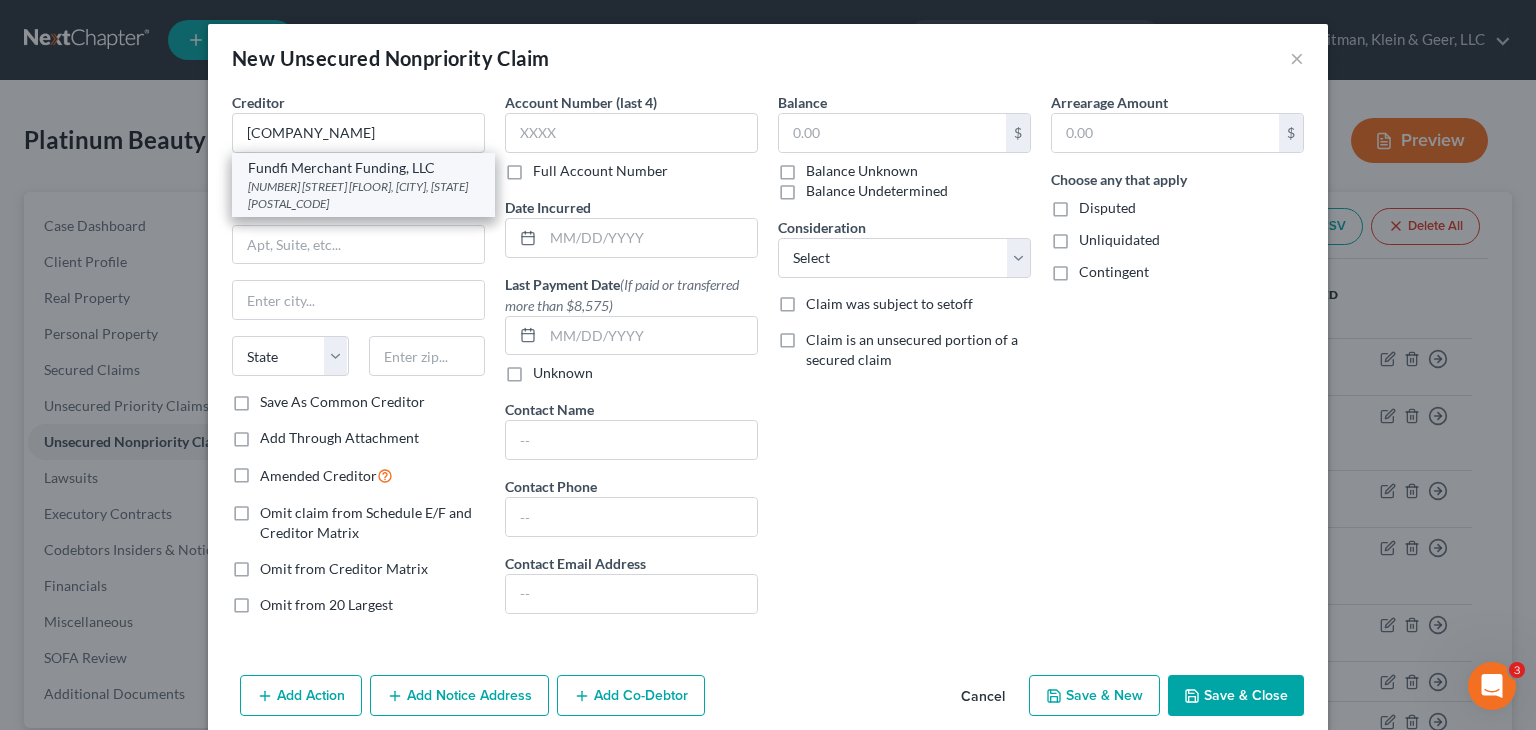 click on "[NUMBER] [STREET] [FLOOR], [CITY], [STATE] [POSTAL_CODE]" at bounding box center (363, 195) 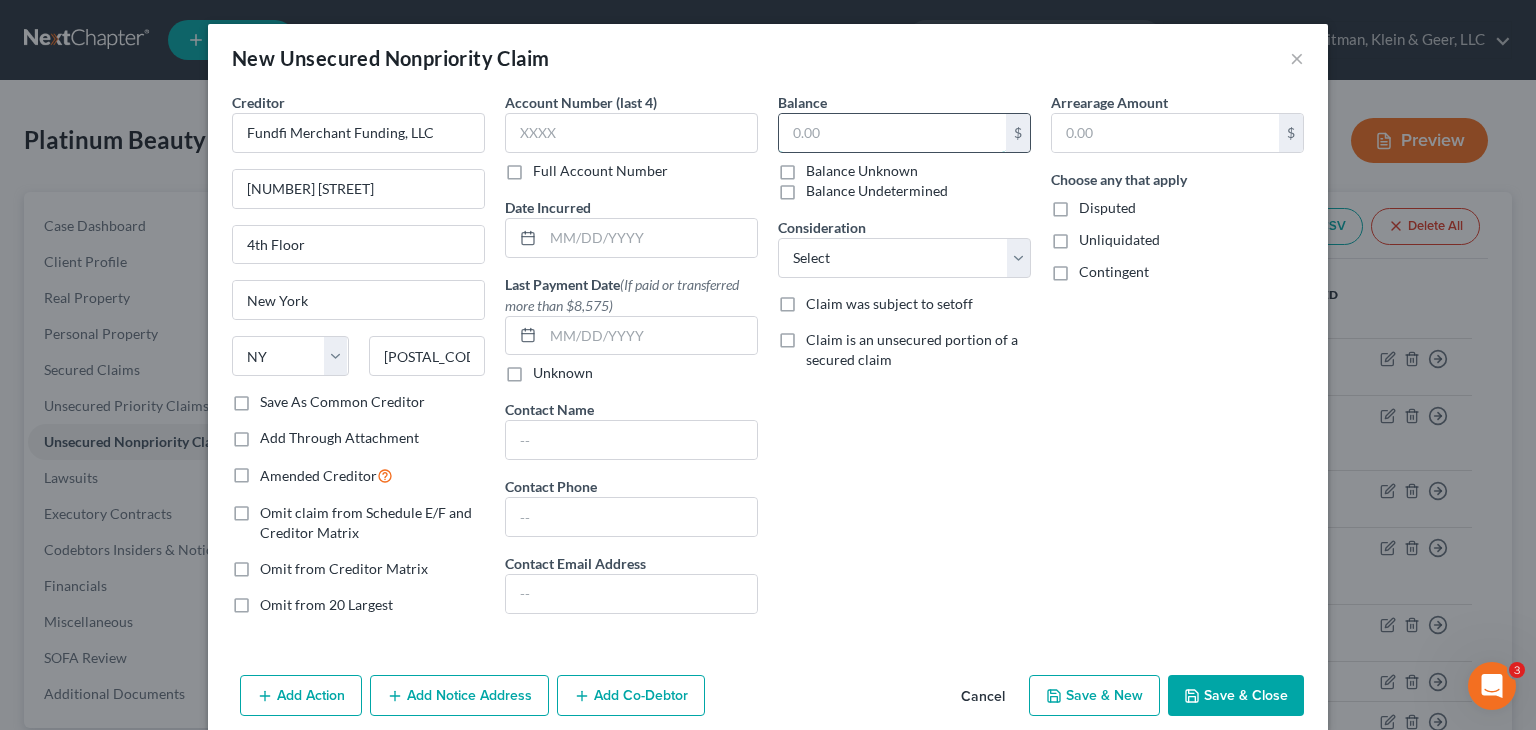 click at bounding box center (892, 133) 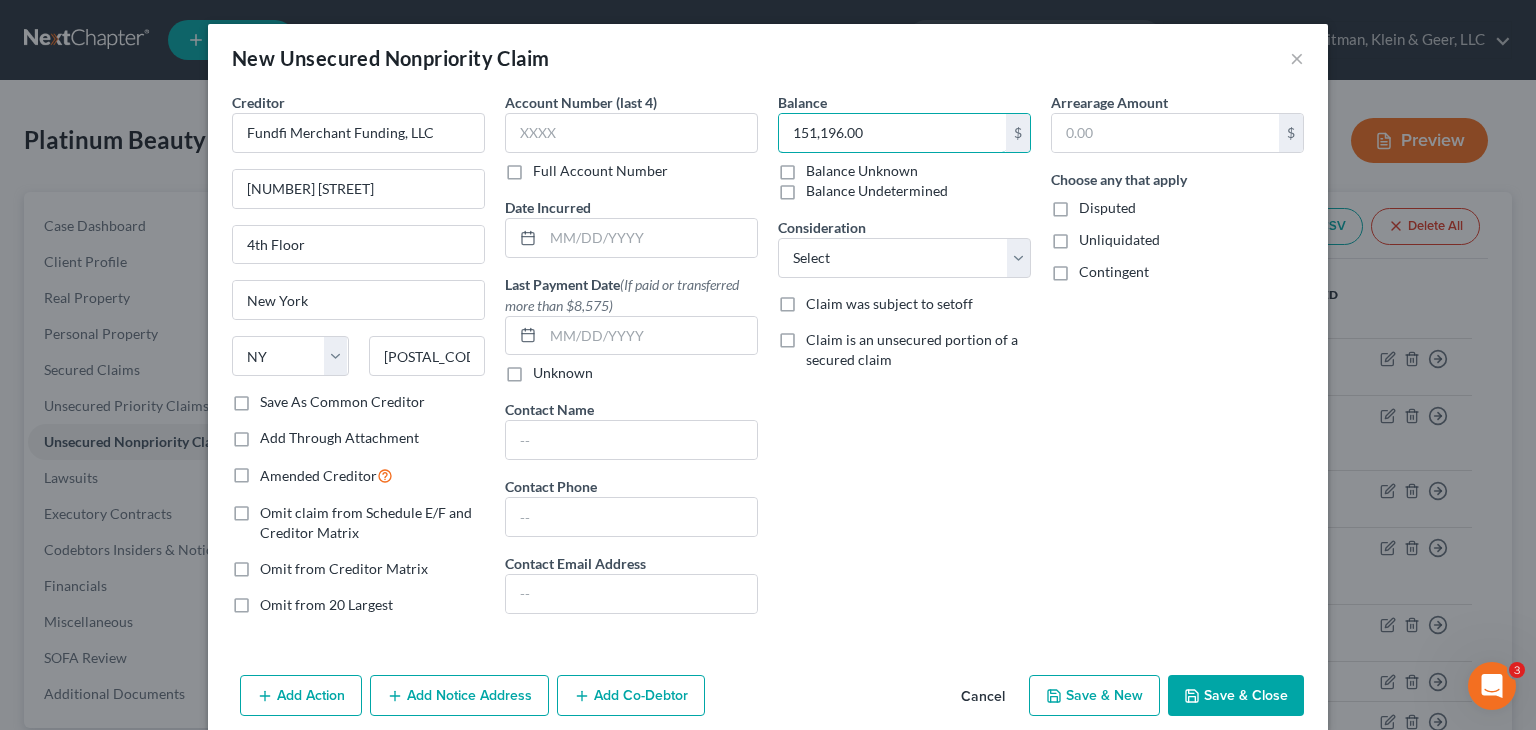 type on "151,196.00" 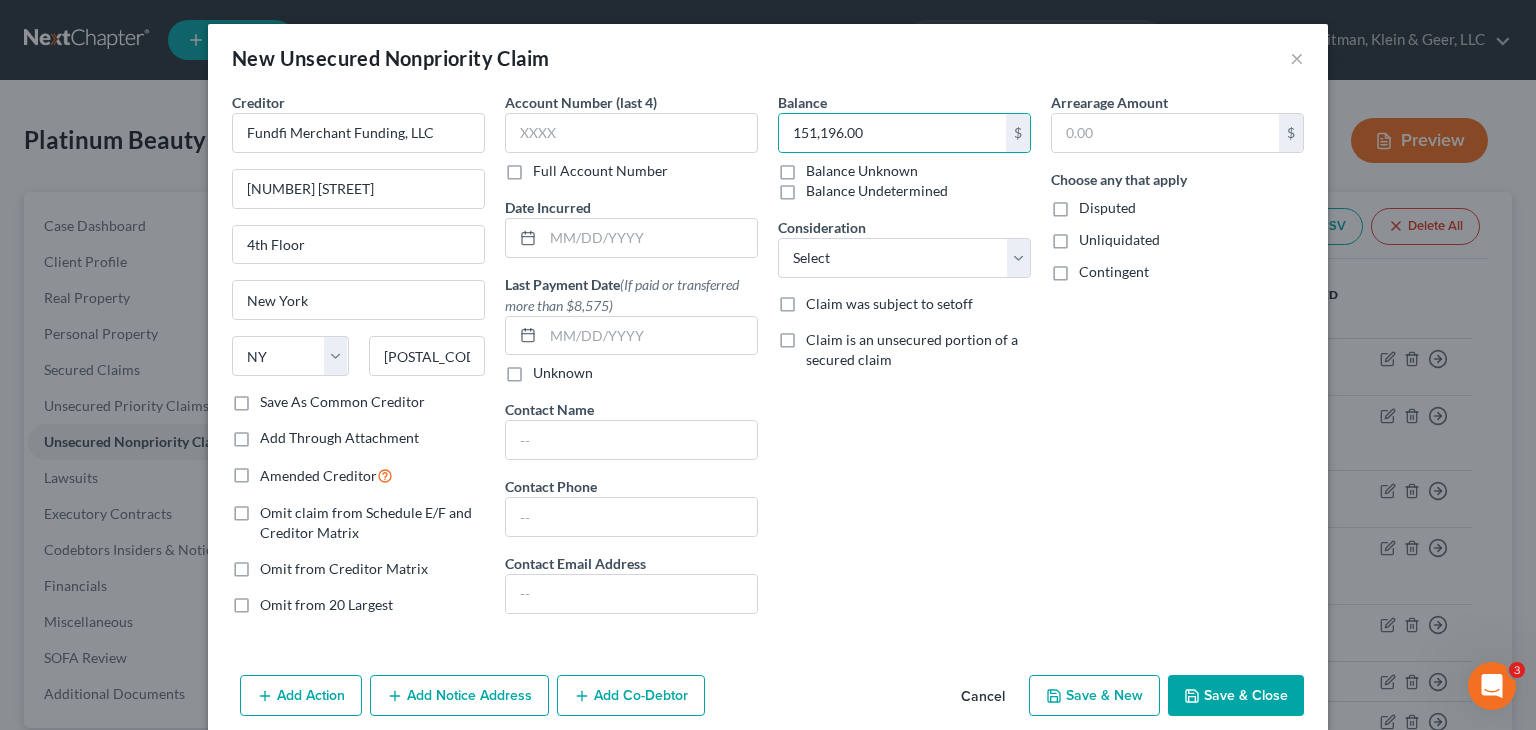 click on "Disputed" at bounding box center (1107, 208) 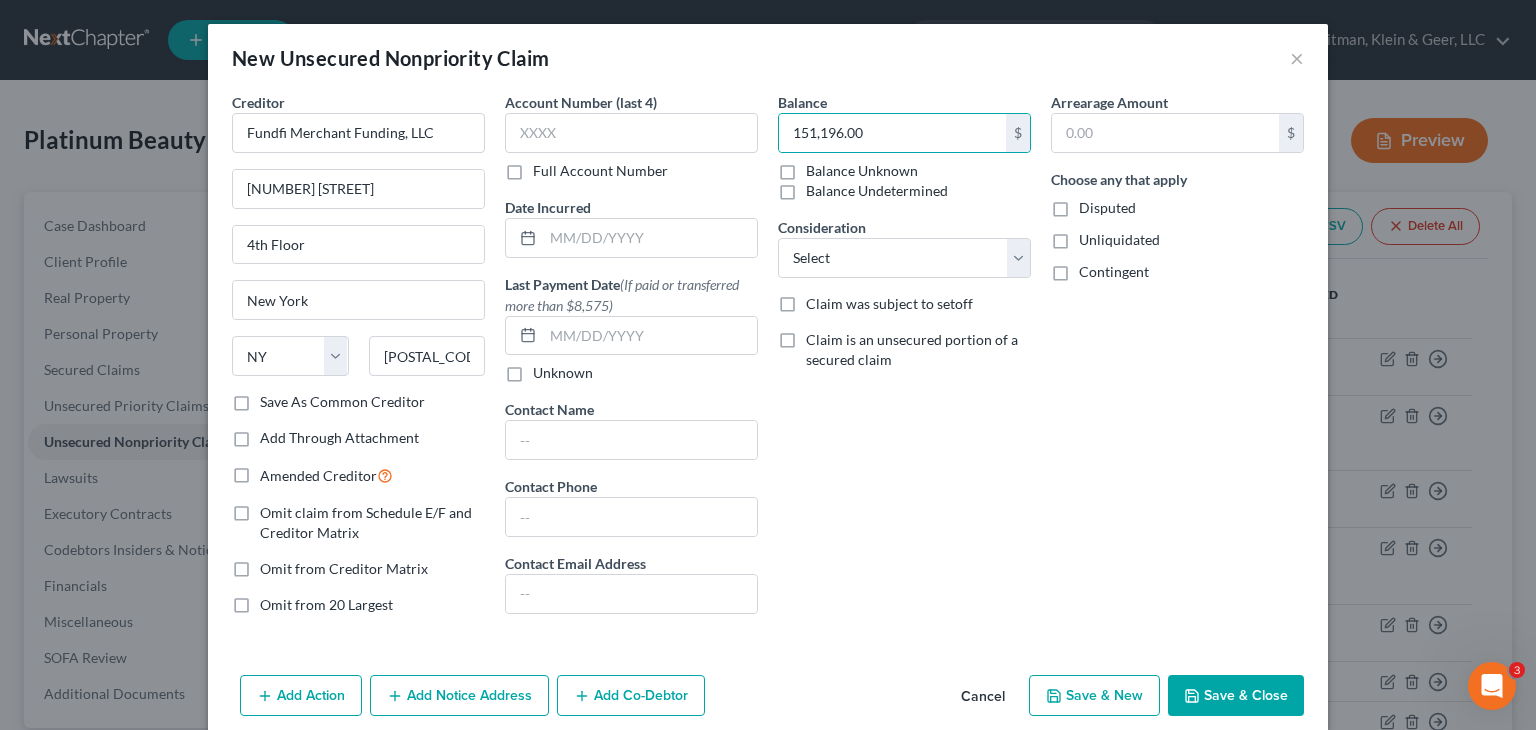 click on "Disputed" at bounding box center (1093, 204) 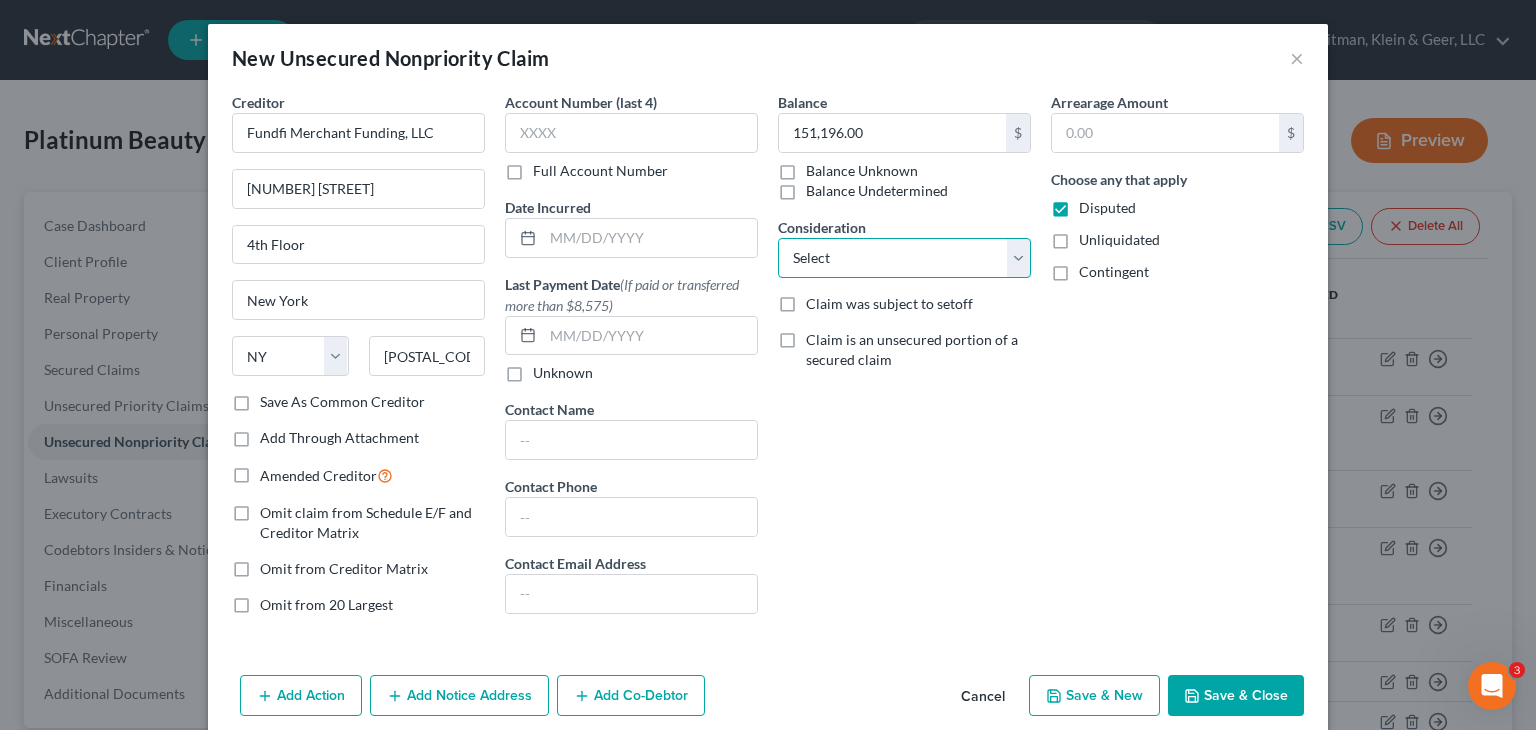 click on "Select Cable / Satellite Services Collection Agency Credit Card Debt Debt Counseling / Attorneys Deficiency Balance Home / Car Repairs Income Taxes Judgment Liens Monies Loaned / Advanced Mortgage Obligation To Pensions Other Overdrawn Bank Account Promised To Help Pay Creditors Services Suppliers Or Vendors Telephone / Internet Services Unsecured Loan Repayments Utility Services" at bounding box center (904, 258) 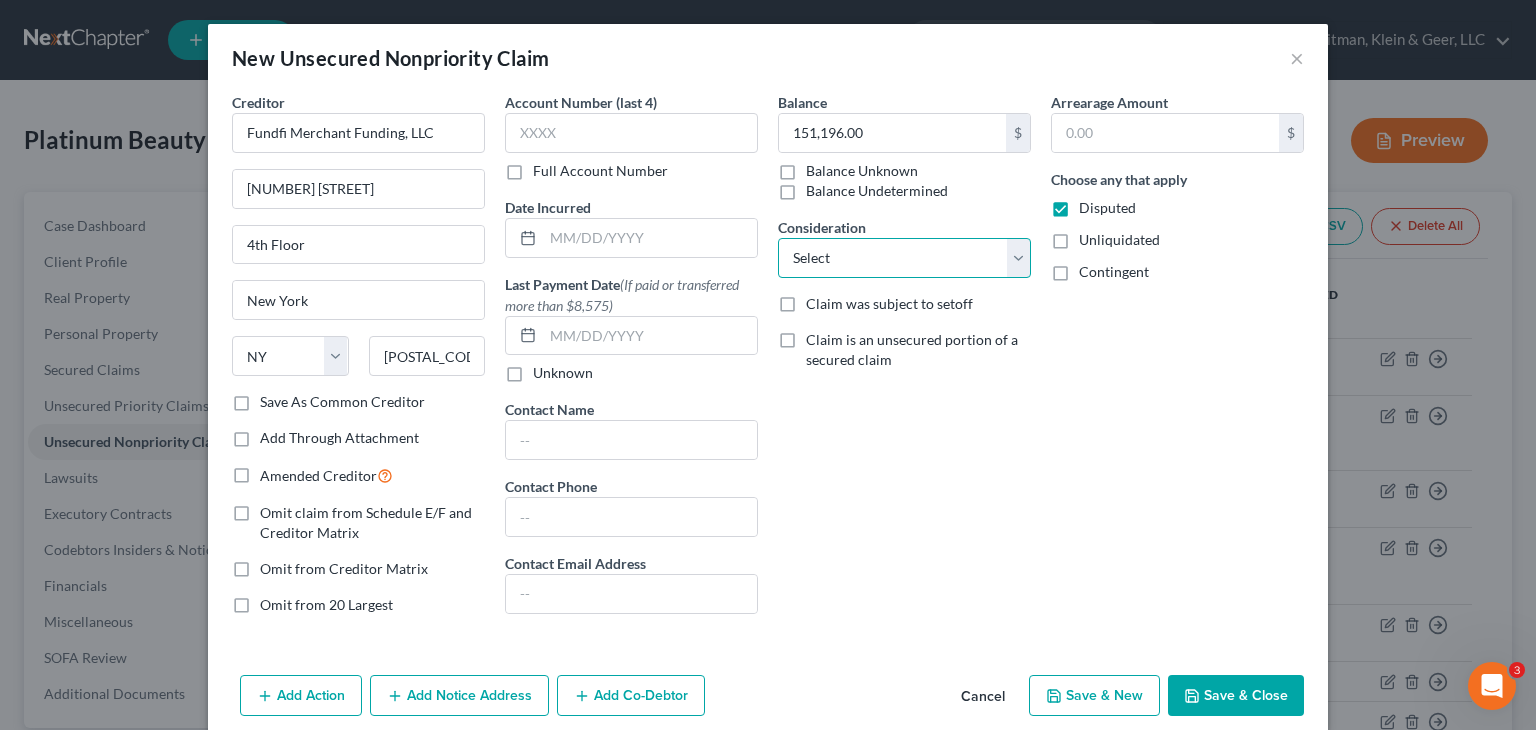 select on "8" 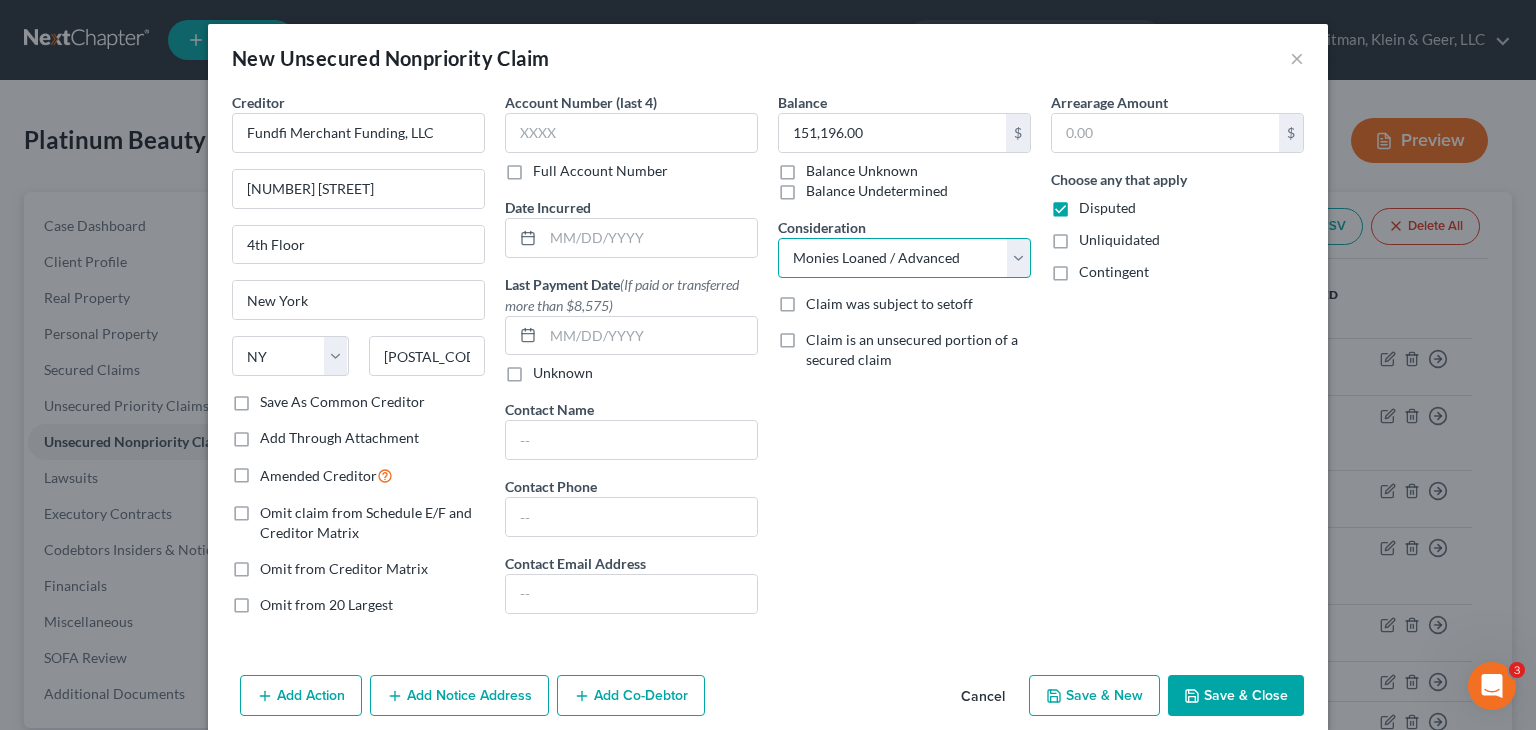 click on "Select Cable / Satellite Services Collection Agency Credit Card Debt Debt Counseling / Attorneys Deficiency Balance Home / Car Repairs Income Taxes Judgment Liens Monies Loaned / Advanced Mortgage Obligation To Pensions Other Overdrawn Bank Account Promised To Help Pay Creditors Services Suppliers Or Vendors Telephone / Internet Services Unsecured Loan Repayments Utility Services" at bounding box center [904, 258] 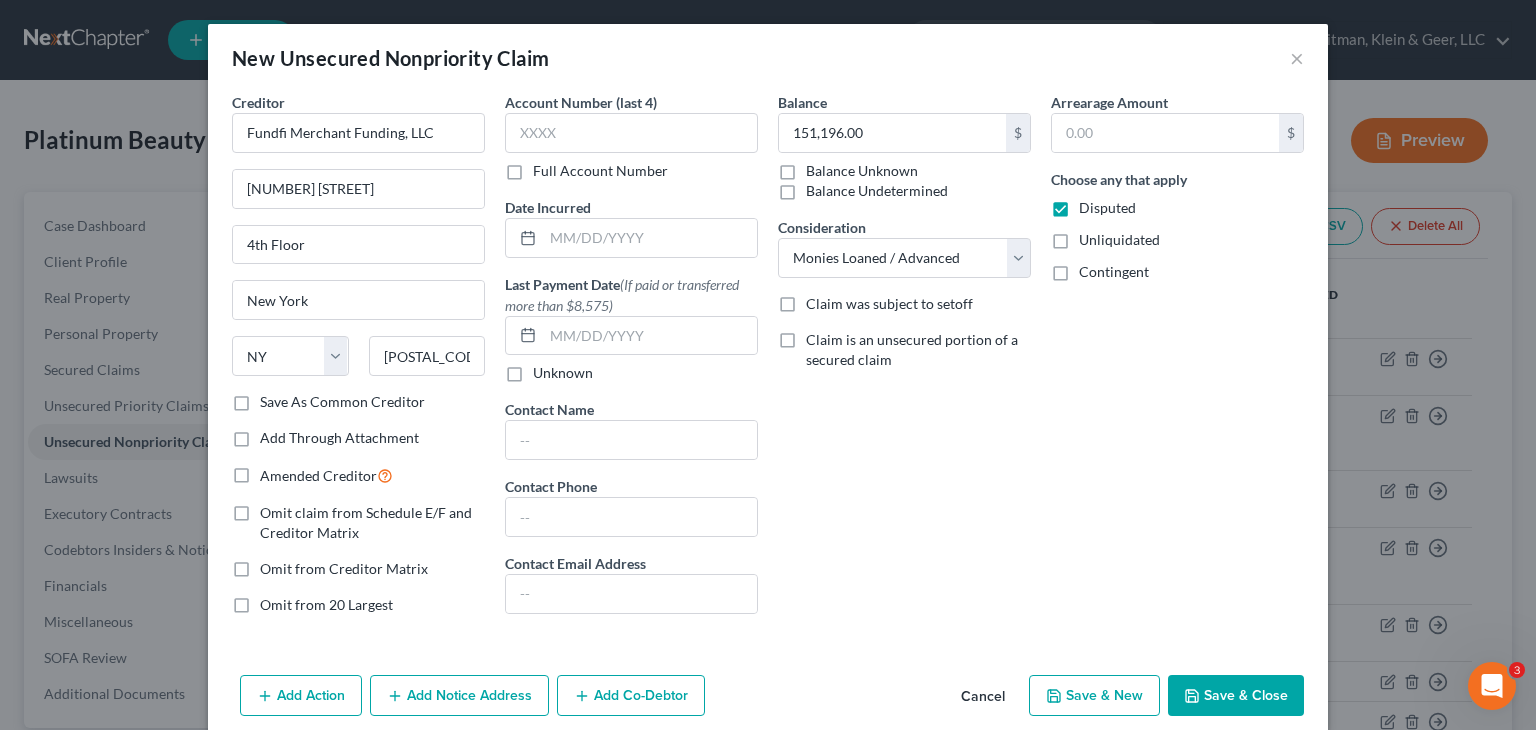 click on "Balance
151,196.00 $
Balance Unknown
Balance Undetermined
151,196.00 $
Balance Unknown
Consideration Select Cable / Satellite Services Collection Agency Credit Card Debt Debt Counseling / Attorneys Deficiency Balance Home / Car Repairs Income Taxes Judgment Liens Monies Loaned / Advanced Mortgage Obligation To Pensions Other Overdrawn Bank Account Promised To Help Pay Creditors Services Suppliers Or Vendors Telephone / Internet Services Unsecured Loan Repayments Utility Services Claim was subject to setoff Claim is an unsecured portion of a secured claim" at bounding box center (904, 361) 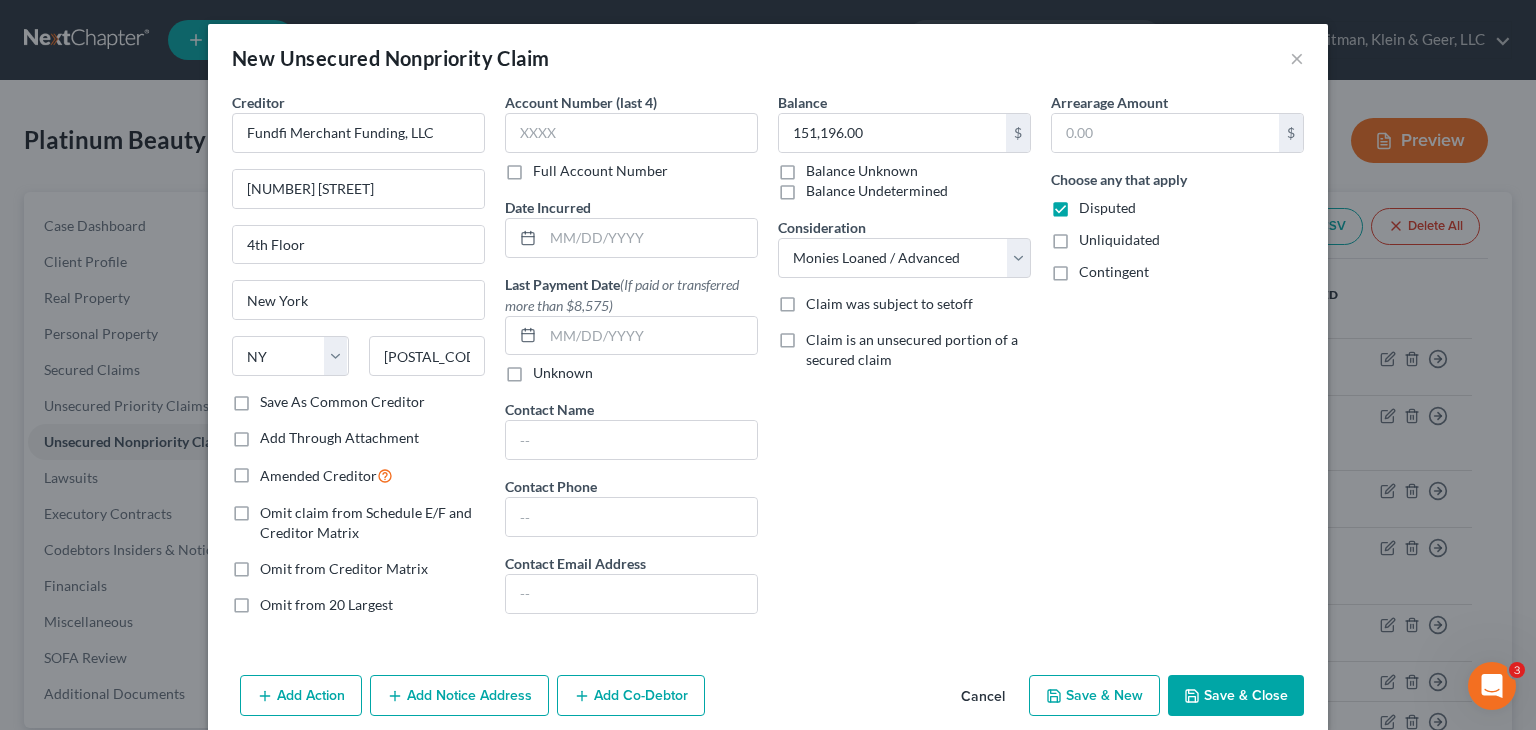 click on "Add Co-Debtor" at bounding box center [631, 696] 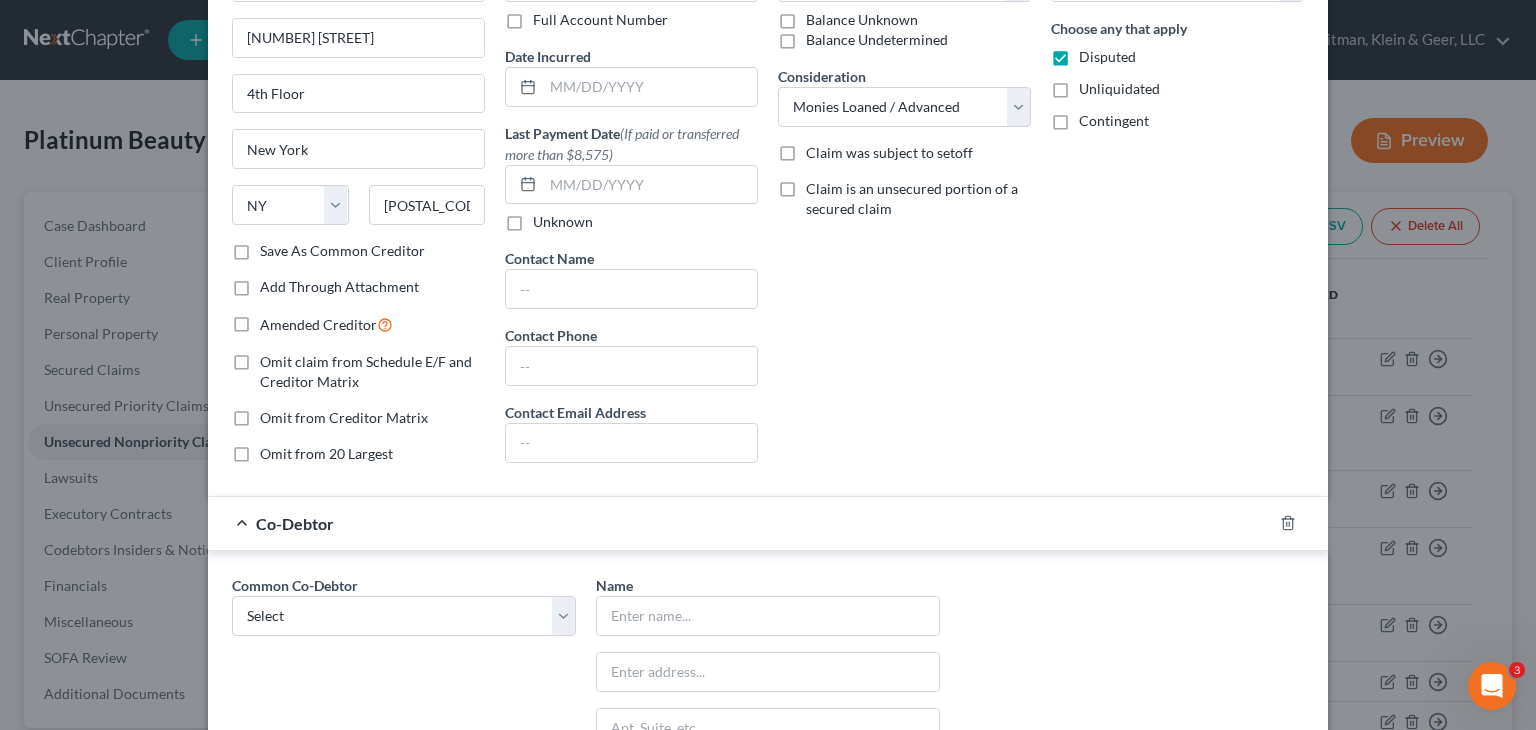 scroll, scrollTop: 300, scrollLeft: 0, axis: vertical 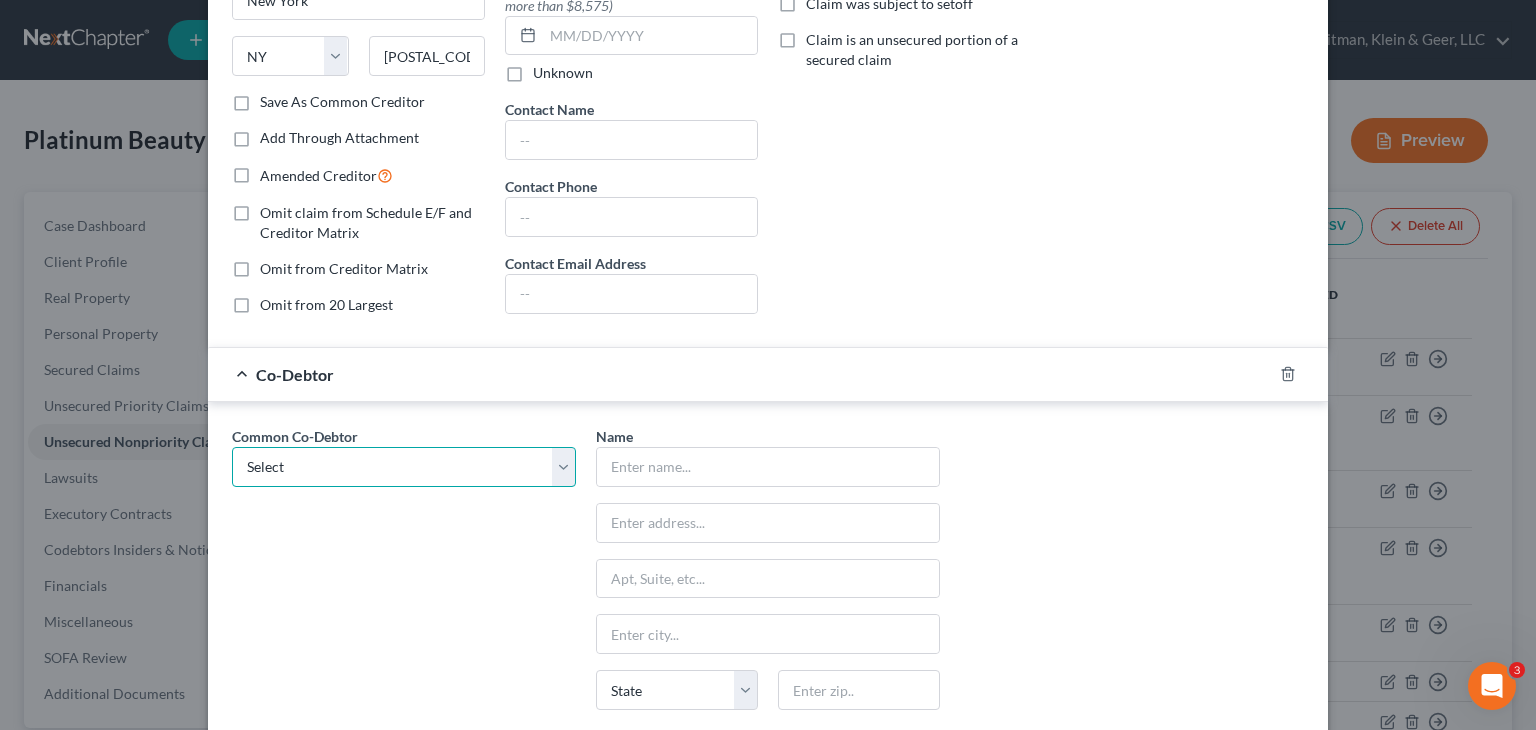click on "Select [FIRST] [LAST] [COMPANY_NAME] [COMPANY_NAME] [FIRST] [LAST]" at bounding box center (404, 467) 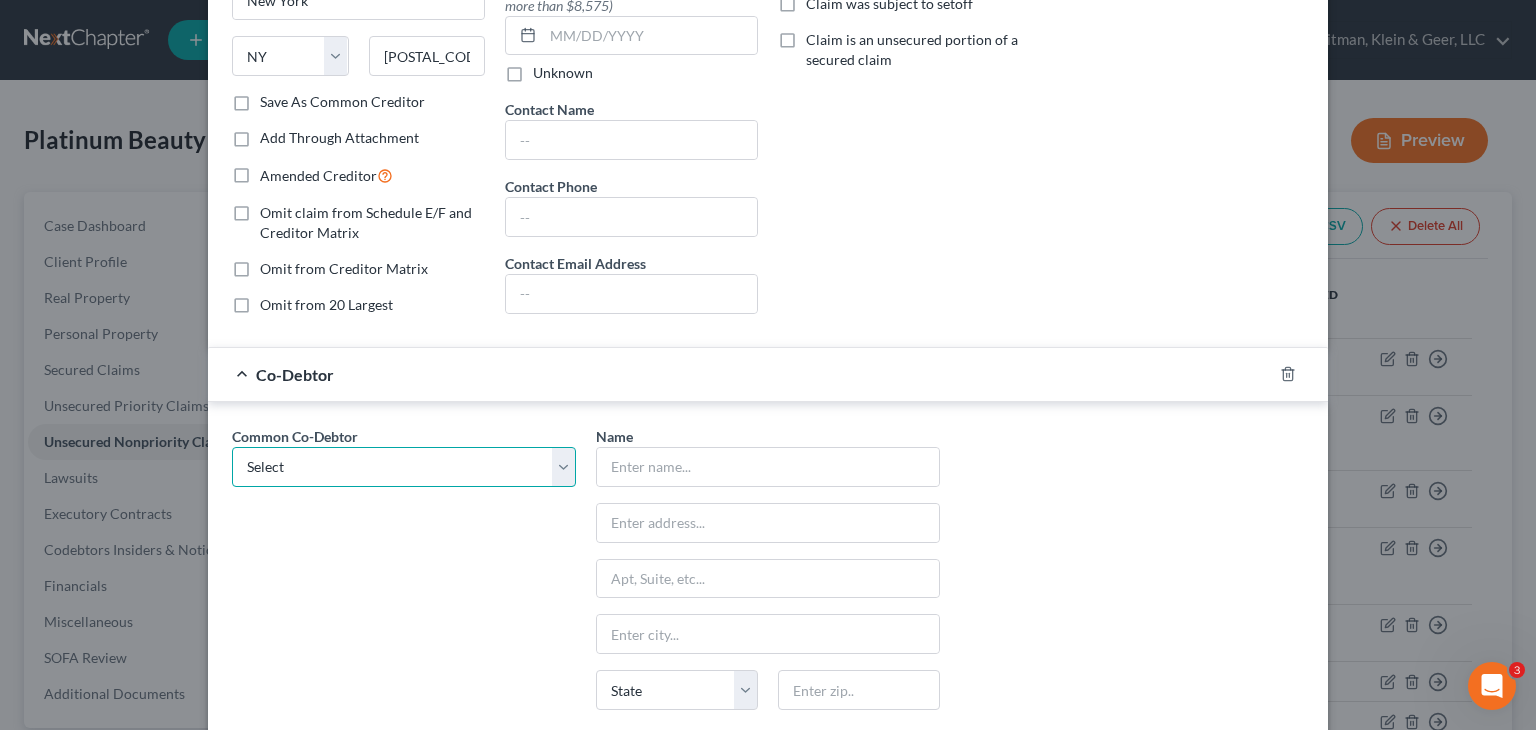 select on "2" 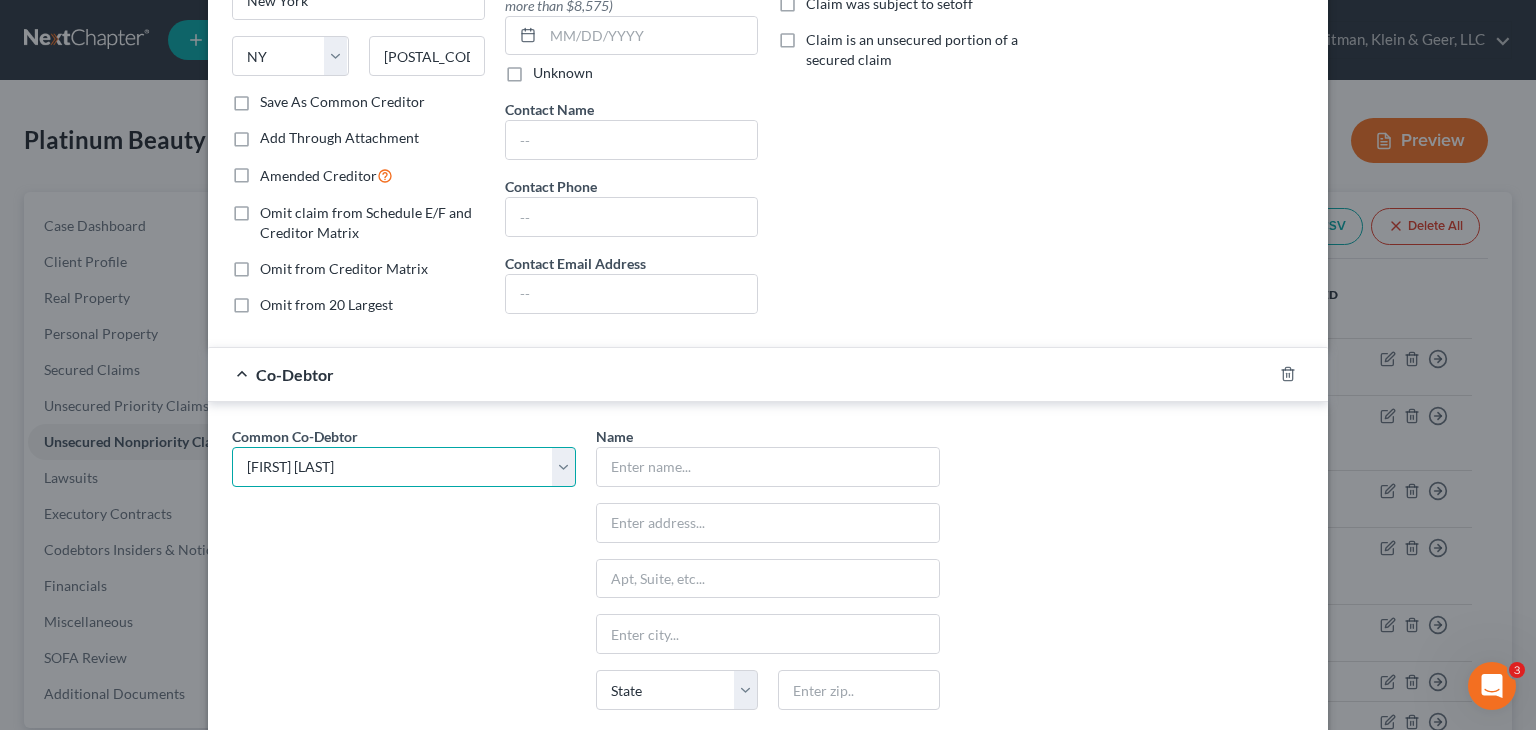 click on "Select [FIRST] [LAST] [COMPANY_NAME] [COMPANY_NAME] [FIRST] [LAST]" at bounding box center (404, 467) 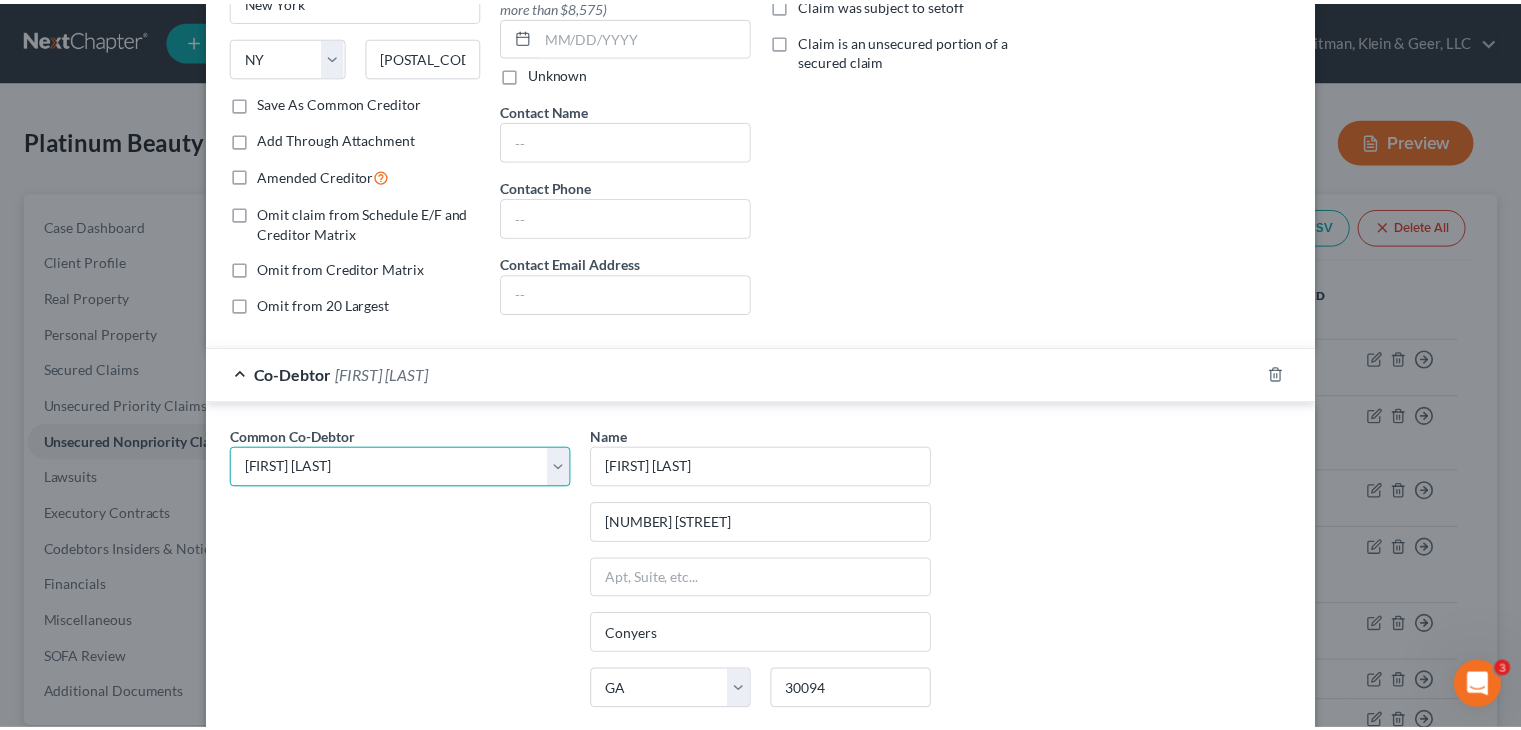 scroll, scrollTop: 489, scrollLeft: 0, axis: vertical 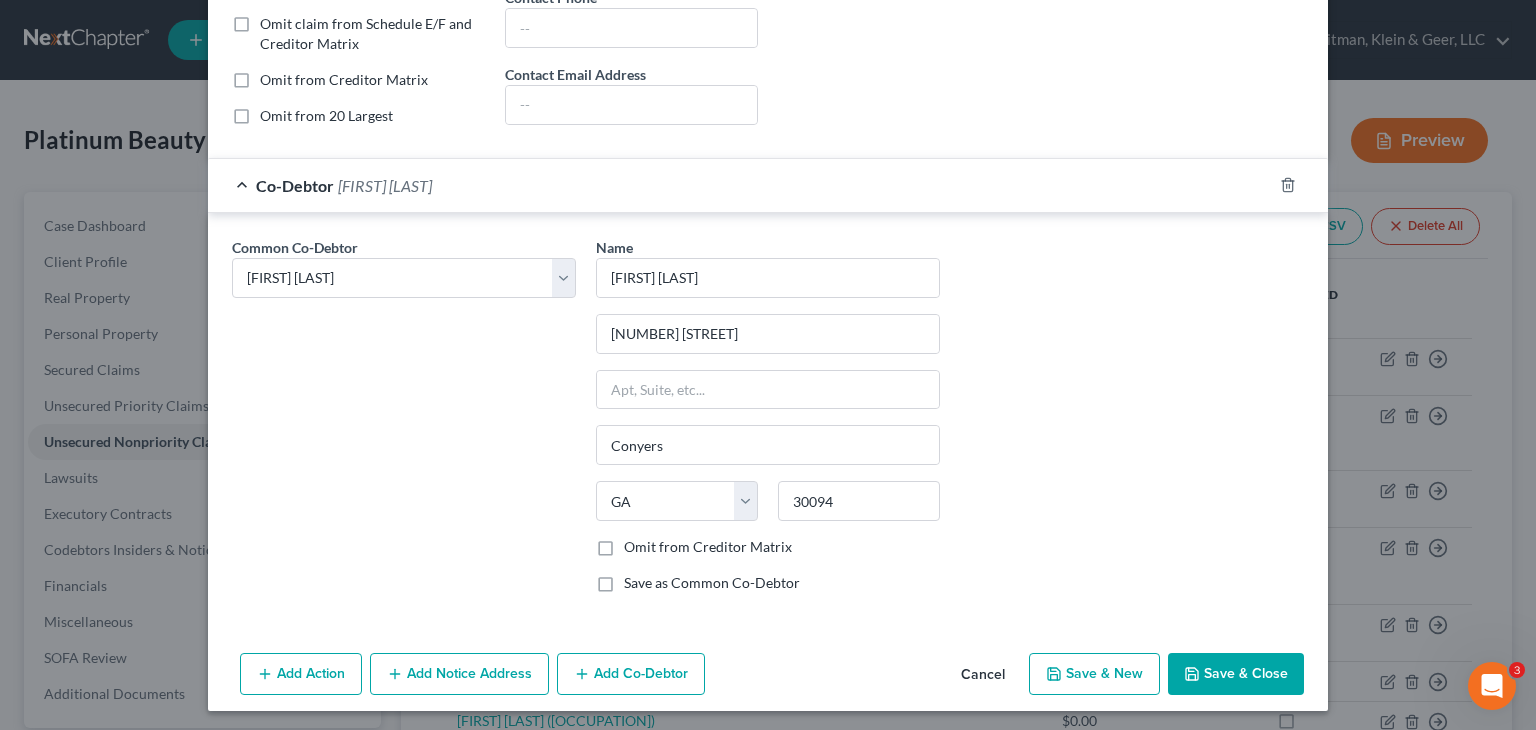click on "Save & Close" at bounding box center (1236, 674) 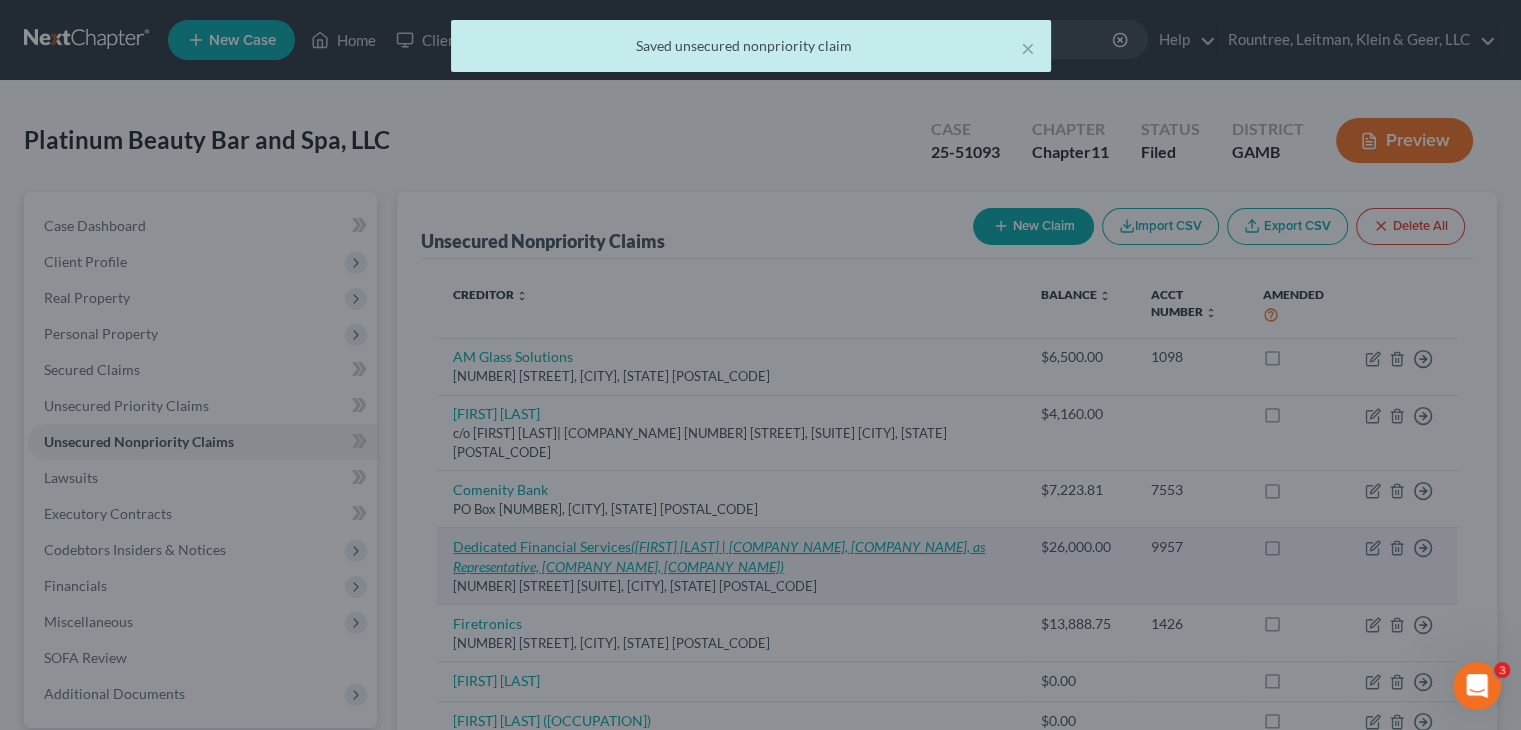 scroll, scrollTop: 0, scrollLeft: 0, axis: both 